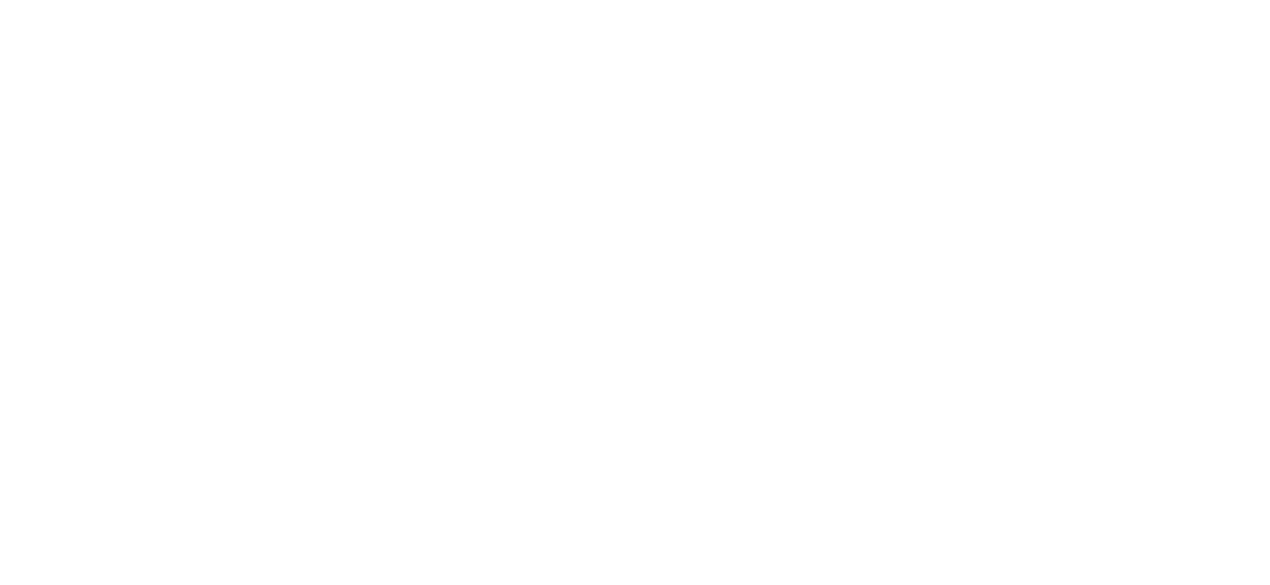 scroll, scrollTop: 0, scrollLeft: 0, axis: both 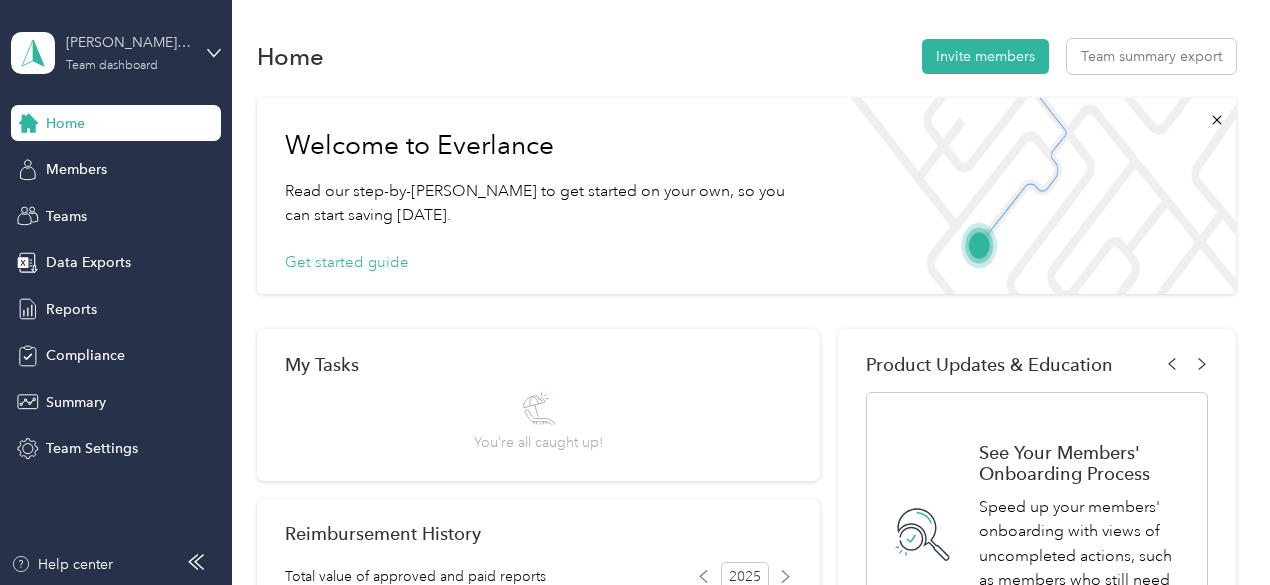 click on "Team dashboard" at bounding box center [112, 66] 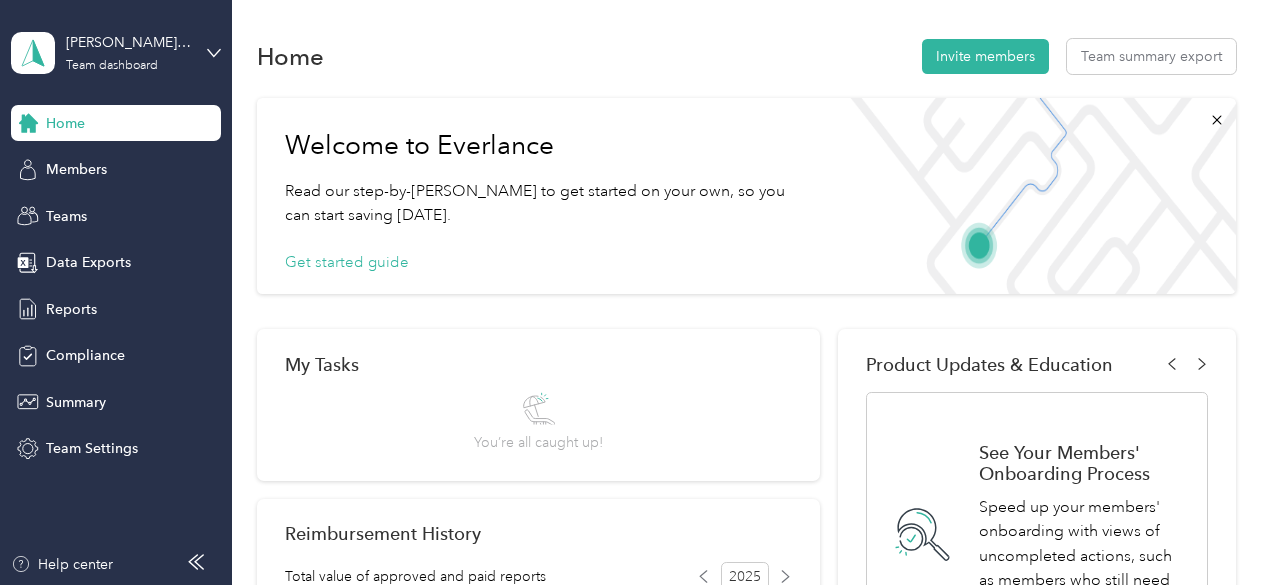 click on "Personal dashboard" at bounding box center [92, 205] 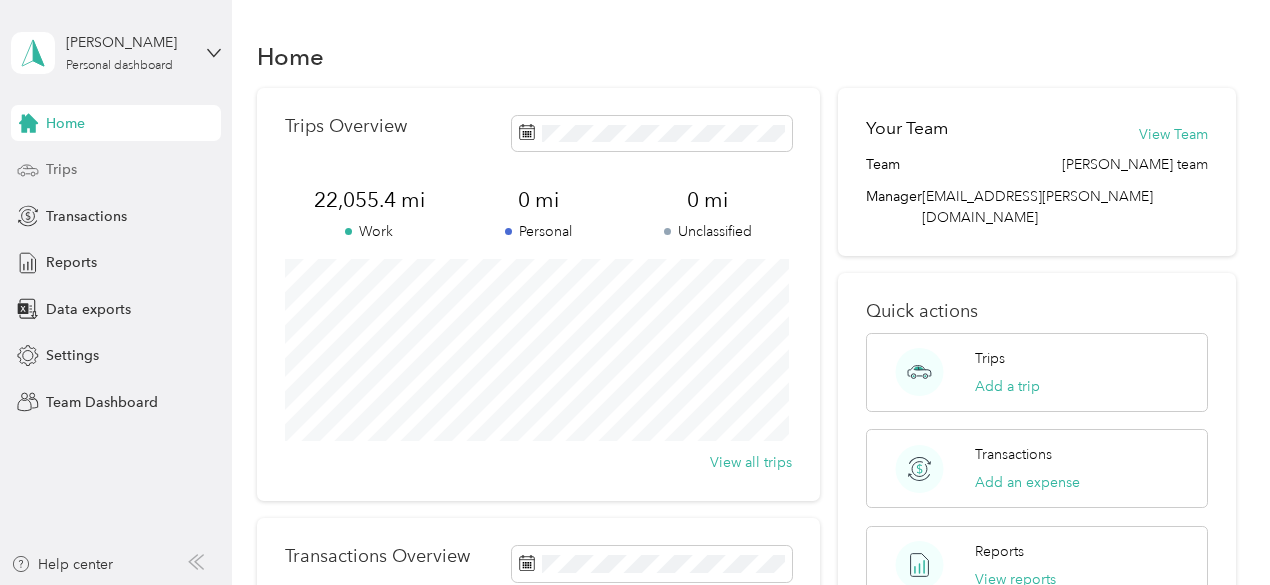 click on "Trips" at bounding box center [61, 169] 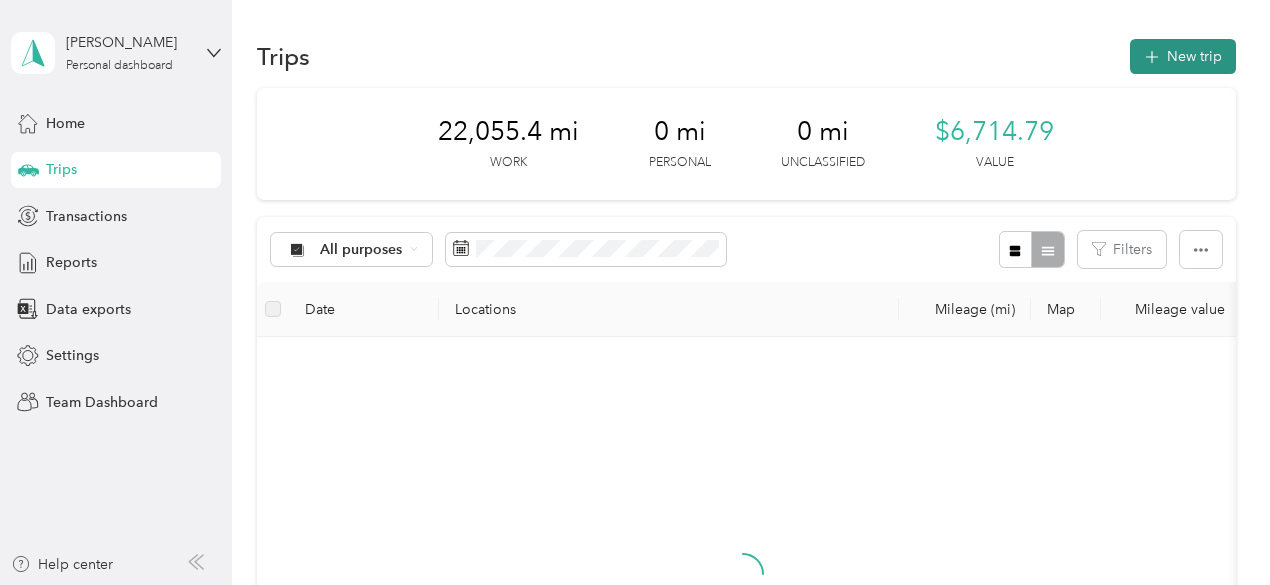 click on "New trip" at bounding box center [1183, 56] 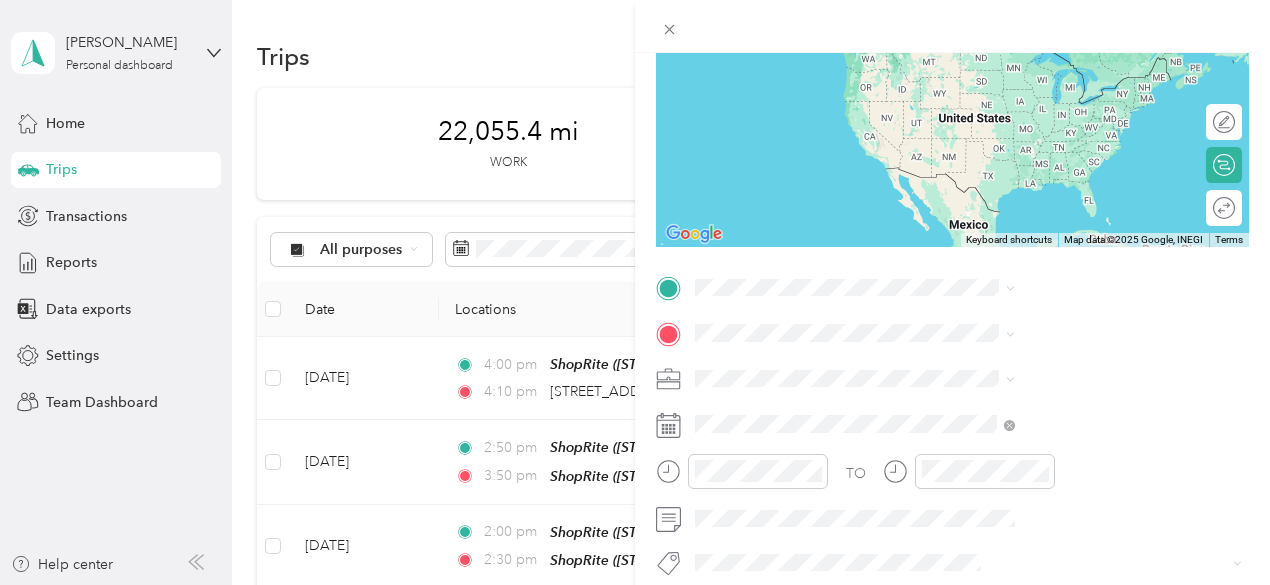 scroll, scrollTop: 300, scrollLeft: 0, axis: vertical 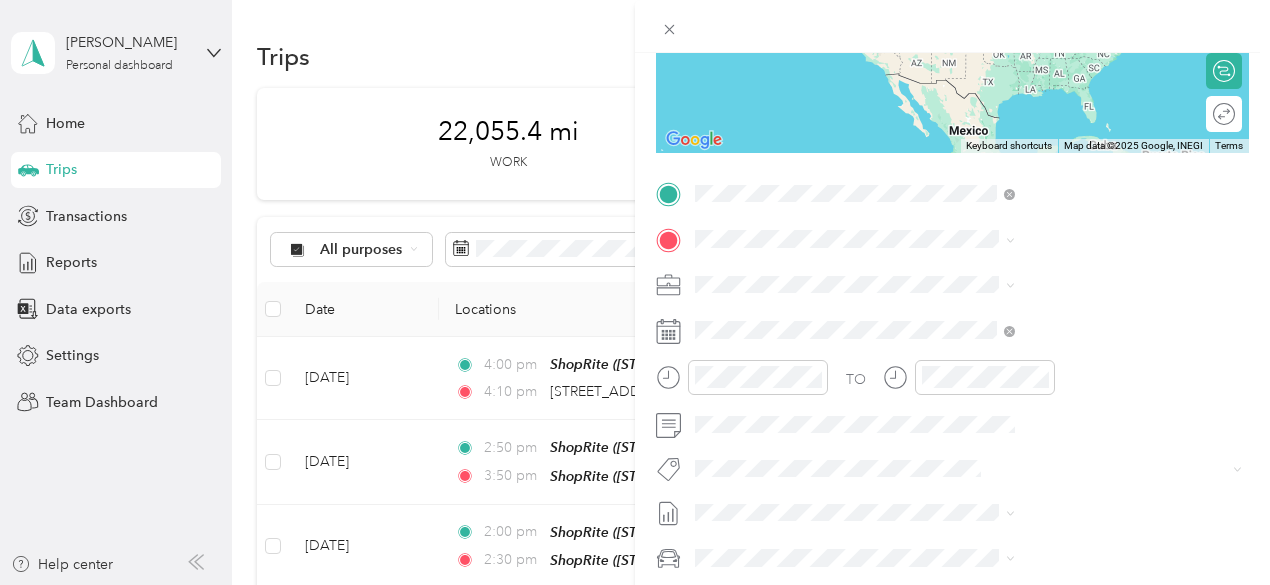 click on "[STREET_ADDRESS][US_STATE]" at bounding box center [1044, 266] 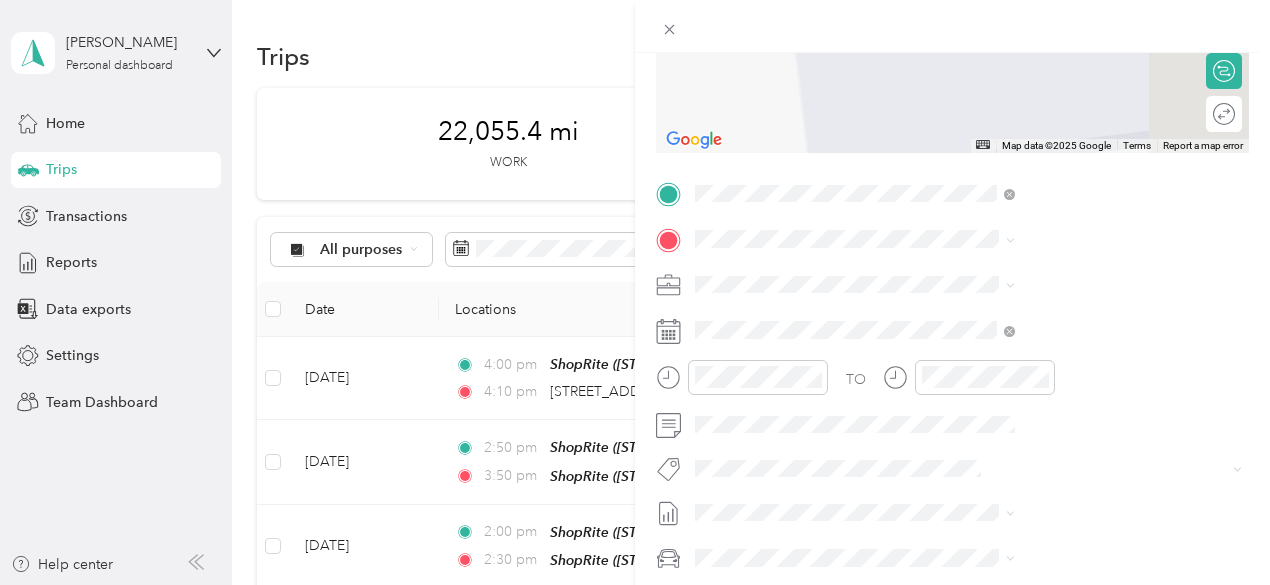 click on "[STREET_ADDRESS]" at bounding box center [1007, 415] 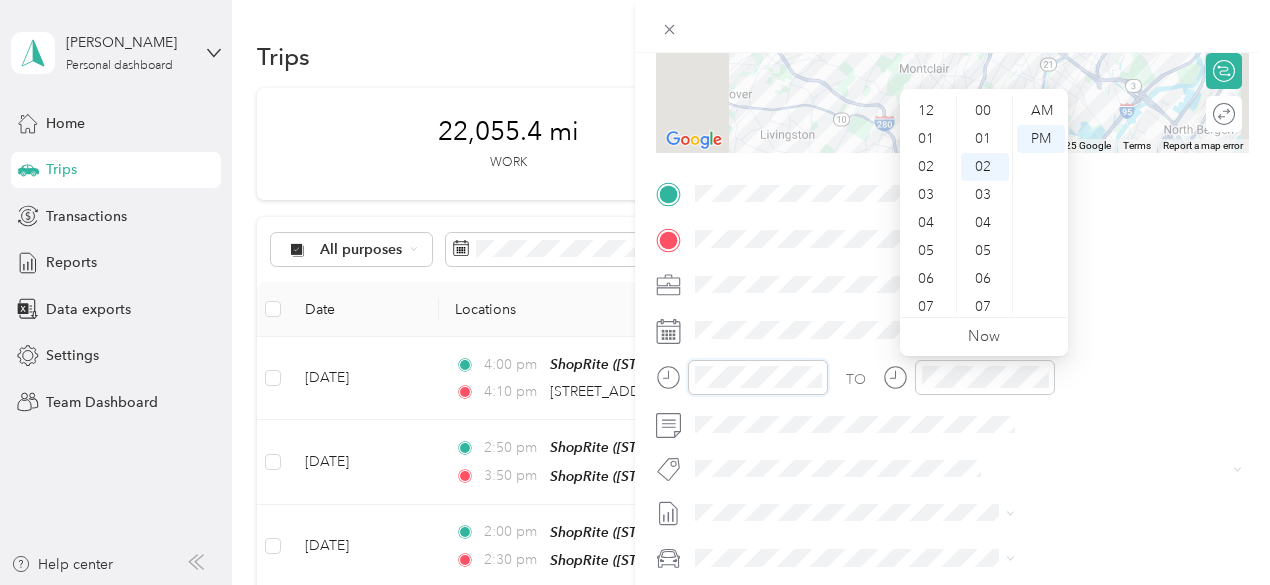 scroll, scrollTop: 120, scrollLeft: 0, axis: vertical 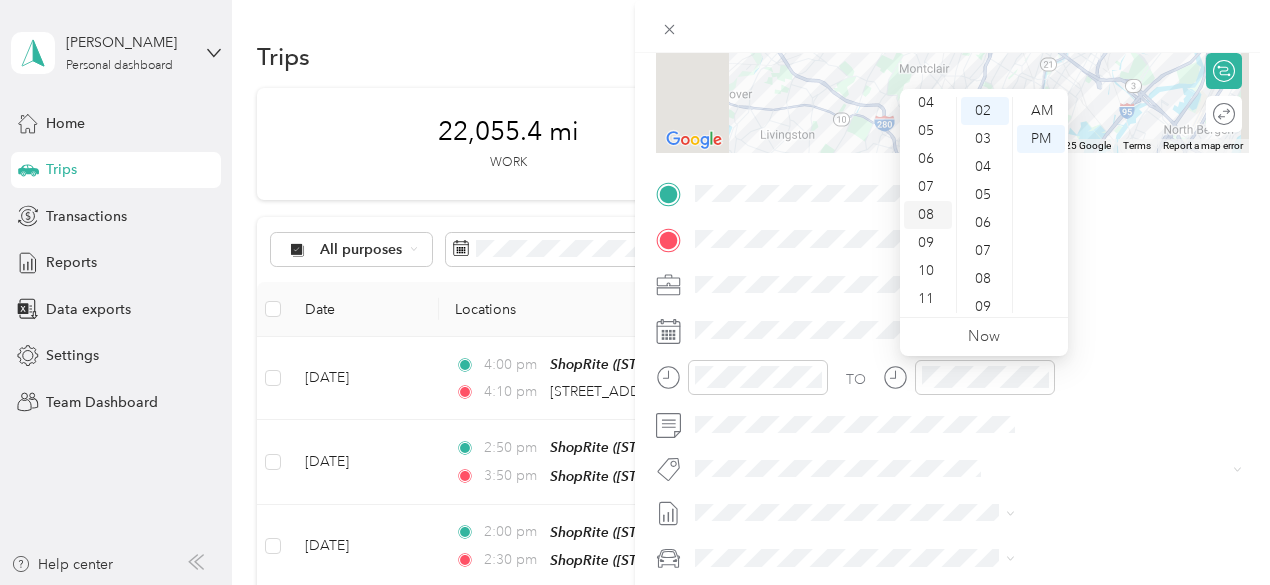 click on "08" at bounding box center (928, 215) 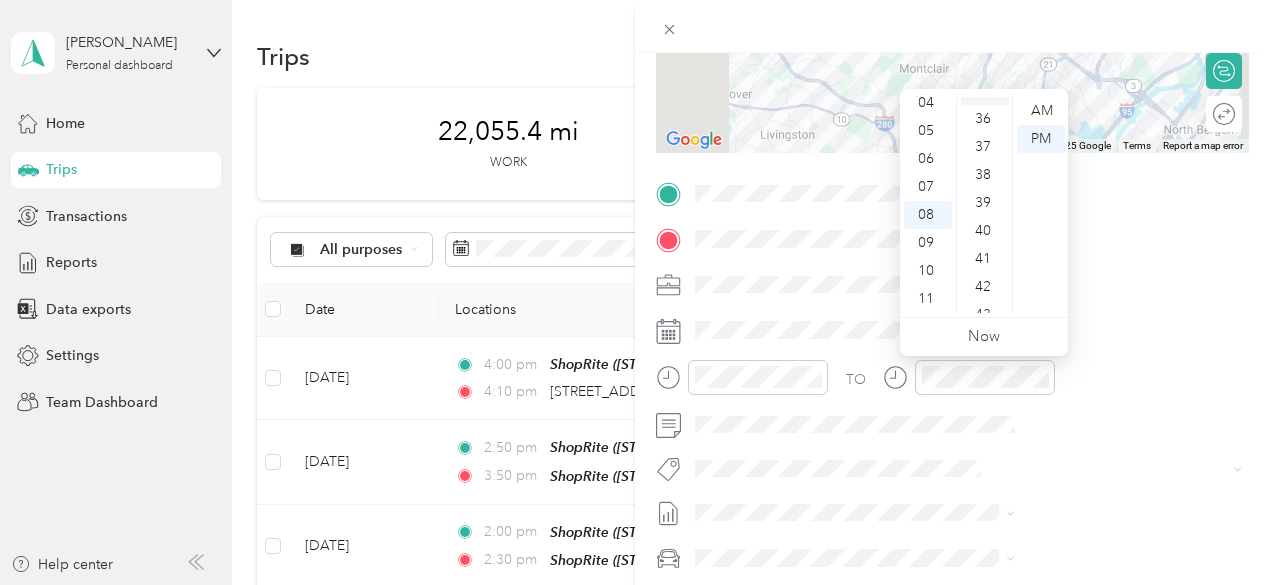 scroll, scrollTop: 1056, scrollLeft: 0, axis: vertical 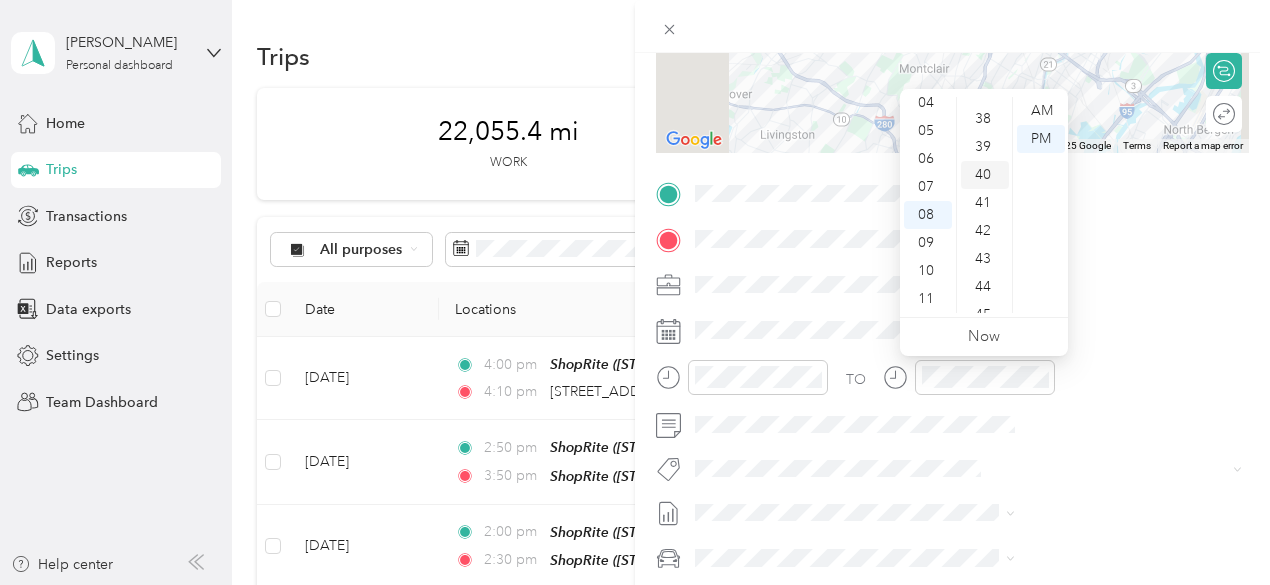 click on "40" at bounding box center (985, 175) 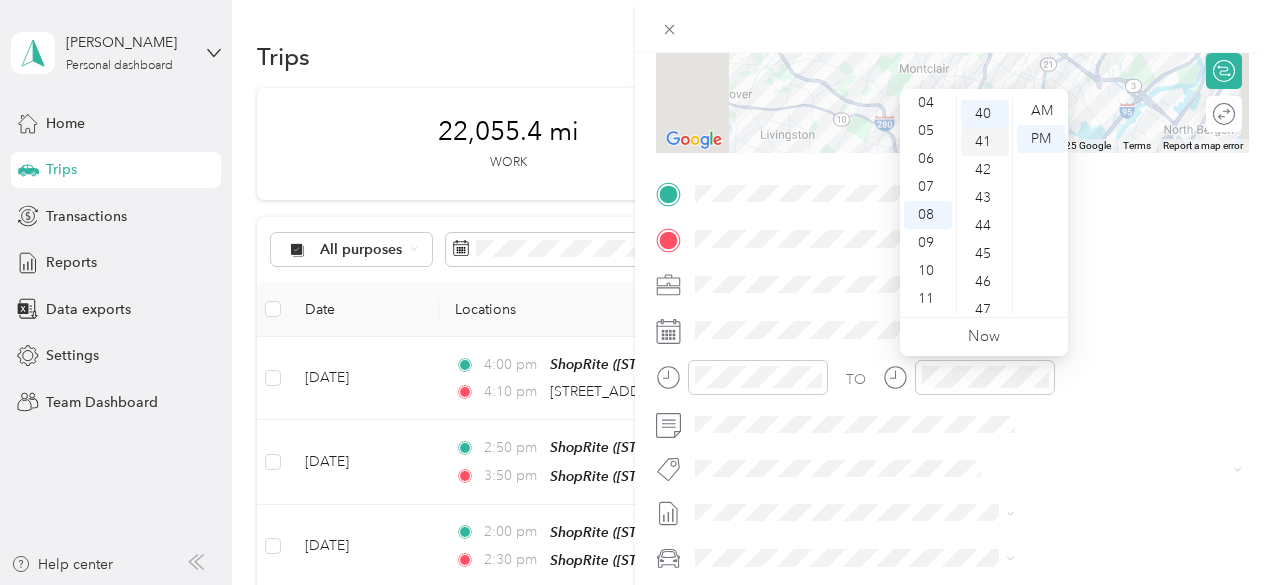 scroll, scrollTop: 1120, scrollLeft: 0, axis: vertical 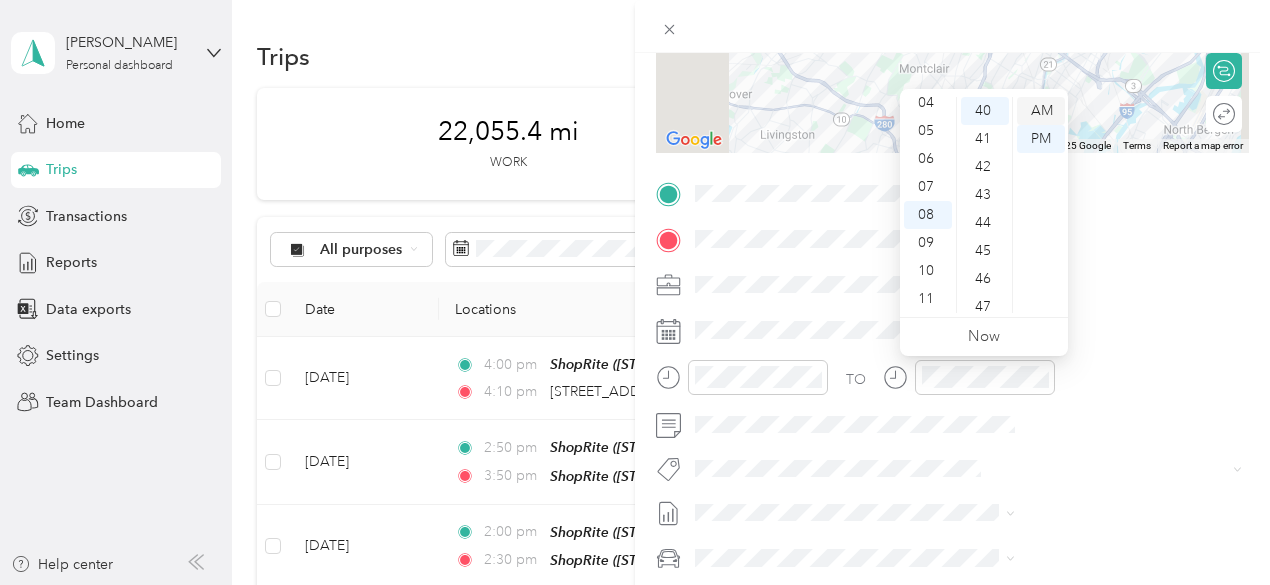 click on "AM" at bounding box center (1041, 111) 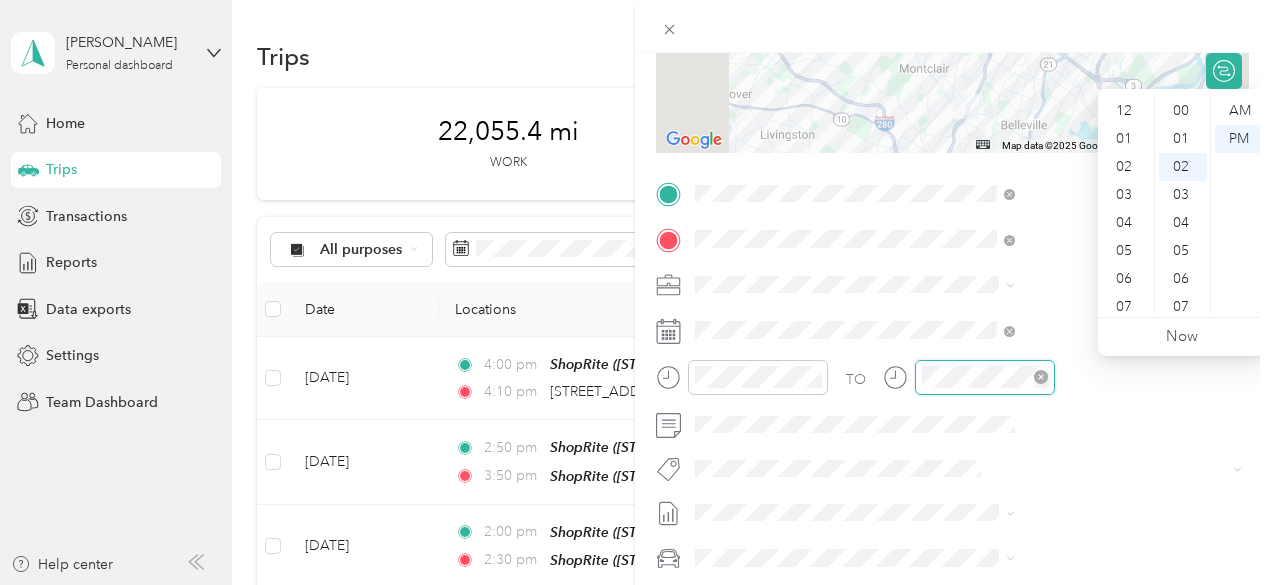 scroll, scrollTop: 56, scrollLeft: 0, axis: vertical 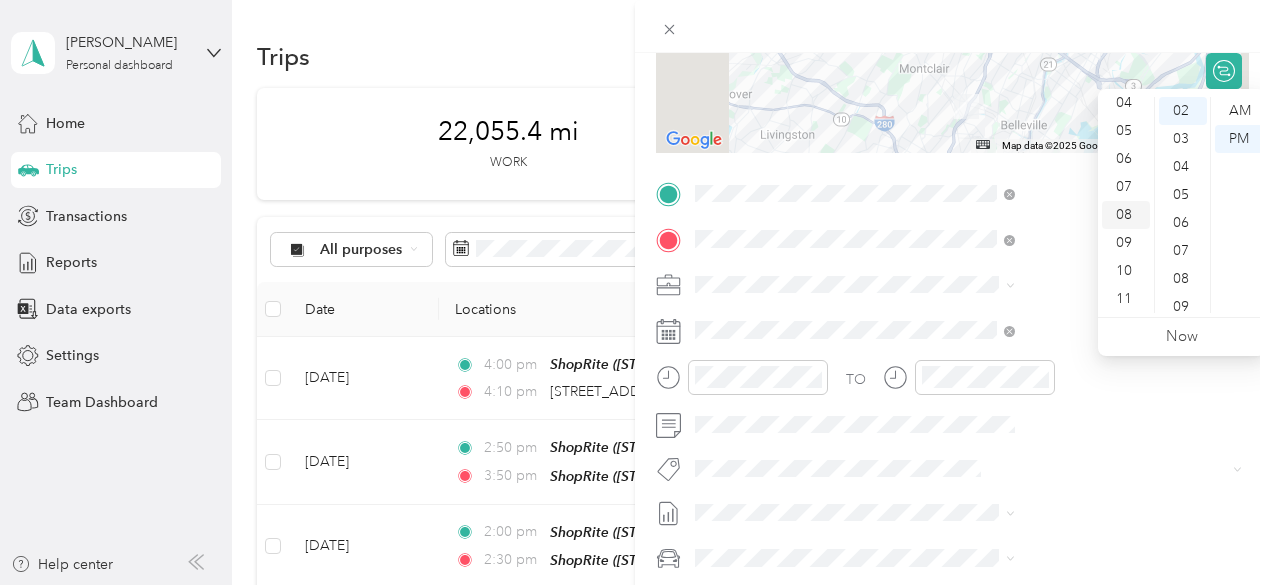 click on "08" at bounding box center [1126, 215] 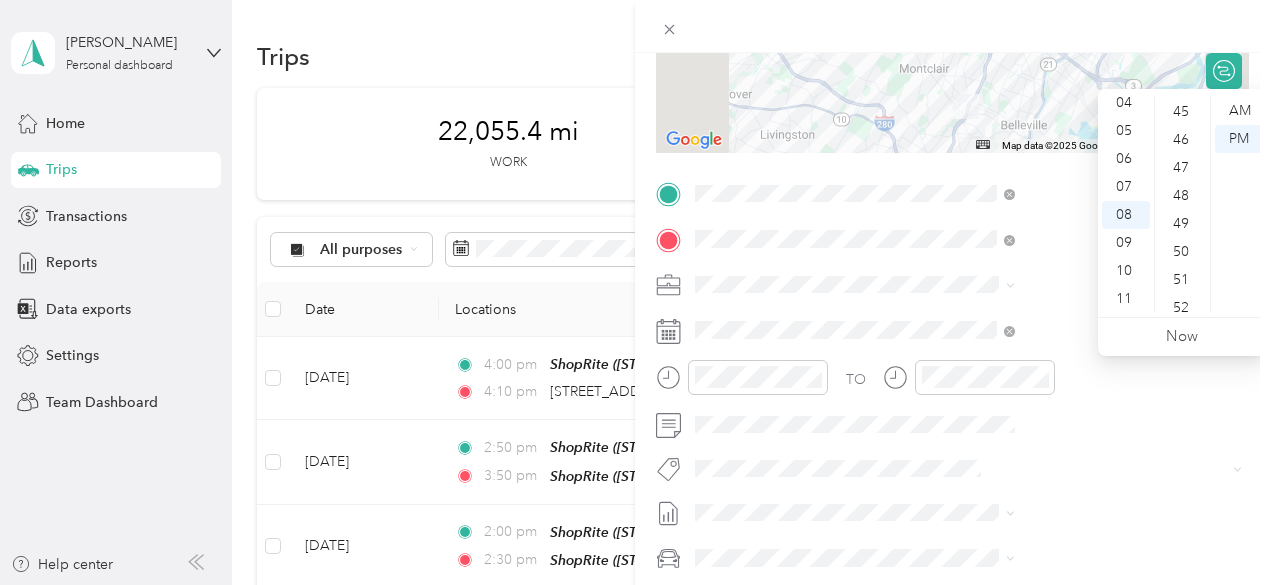 scroll, scrollTop: 1356, scrollLeft: 0, axis: vertical 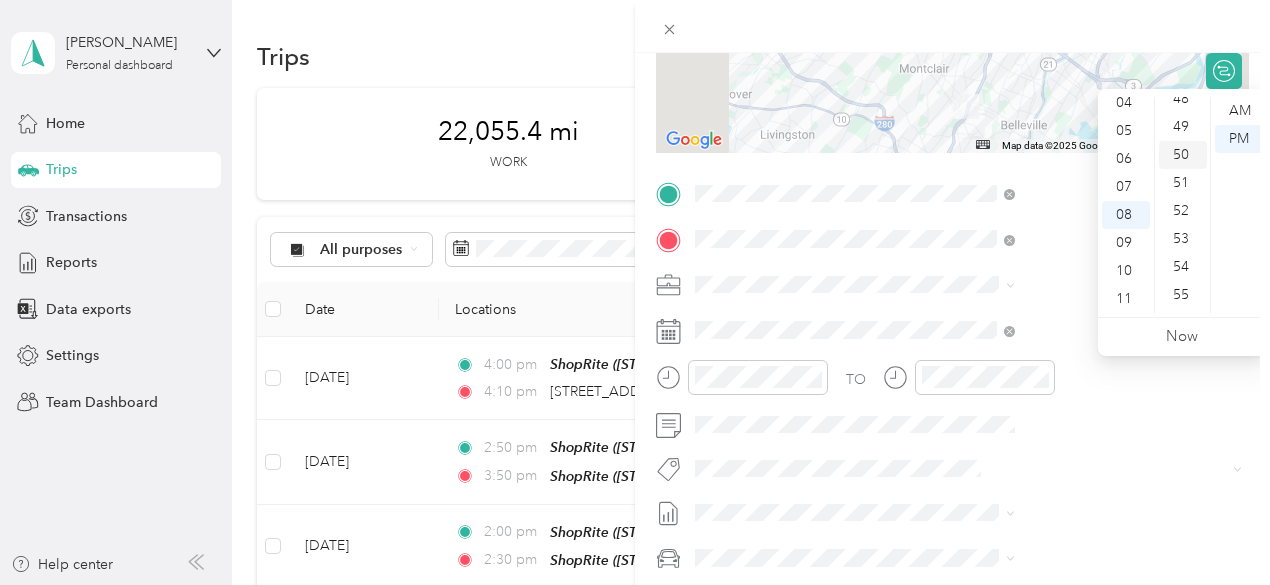 click on "50" at bounding box center (1183, 155) 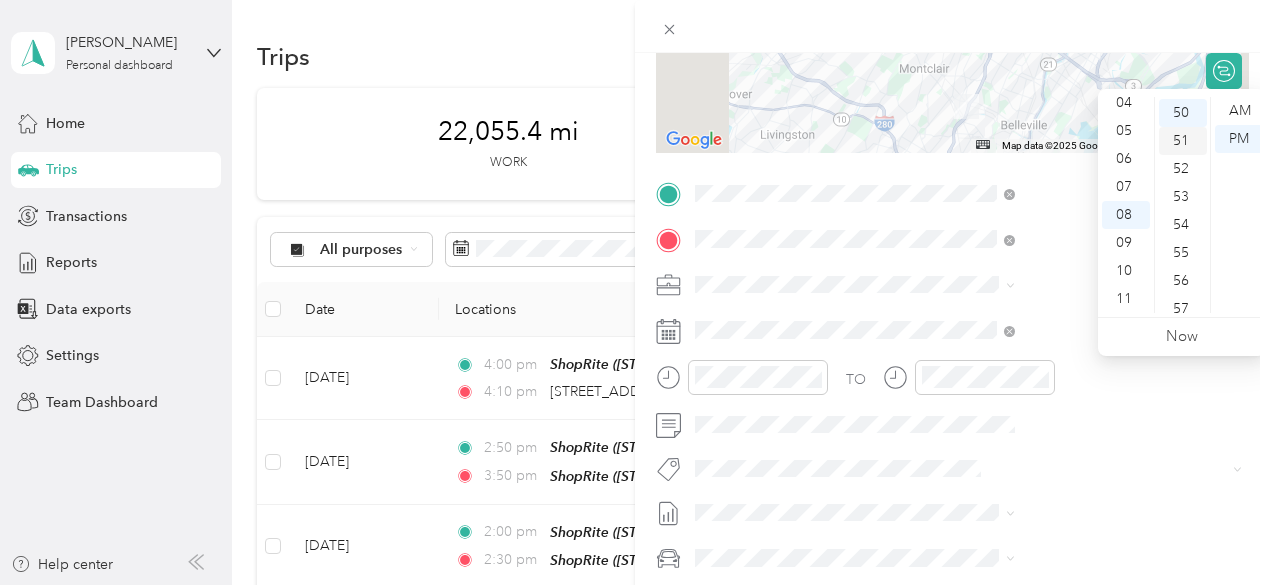 scroll, scrollTop: 1400, scrollLeft: 0, axis: vertical 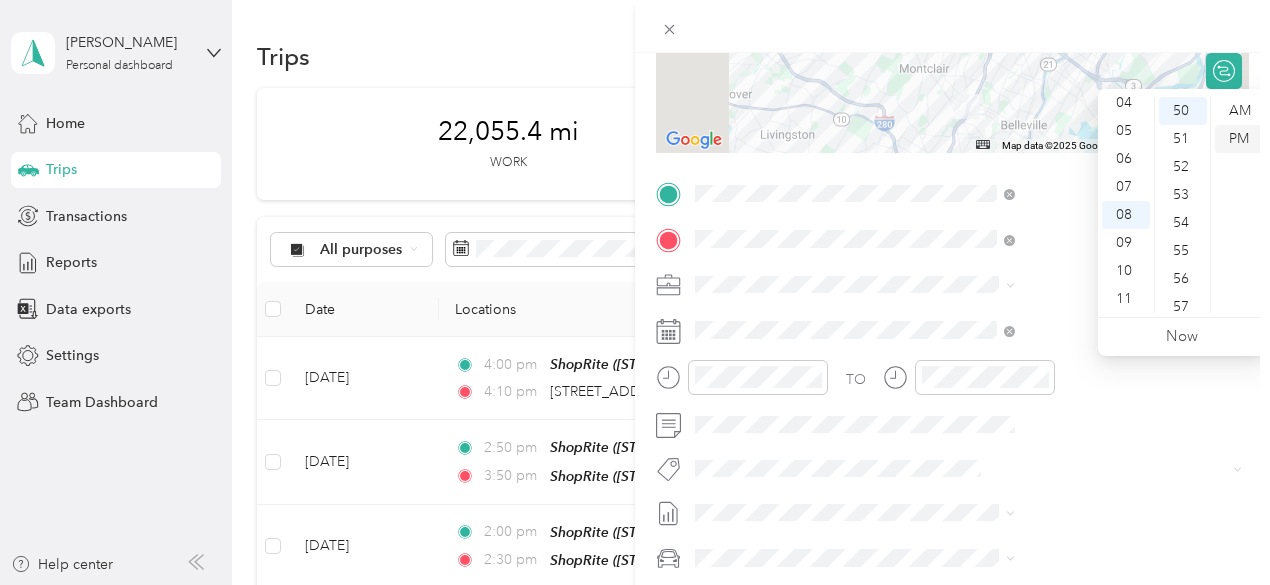 click on "PM" at bounding box center [1239, 139] 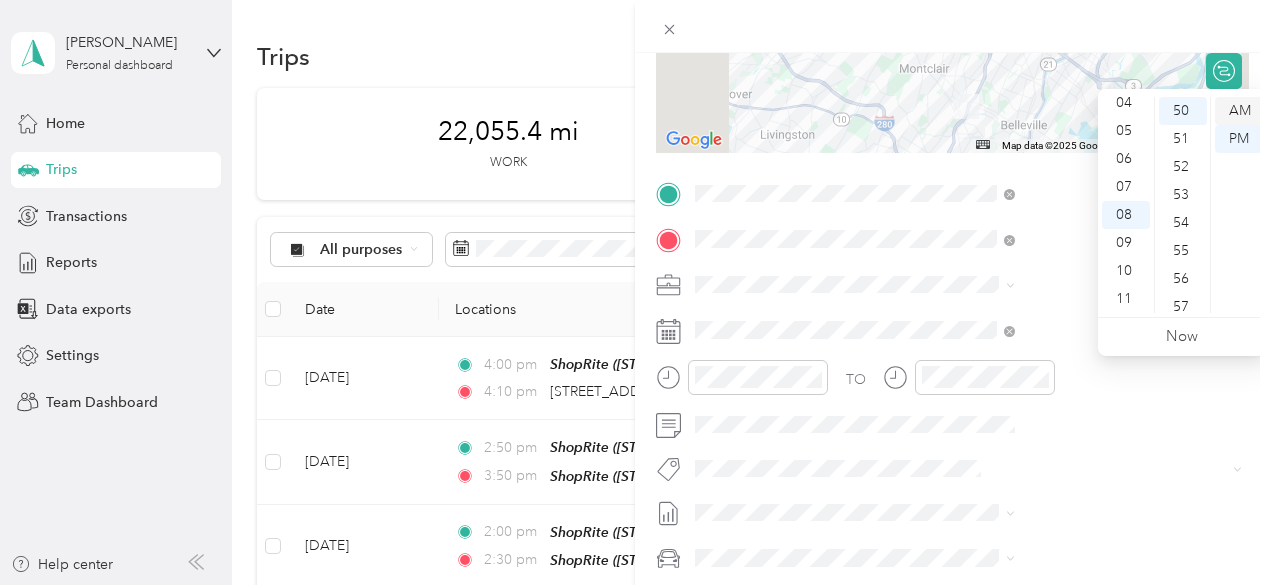 click on "AM" at bounding box center [1239, 111] 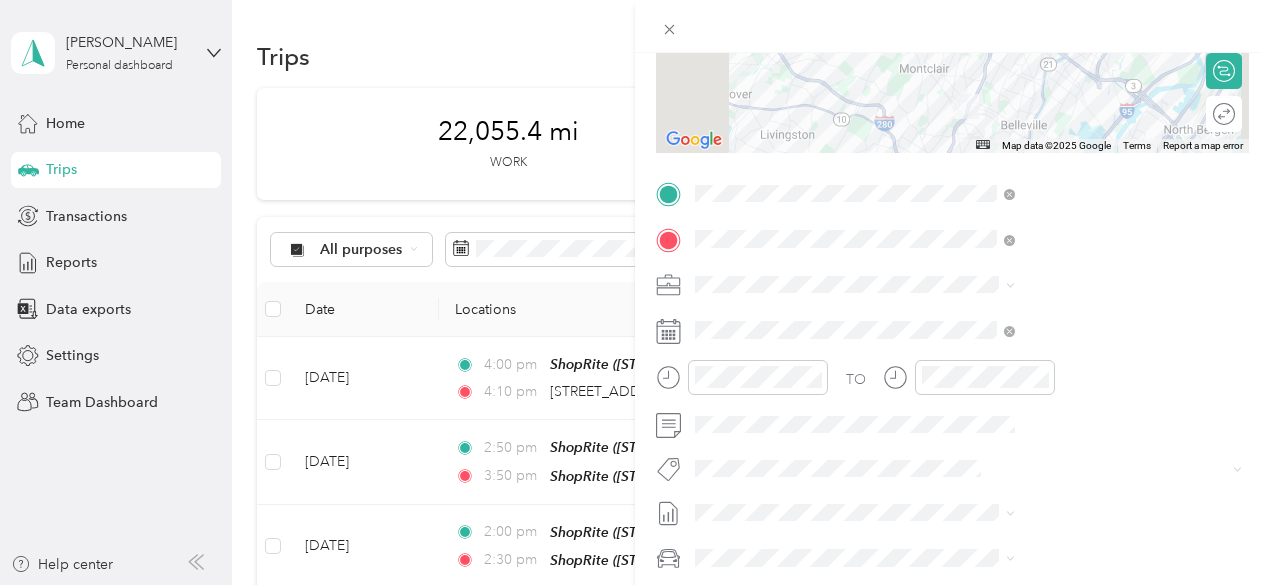 click at bounding box center [952, 26] 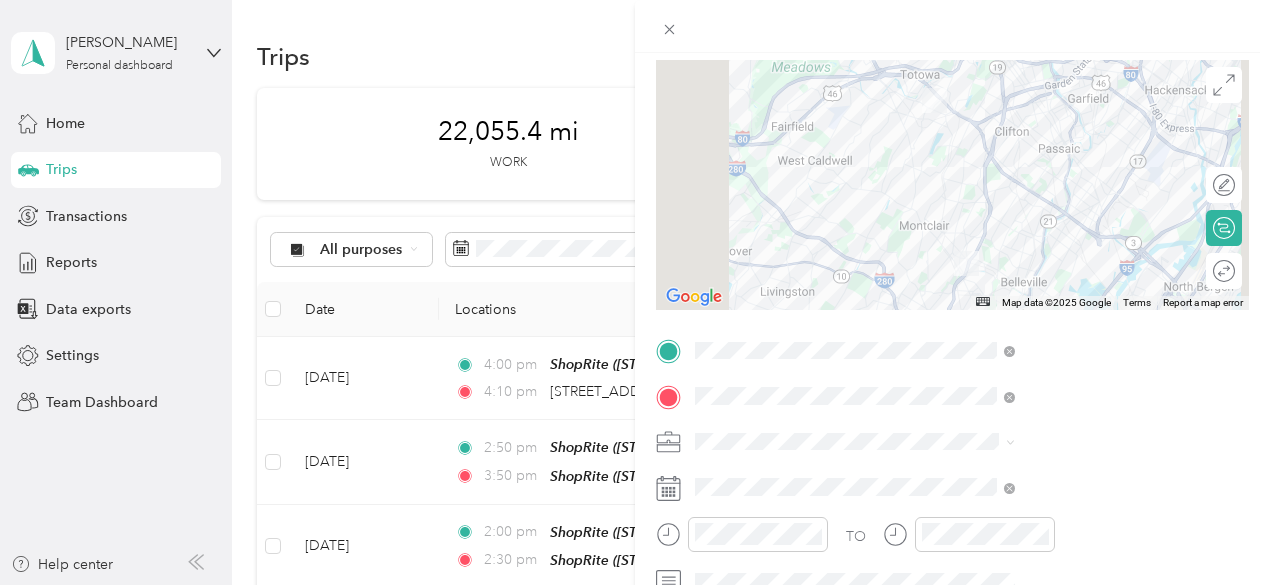 scroll, scrollTop: 0, scrollLeft: 0, axis: both 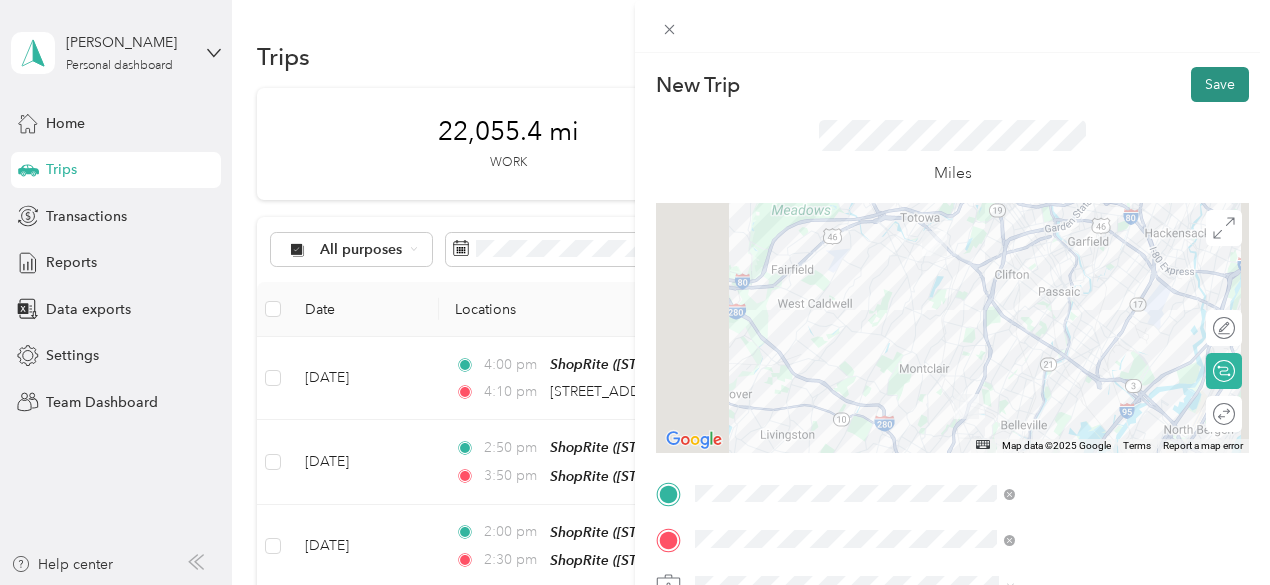 click on "Save" at bounding box center (1220, 84) 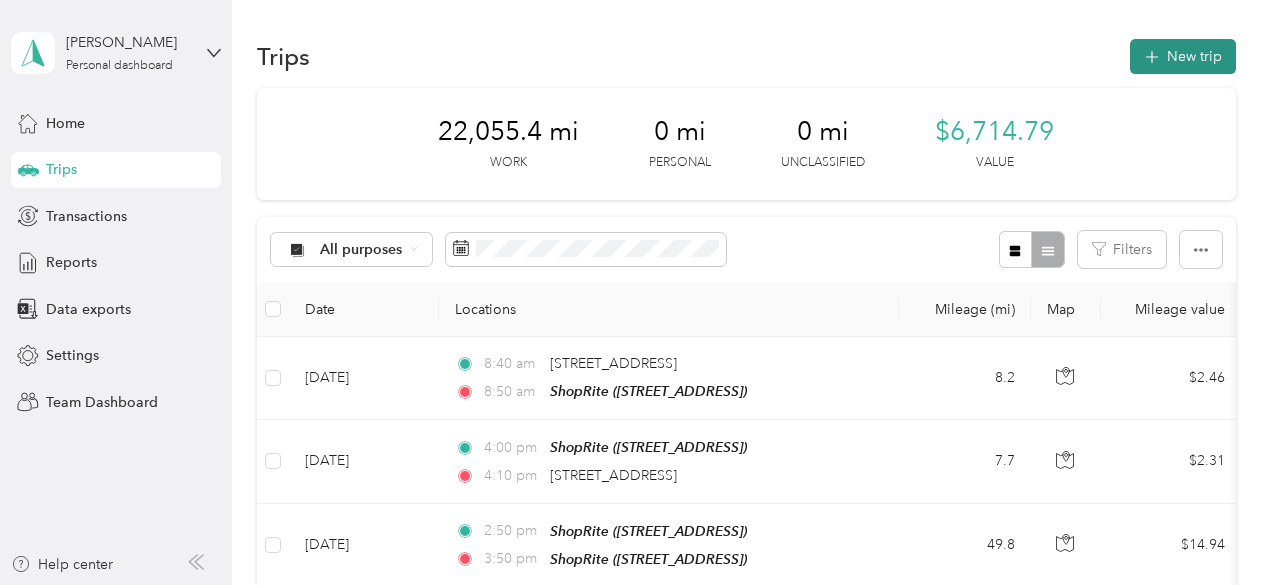 click on "New trip" at bounding box center [1183, 56] 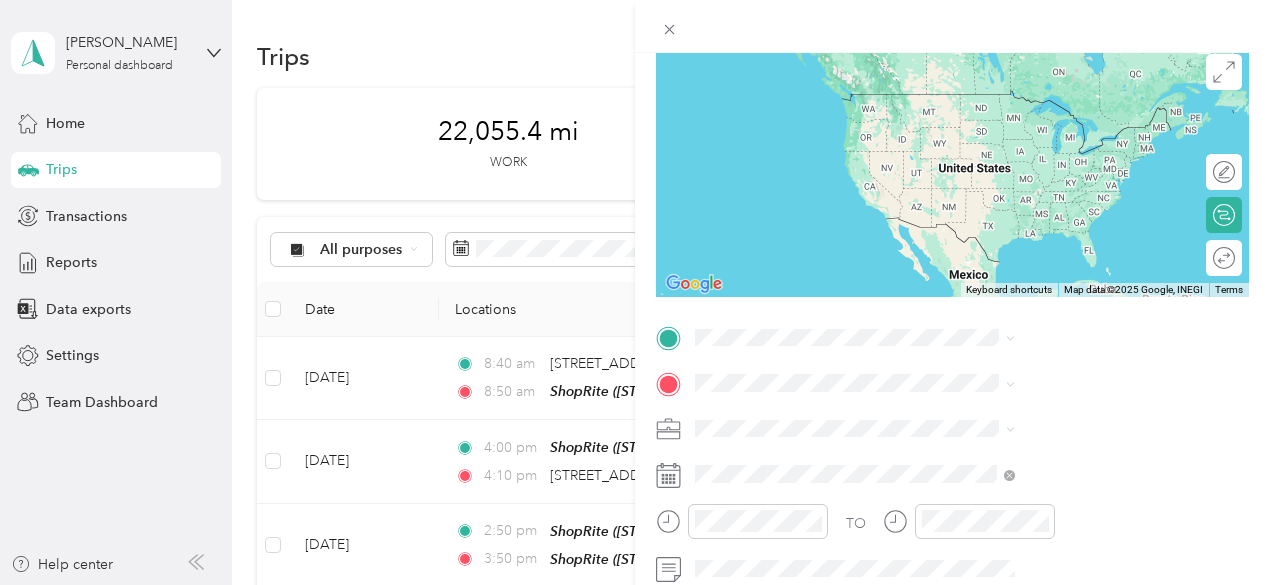 scroll, scrollTop: 200, scrollLeft: 0, axis: vertical 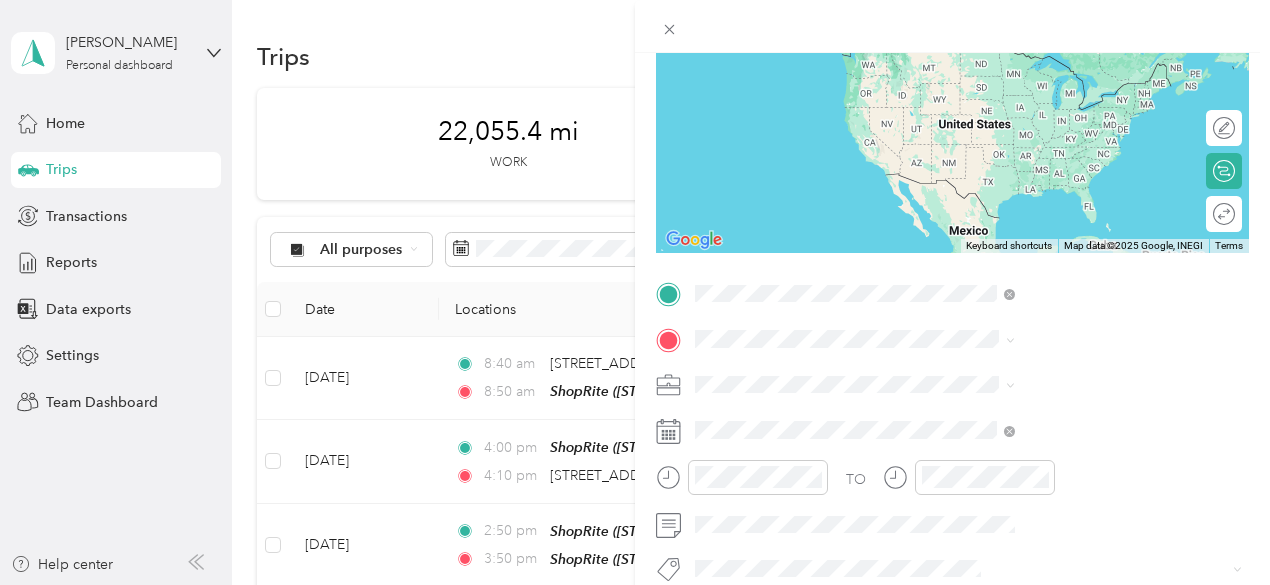 click on "[STREET_ADDRESS]" at bounding box center [1007, 156] 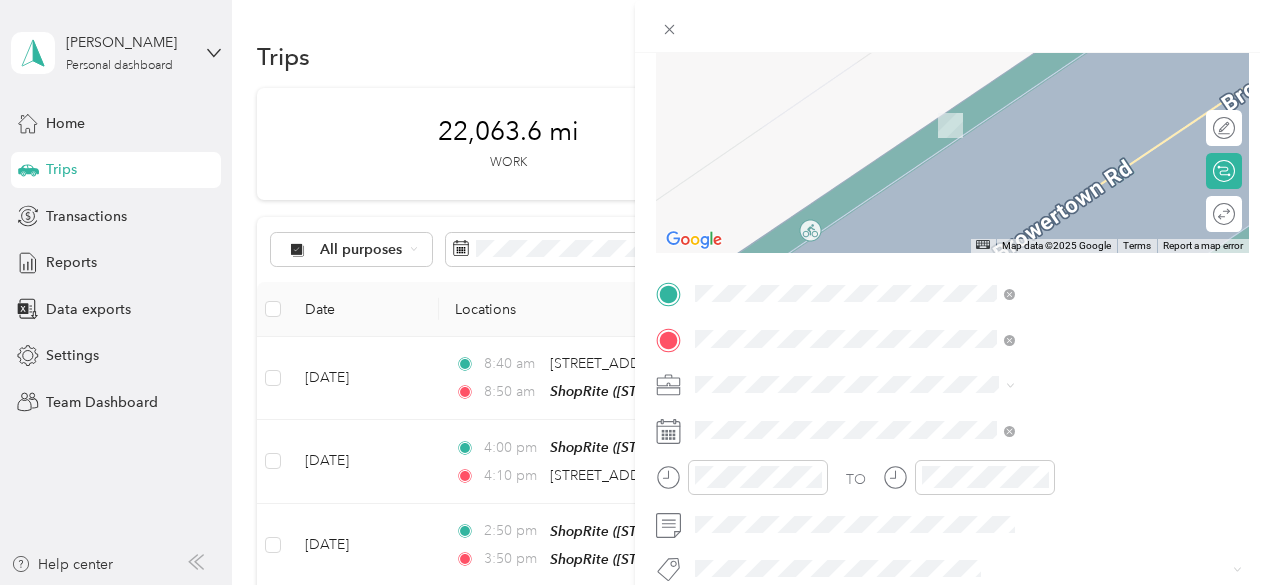 click on "TEAM ShopRite [STREET_ADDRESS][PERSON_NAME]" at bounding box center [1063, 118] 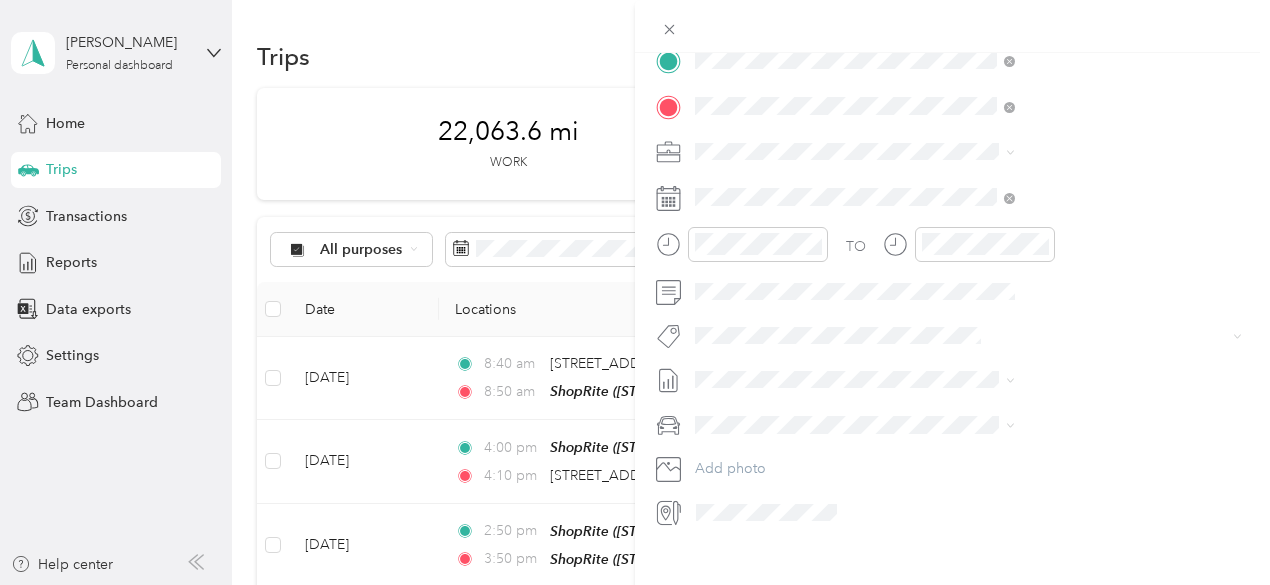 scroll, scrollTop: 464, scrollLeft: 0, axis: vertical 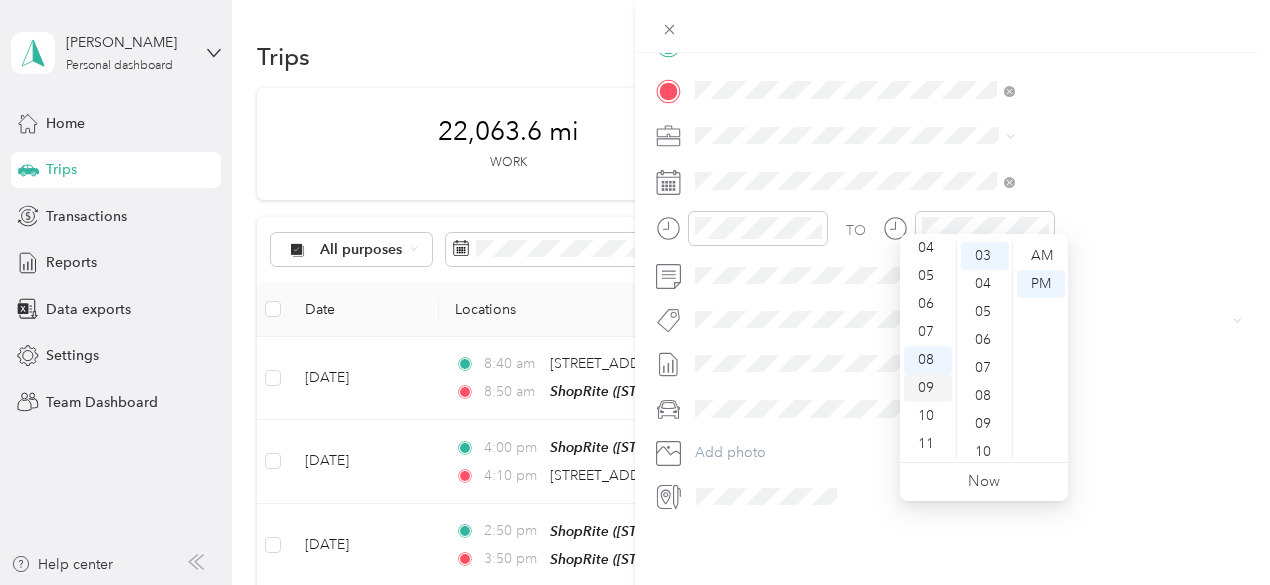 click on "09" at bounding box center [928, 388] 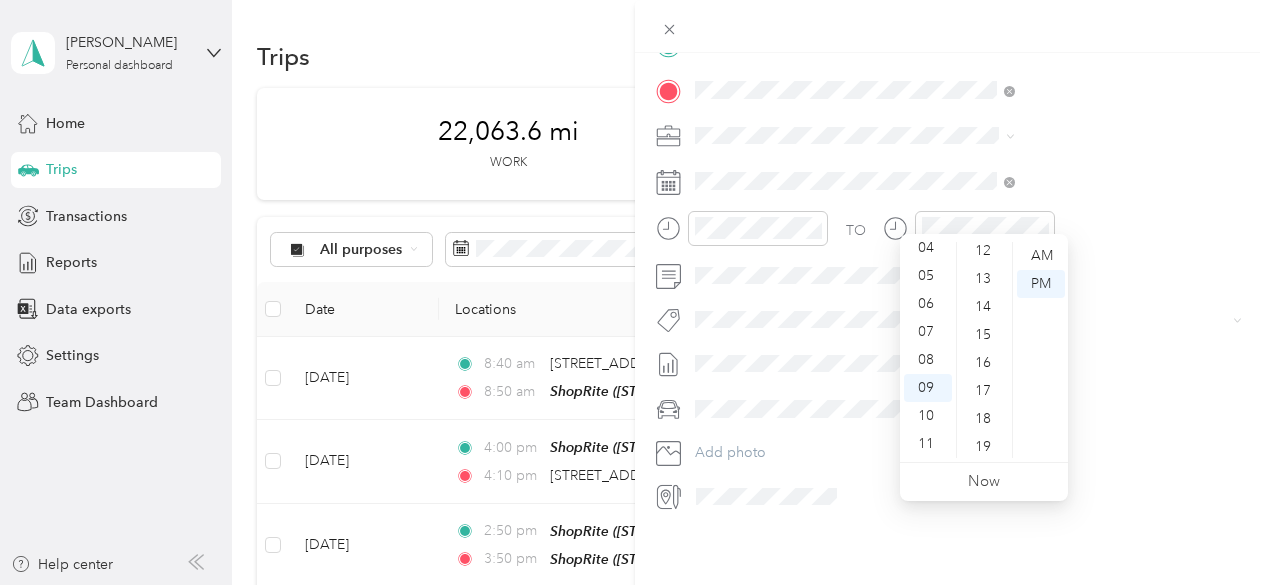 scroll, scrollTop: 384, scrollLeft: 0, axis: vertical 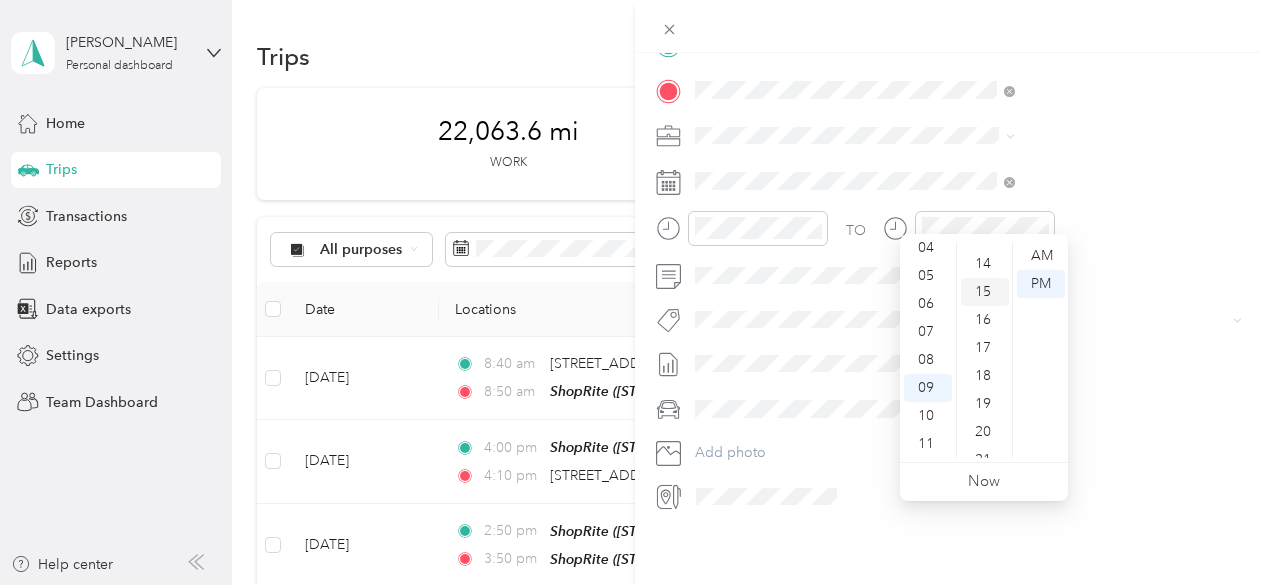 click on "15" at bounding box center (985, 292) 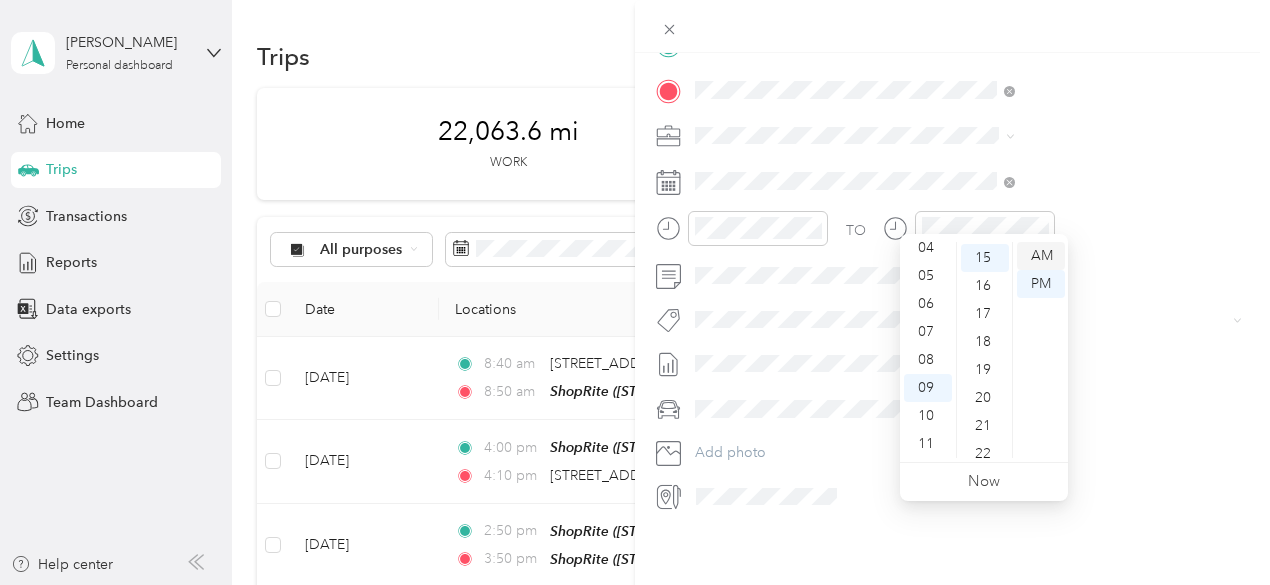scroll, scrollTop: 420, scrollLeft: 0, axis: vertical 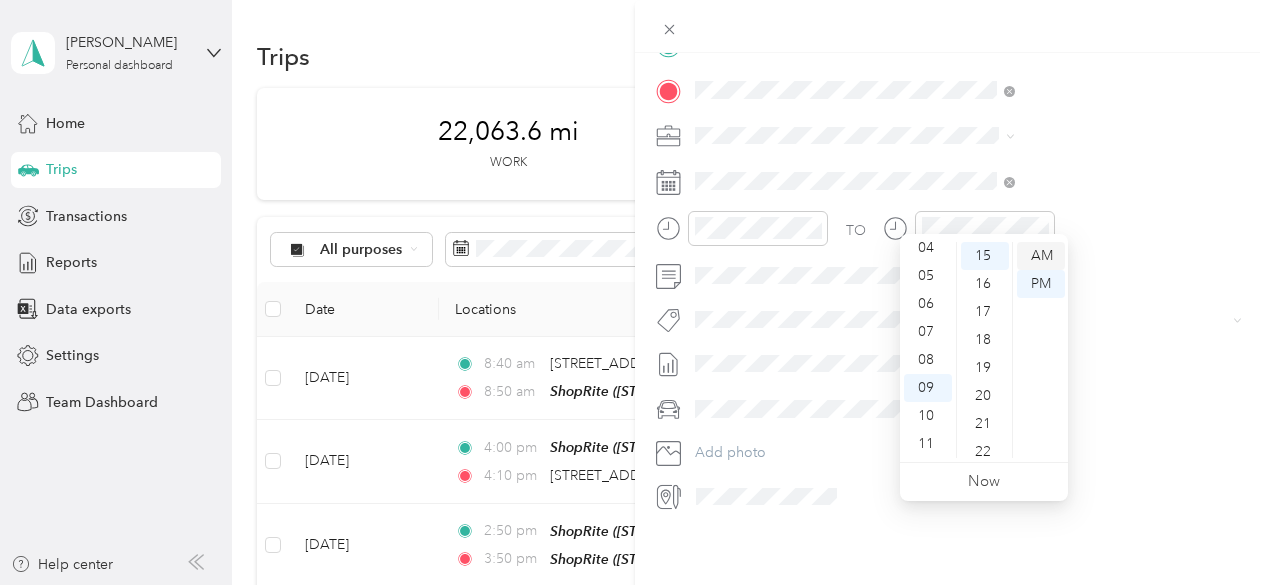 click on "AM" at bounding box center (1041, 256) 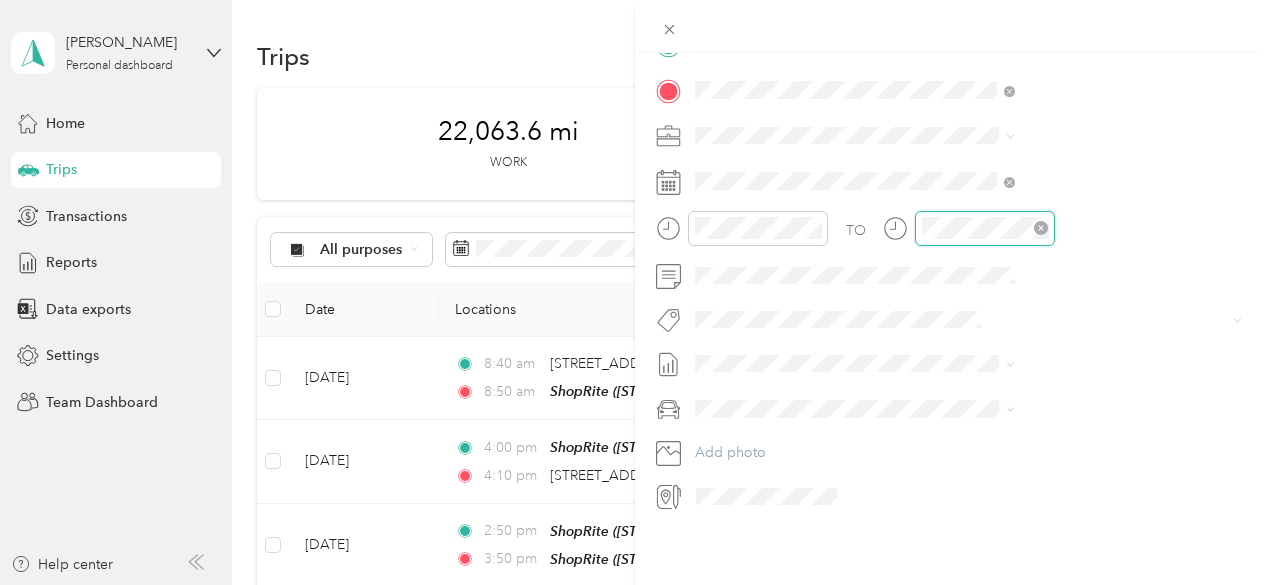 scroll, scrollTop: 84, scrollLeft: 0, axis: vertical 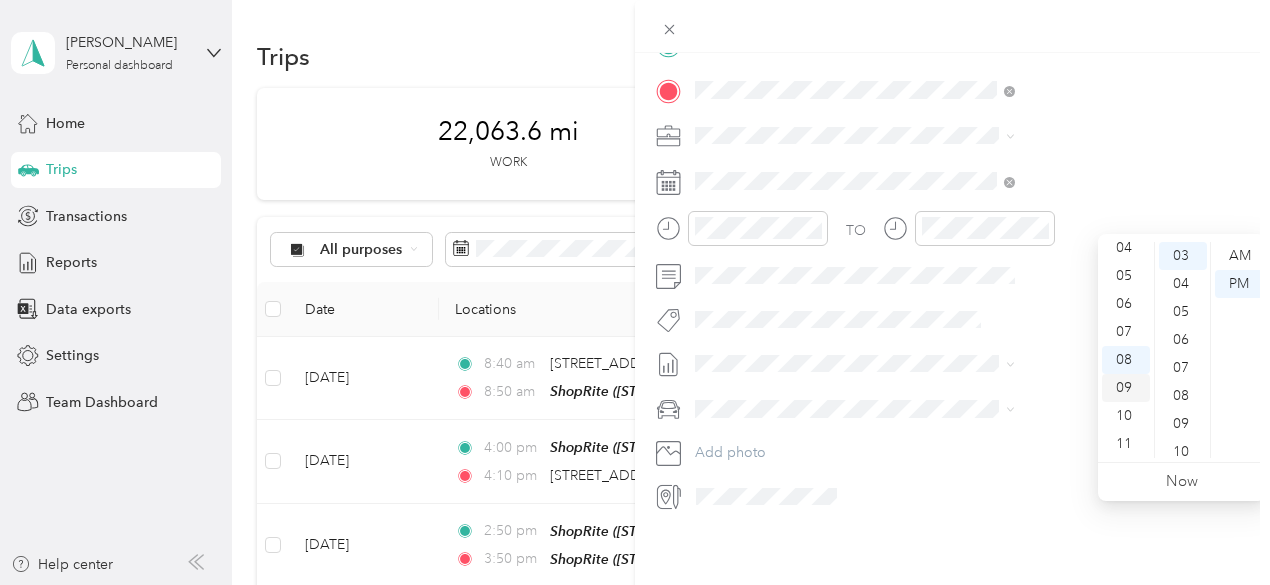 click on "09" at bounding box center [1126, 388] 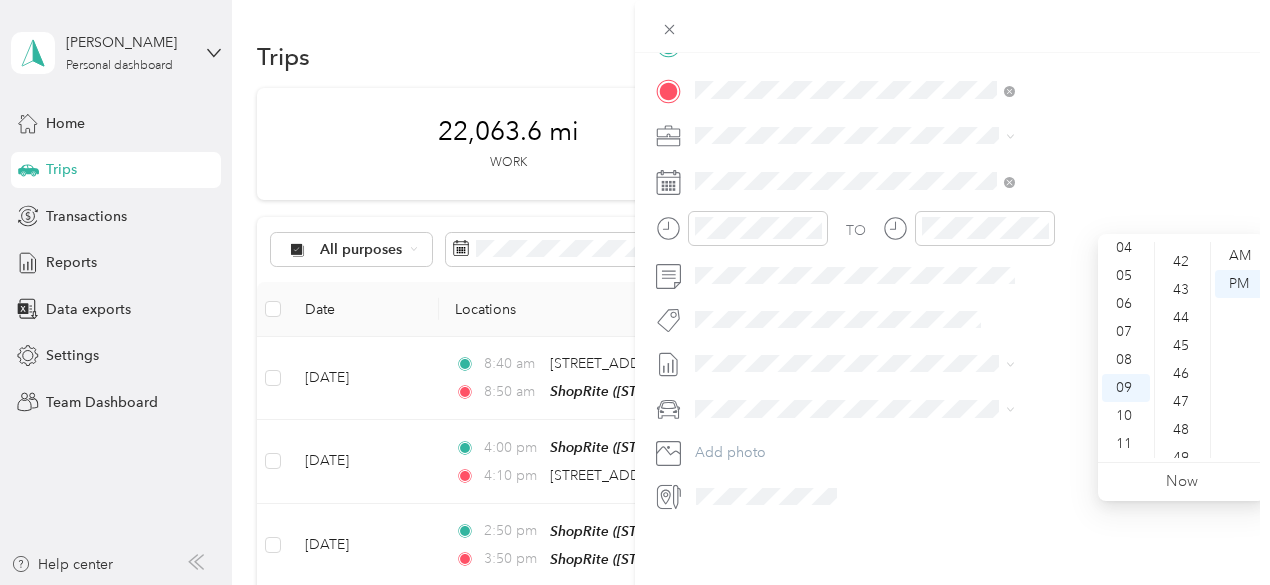 scroll, scrollTop: 1184, scrollLeft: 0, axis: vertical 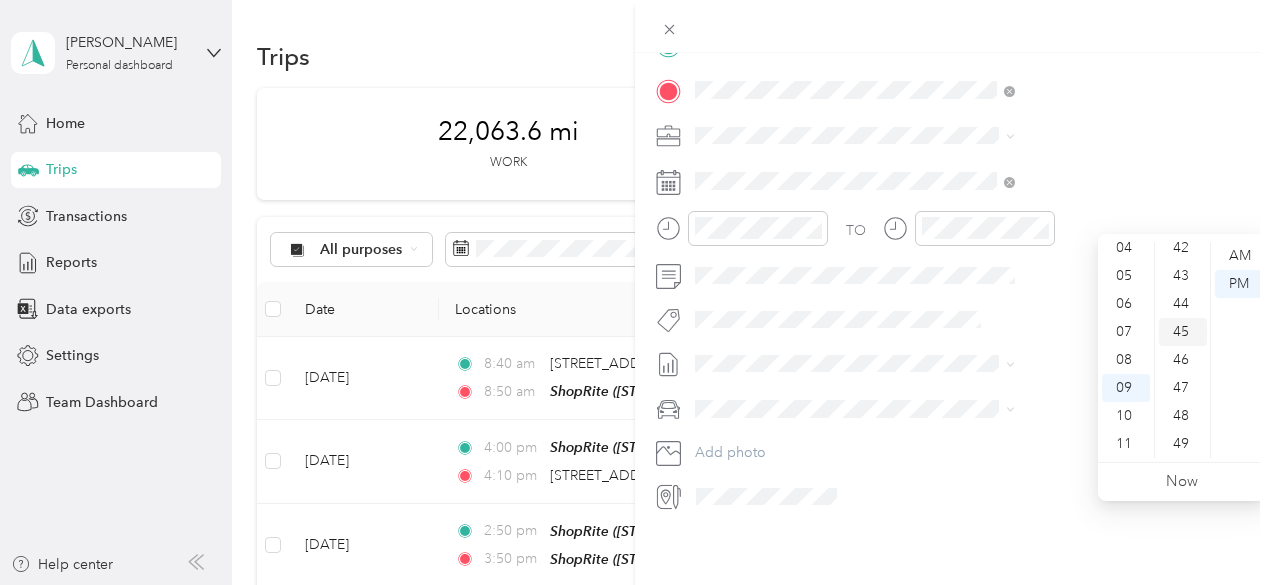 click on "45" at bounding box center [1183, 332] 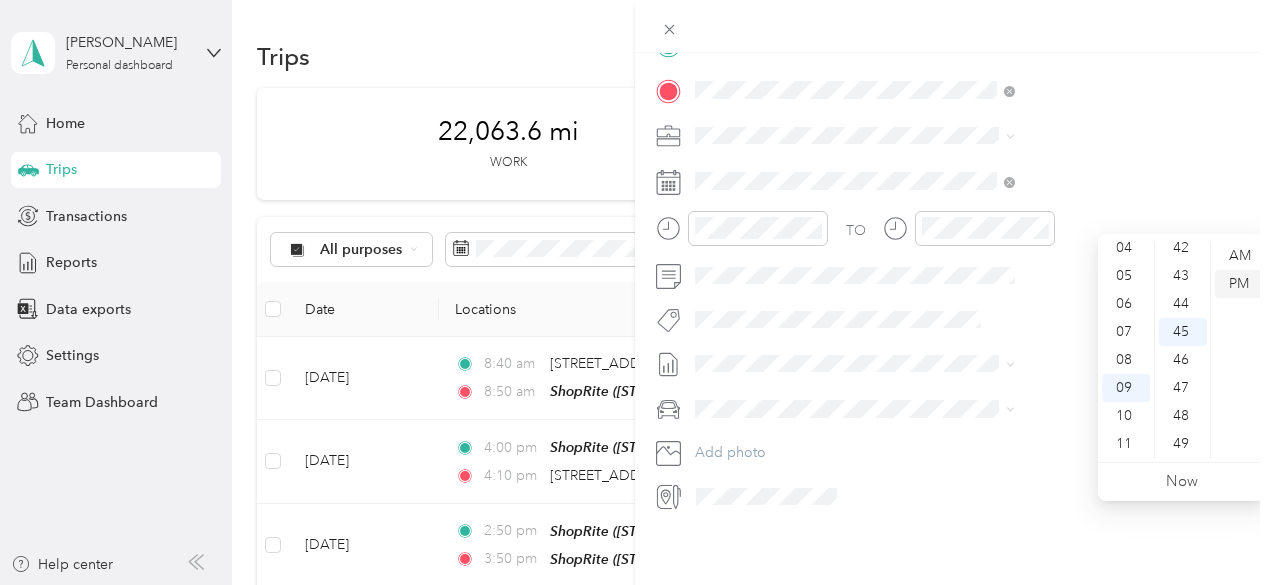 scroll, scrollTop: 1260, scrollLeft: 0, axis: vertical 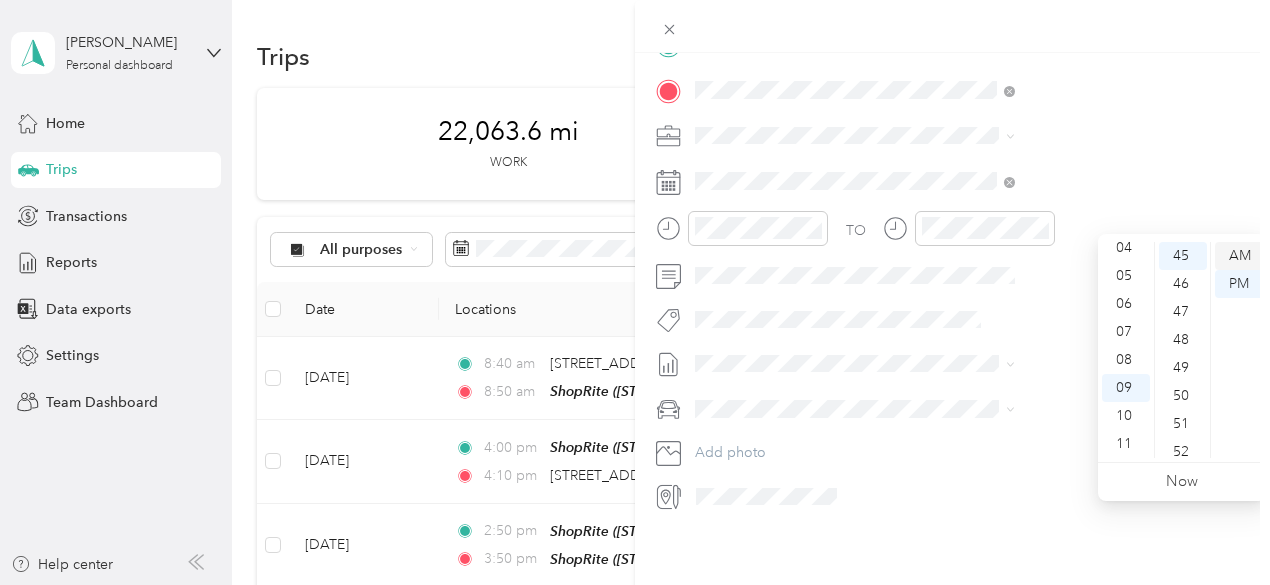click on "AM" at bounding box center [1239, 256] 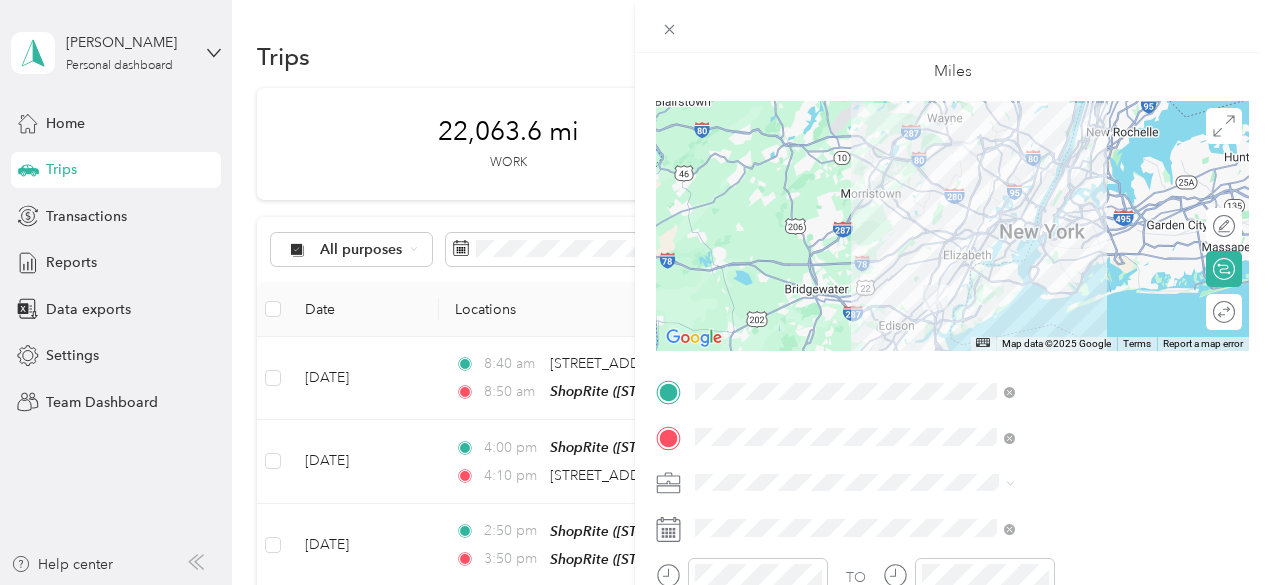 scroll, scrollTop: 0, scrollLeft: 0, axis: both 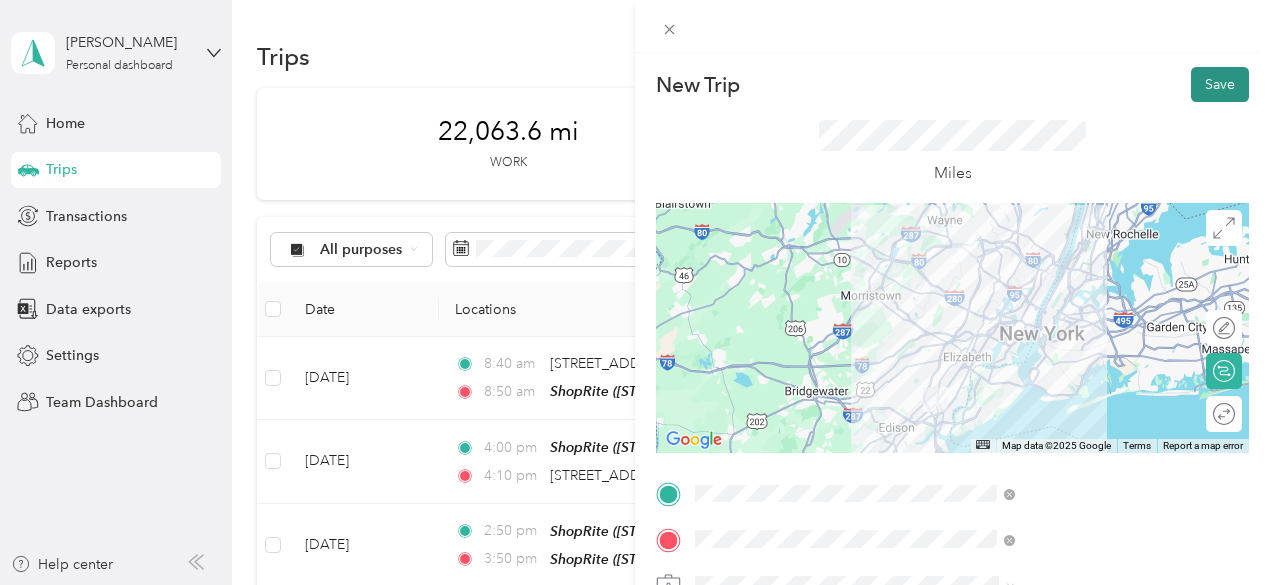 click on "Save" at bounding box center [1220, 84] 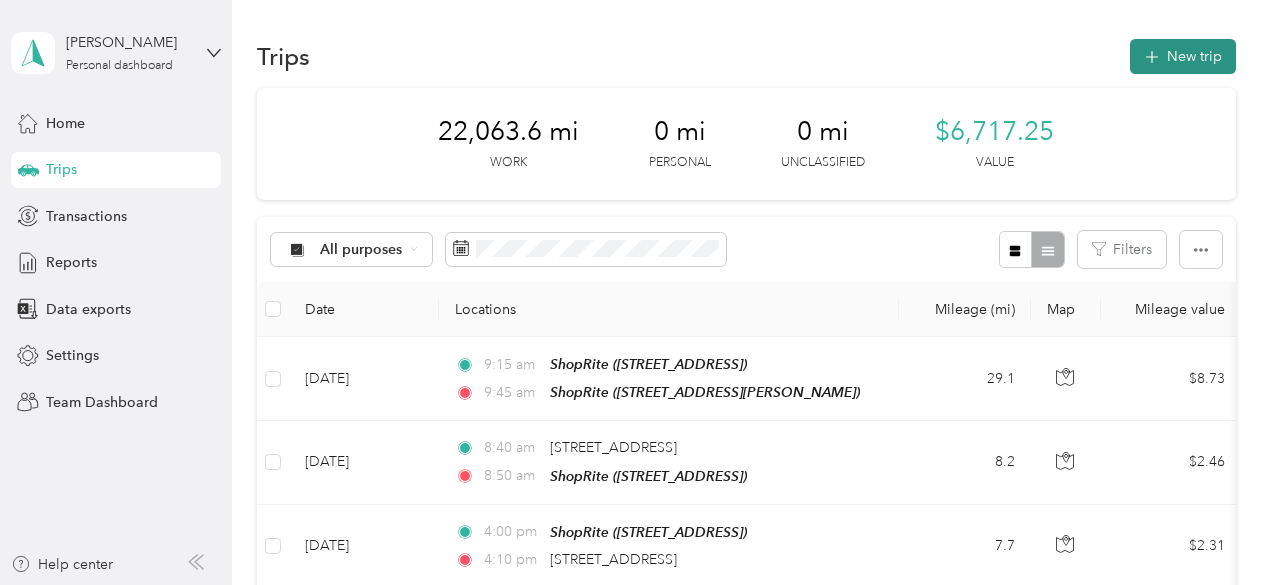 click on "New trip" at bounding box center [1183, 56] 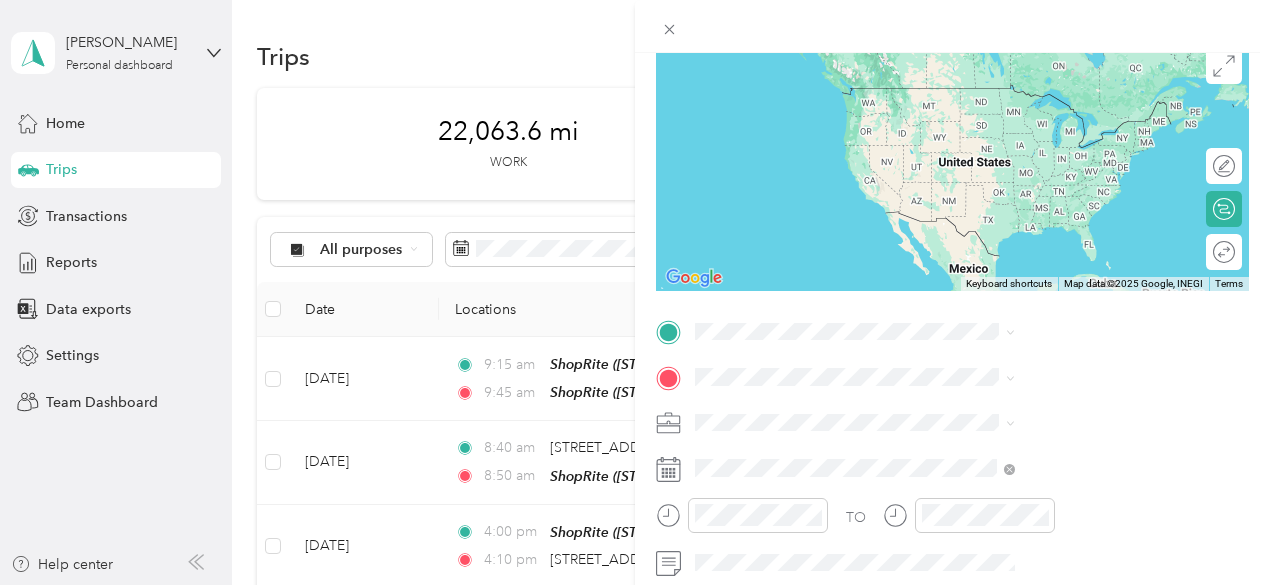 scroll, scrollTop: 200, scrollLeft: 0, axis: vertical 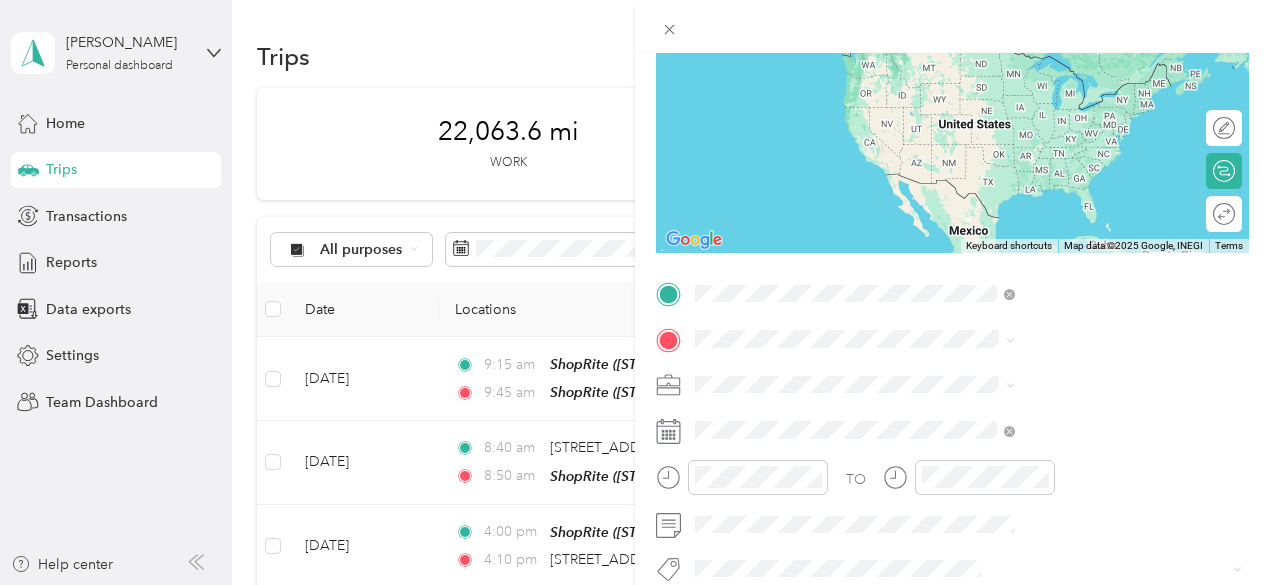 click on "[STREET_ADDRESS][PERSON_NAME]" at bounding box center [1063, 86] 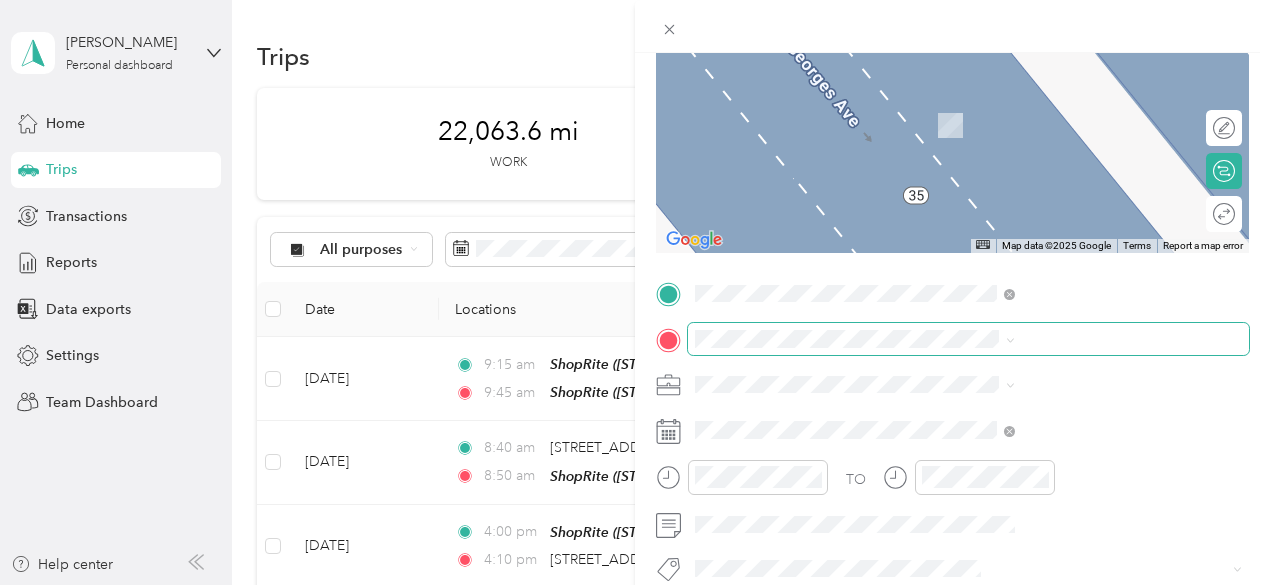 click at bounding box center [968, 339] 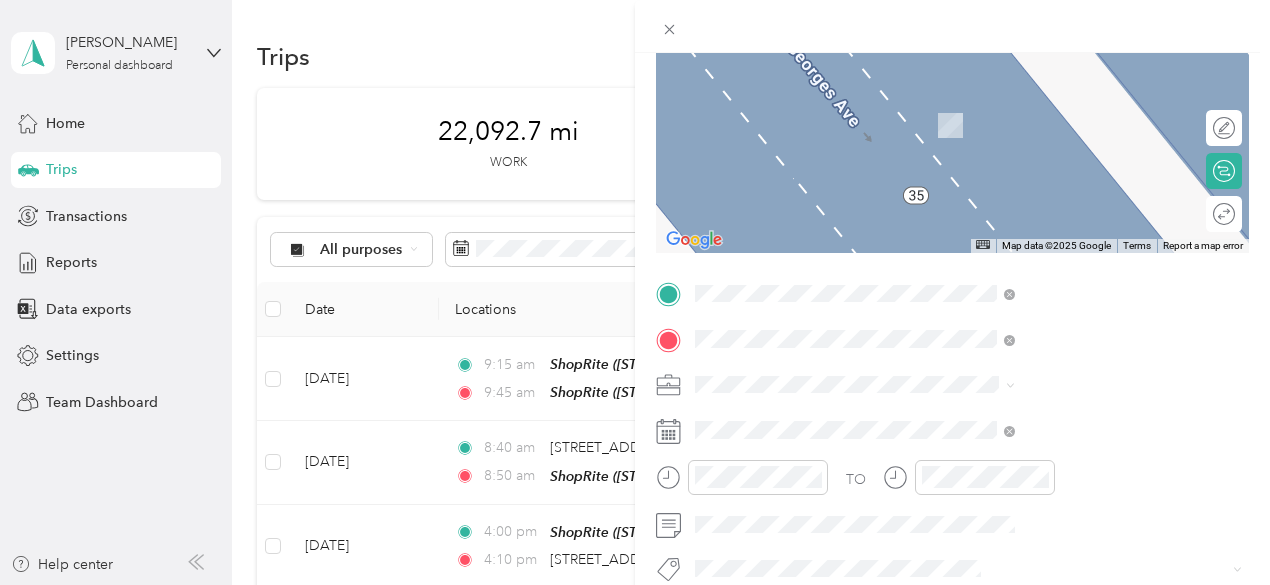 click on "50 Walmart Plz, 088091264, [GEOGRAPHIC_DATA], [GEOGRAPHIC_DATA], [GEOGRAPHIC_DATA]" at bounding box center (1032, 164) 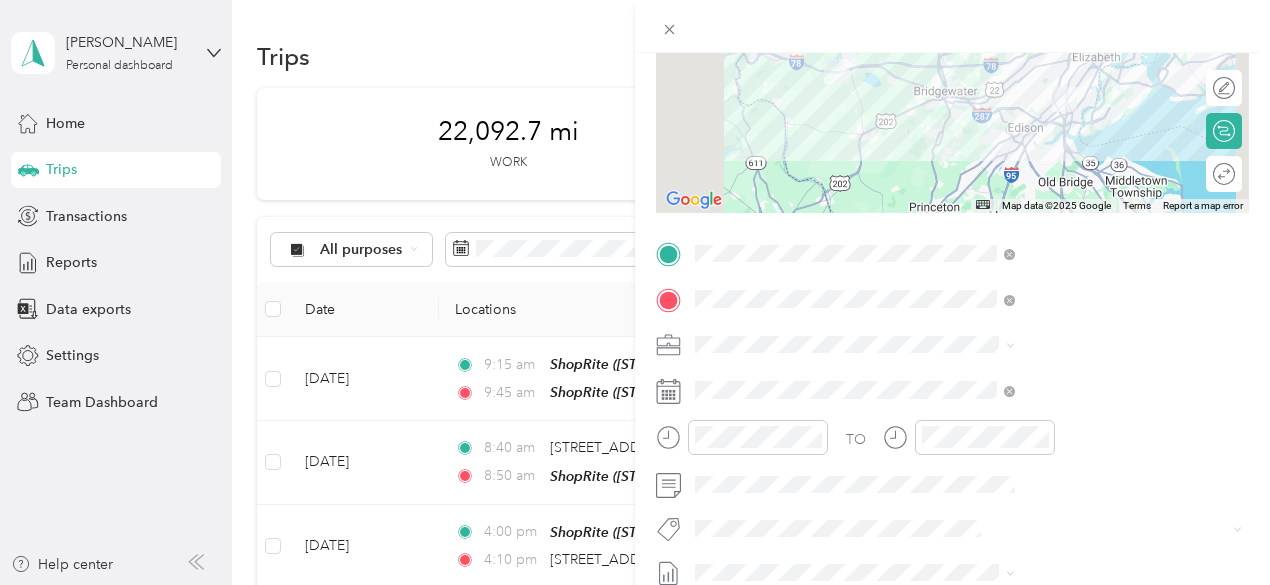 scroll, scrollTop: 200, scrollLeft: 0, axis: vertical 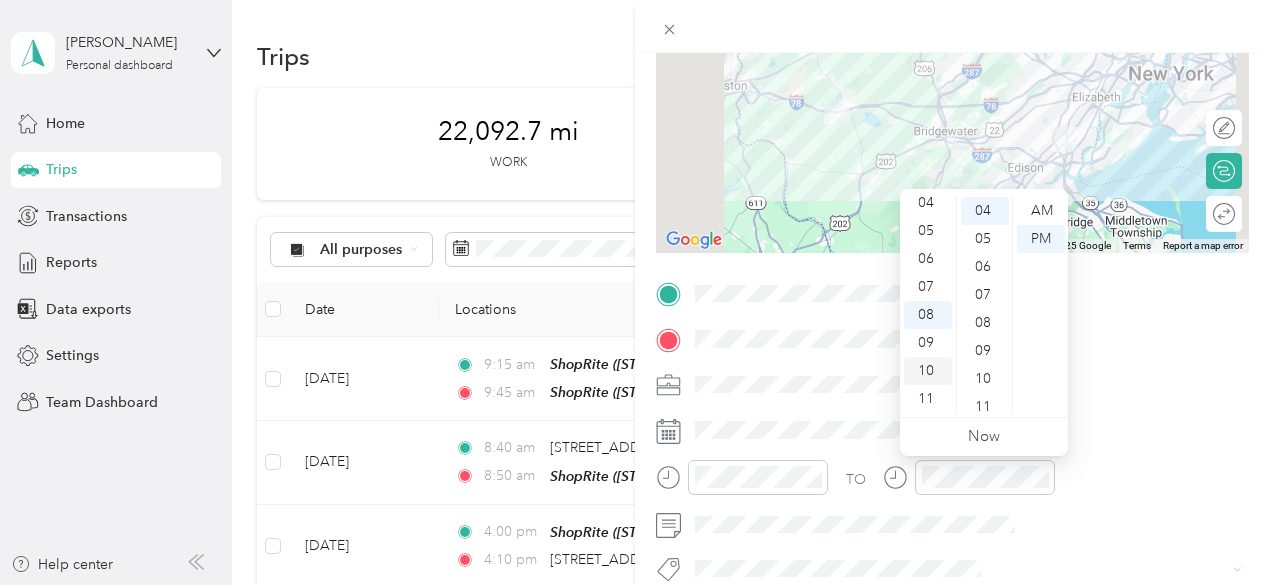 click on "10" at bounding box center (928, 371) 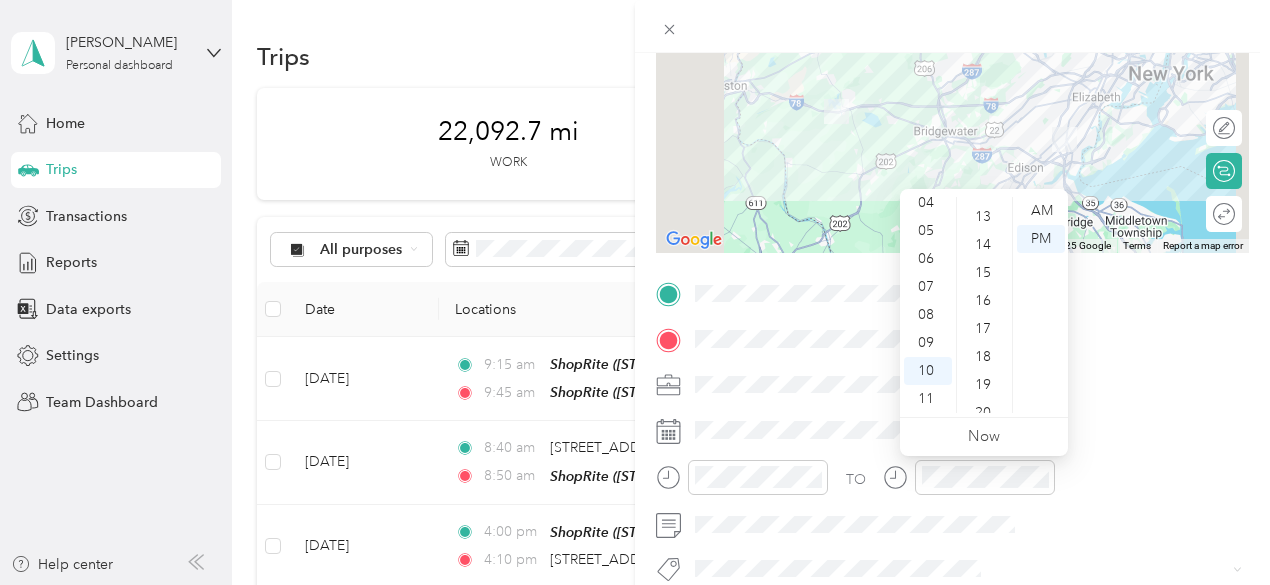 scroll, scrollTop: 400, scrollLeft: 0, axis: vertical 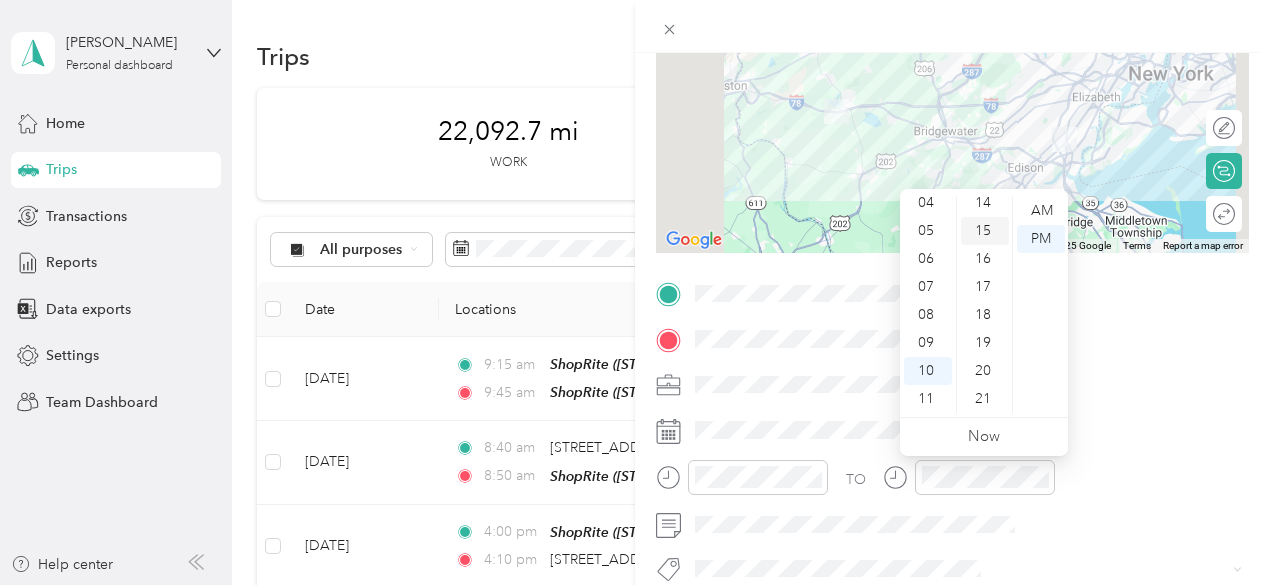 click on "15" at bounding box center (985, 231) 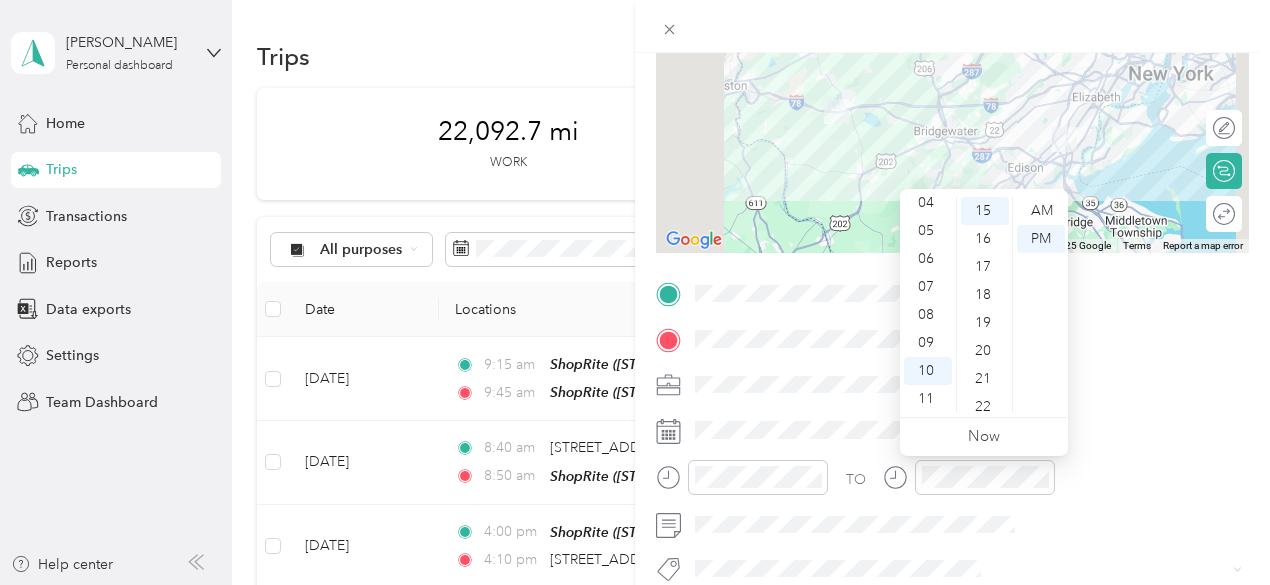 scroll, scrollTop: 420, scrollLeft: 0, axis: vertical 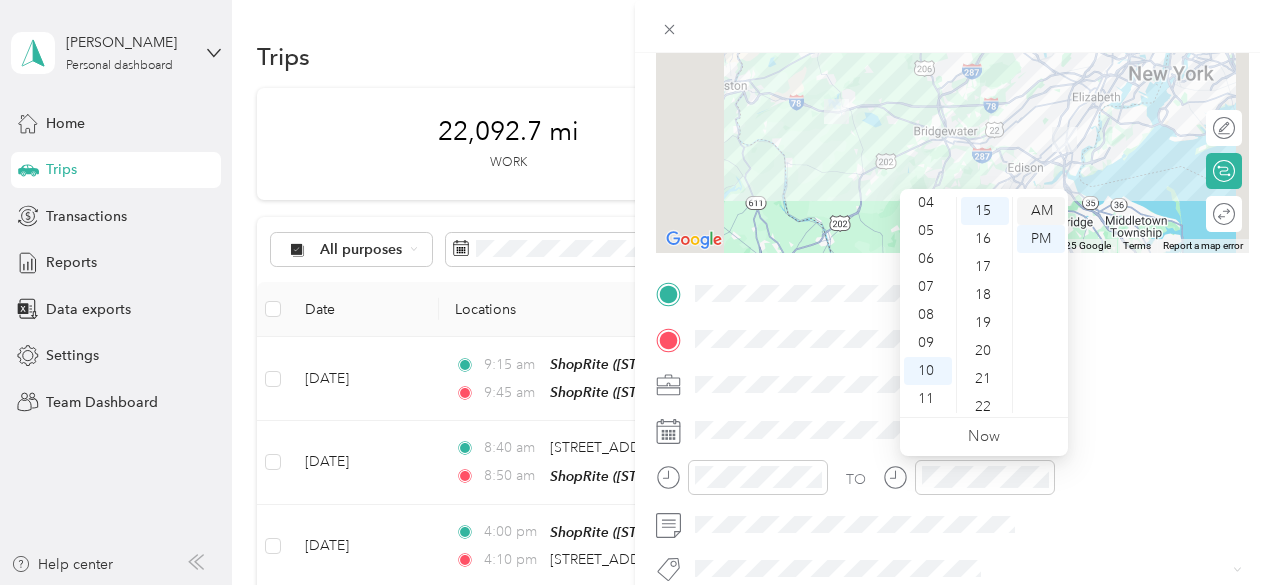 click on "AM" at bounding box center [1041, 211] 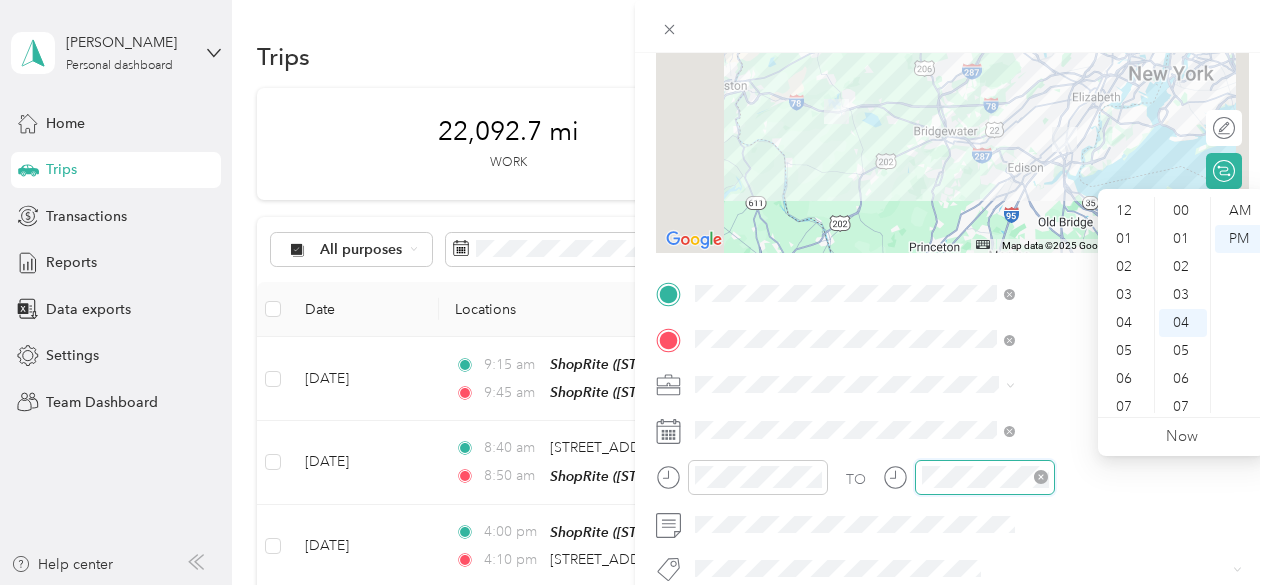 scroll, scrollTop: 112, scrollLeft: 0, axis: vertical 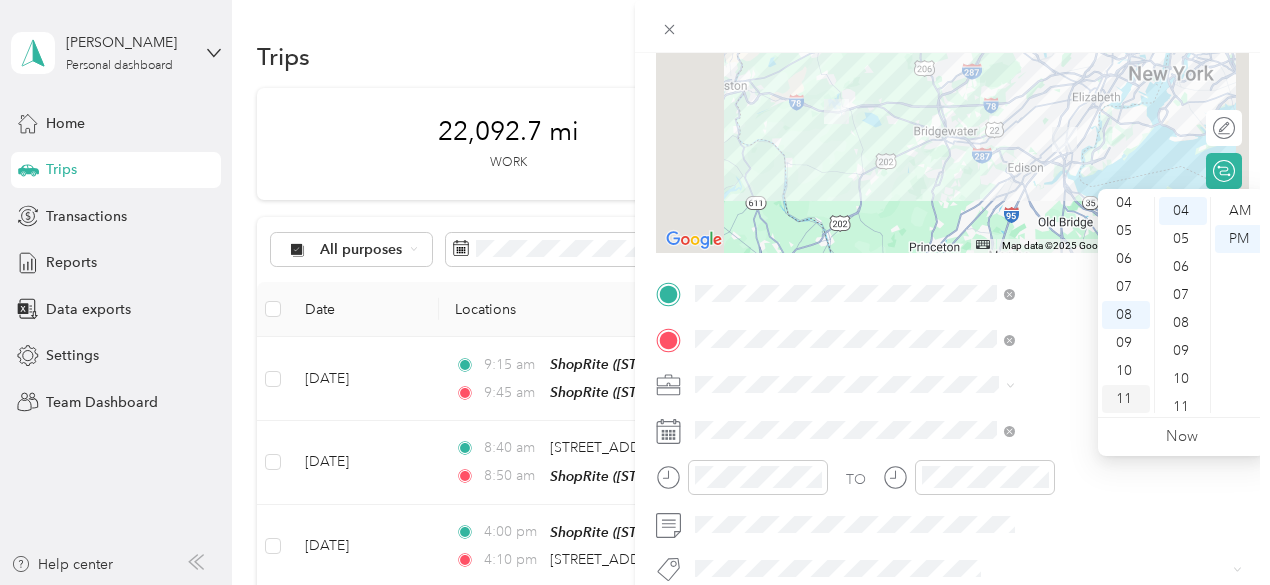 click on "11" at bounding box center (1126, 399) 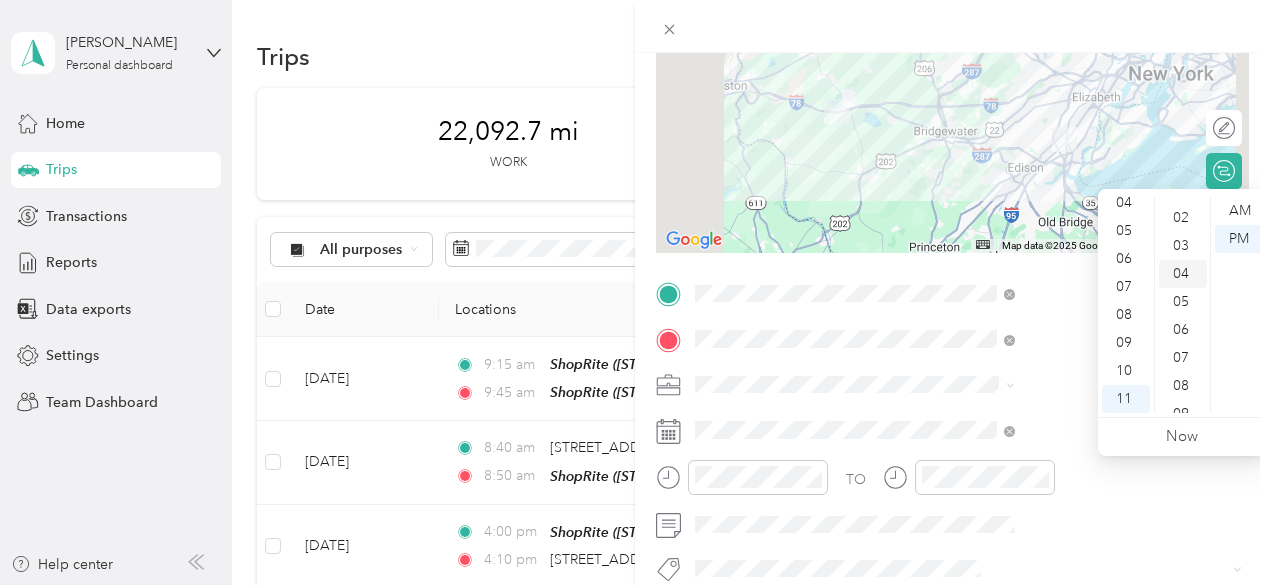 scroll, scrollTop: 0, scrollLeft: 0, axis: both 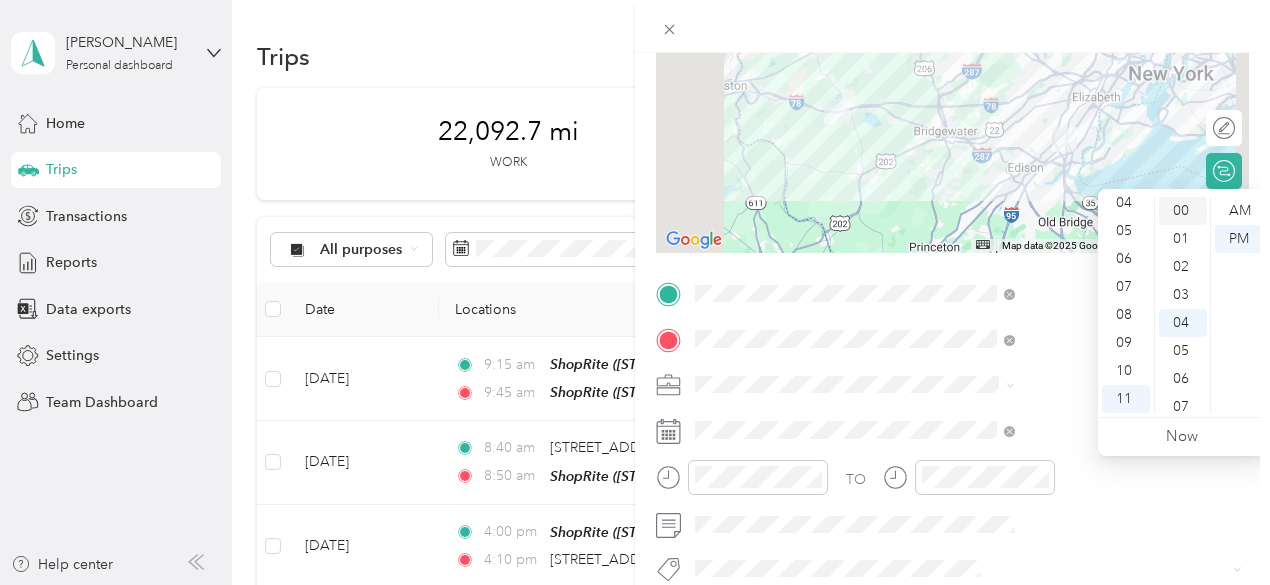 click on "00" at bounding box center (1183, 211) 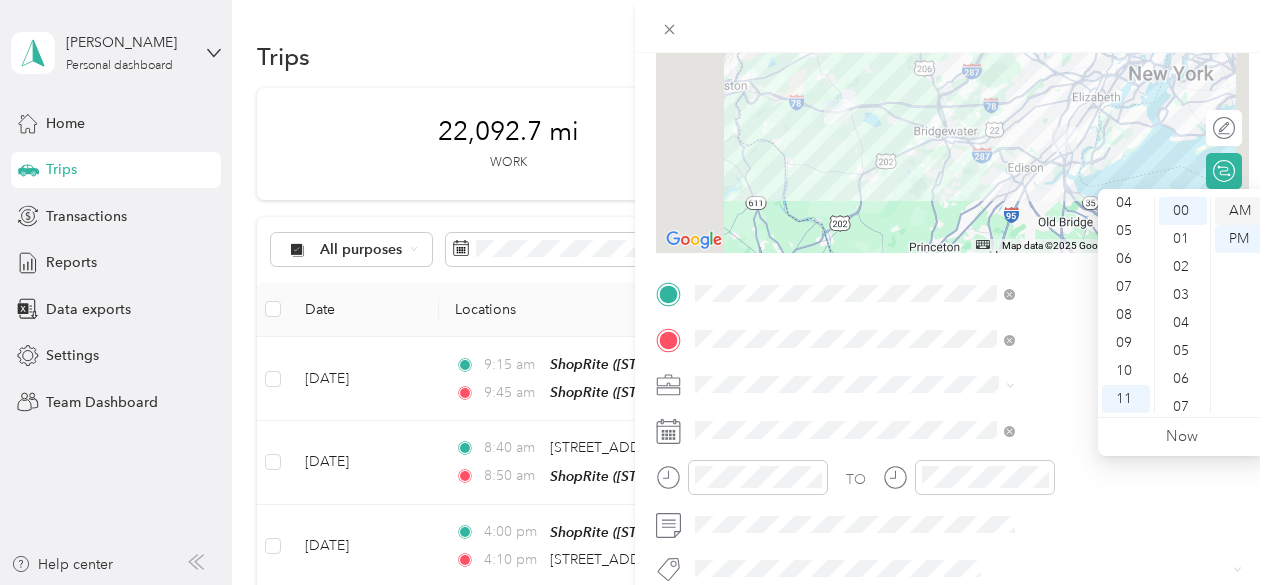 click on "AM" at bounding box center [1239, 211] 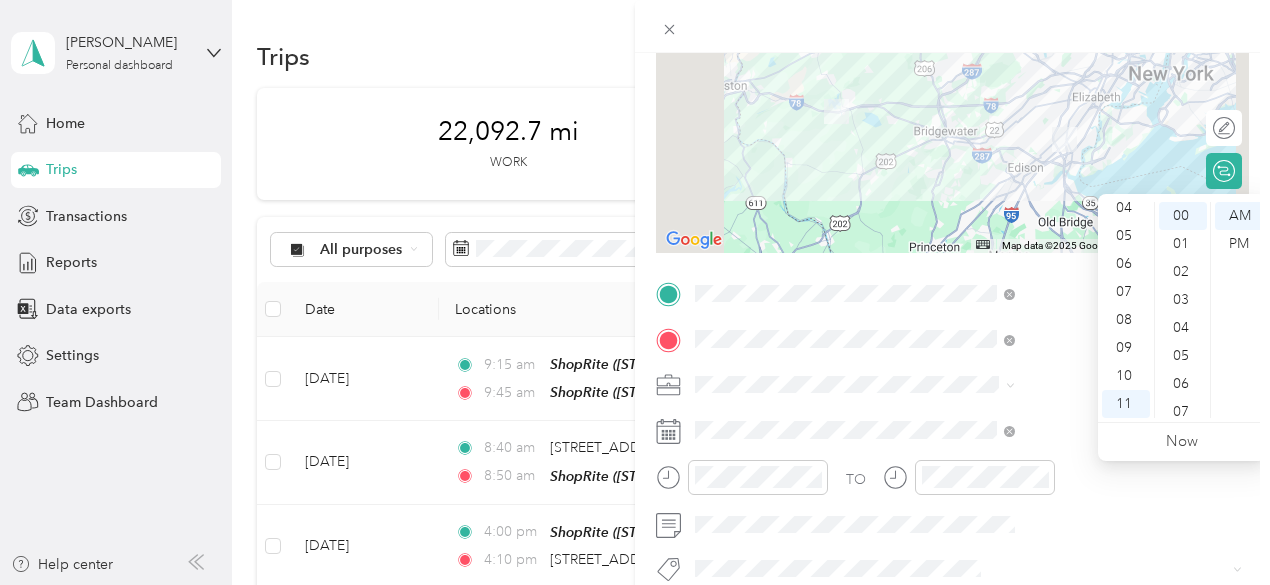 scroll, scrollTop: 0, scrollLeft: 0, axis: both 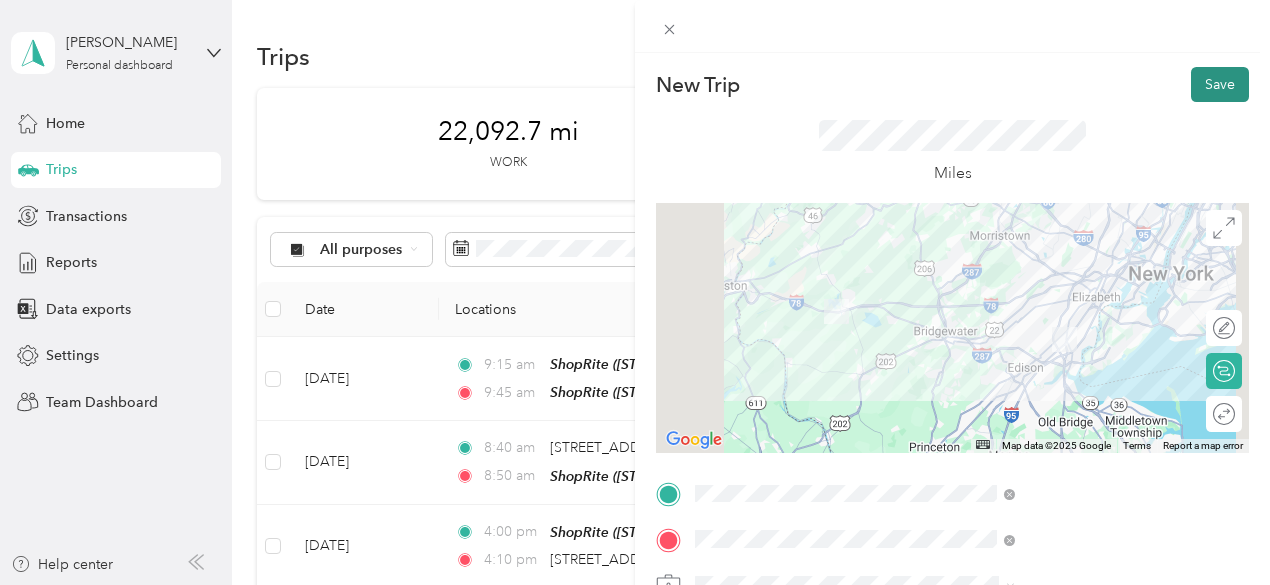 click on "Save" at bounding box center (1220, 84) 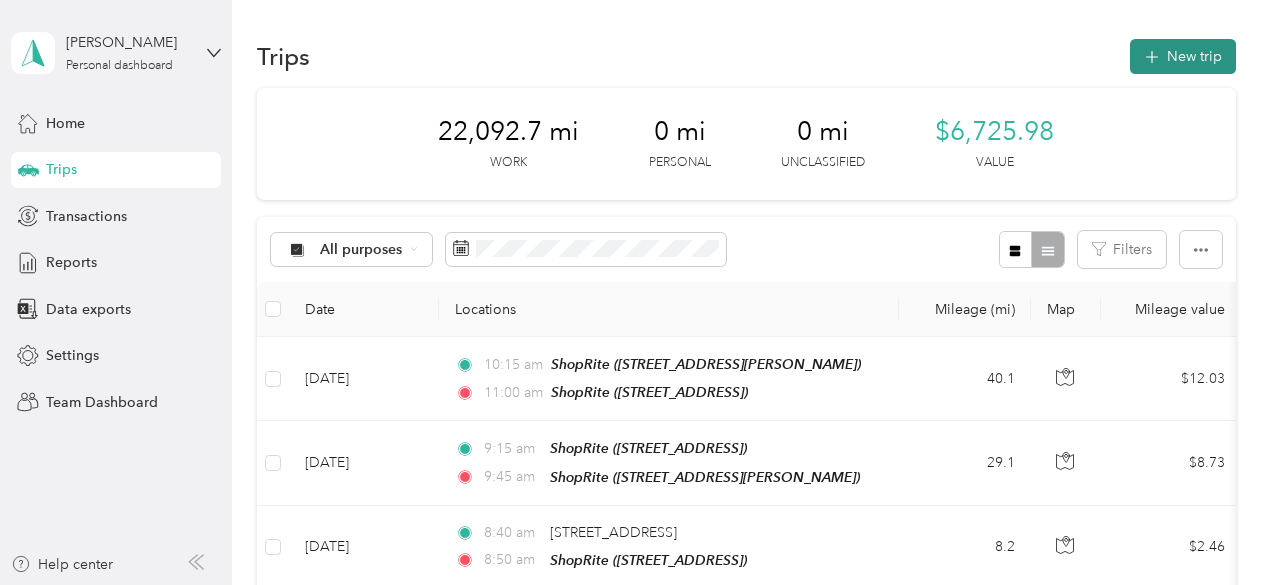 click on "New trip" at bounding box center (1183, 56) 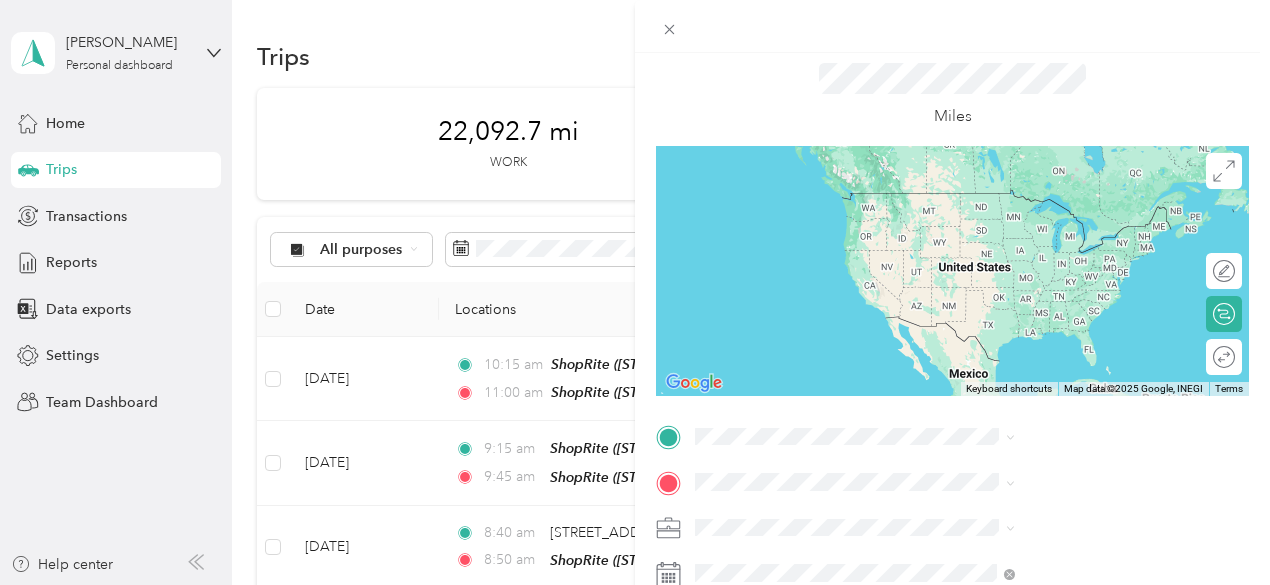 scroll, scrollTop: 200, scrollLeft: 0, axis: vertical 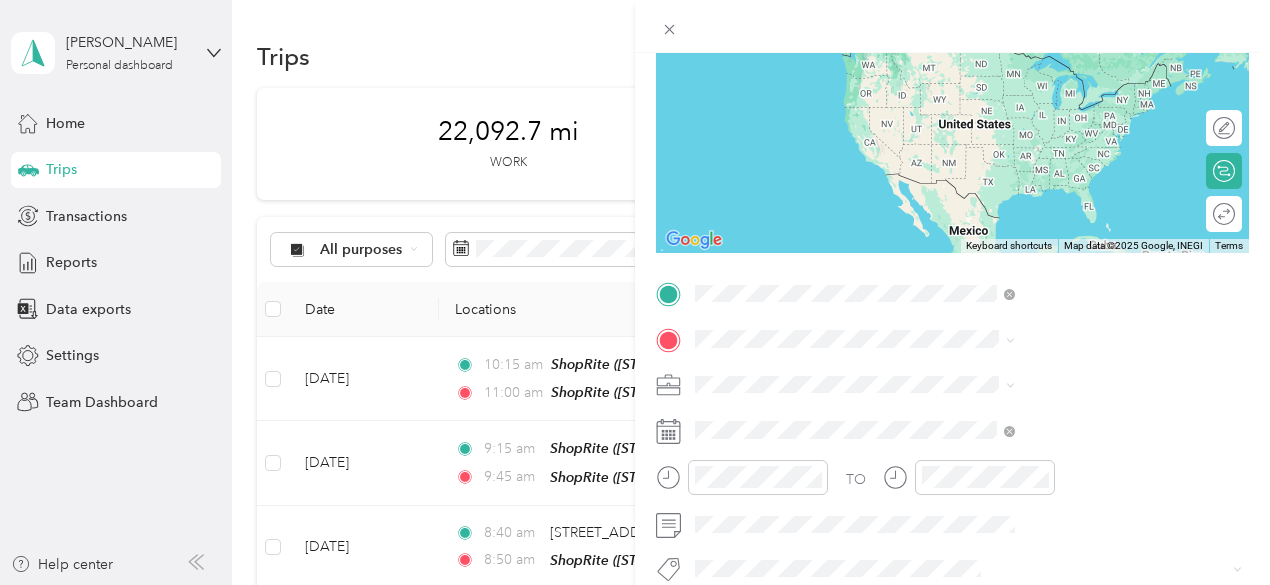 click on "50 Walmart Plz, 088091264, [GEOGRAPHIC_DATA], [GEOGRAPHIC_DATA], [GEOGRAPHIC_DATA]" at bounding box center (1032, 118) 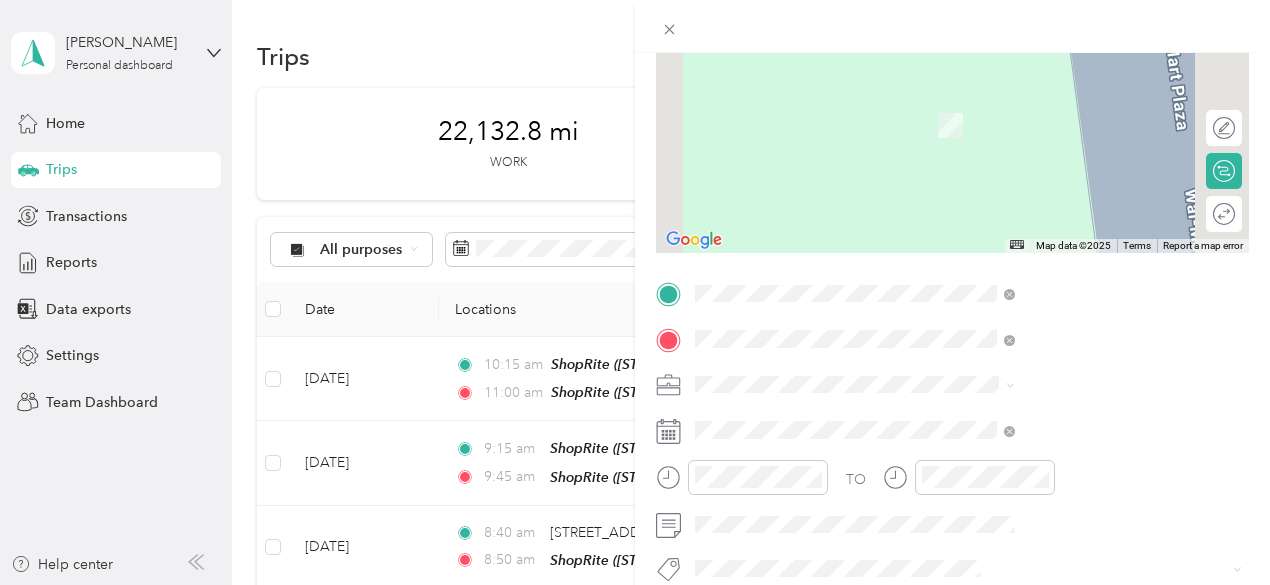 click on "TEAM ShopRite Liquors [STREET_ADDRESS]" at bounding box center (1034, 118) 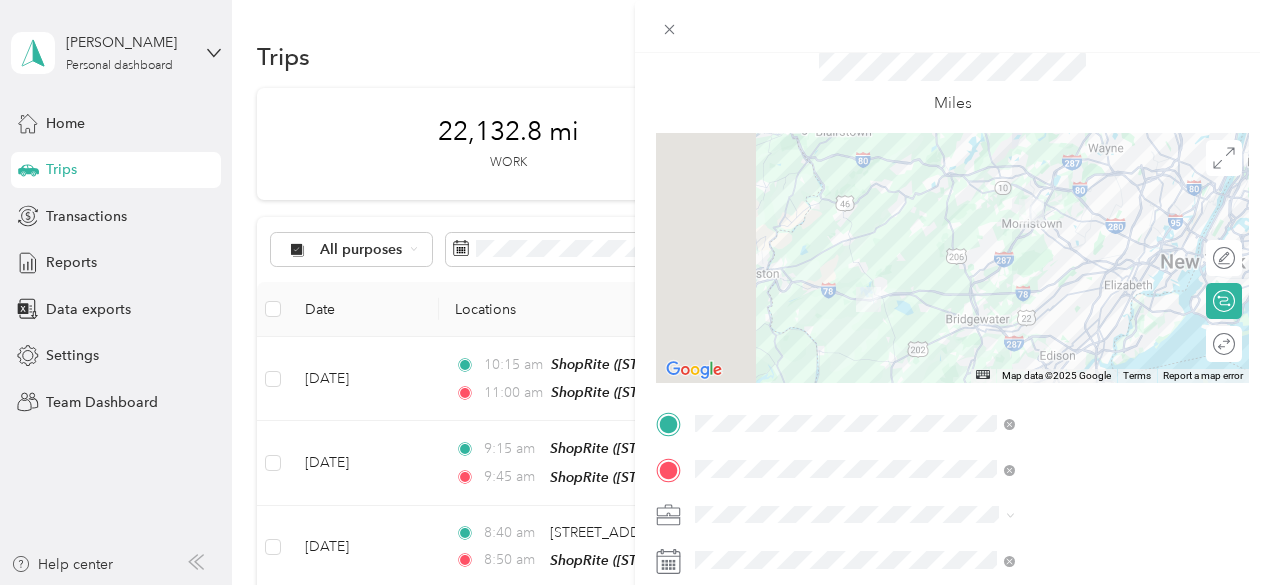 scroll, scrollTop: 200, scrollLeft: 0, axis: vertical 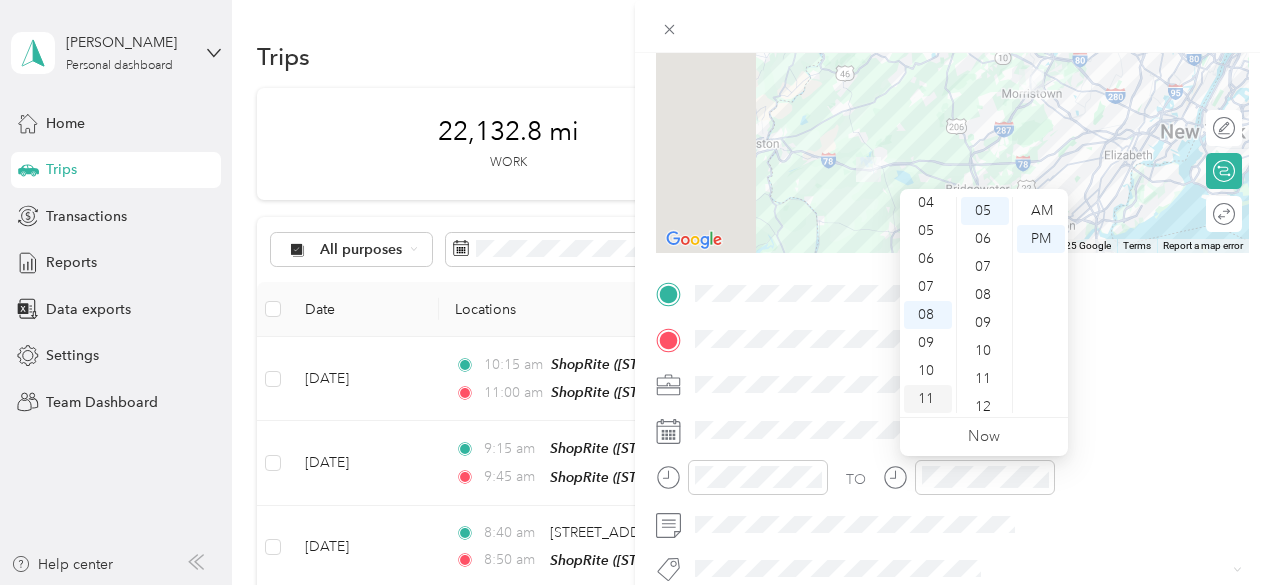 click on "11" at bounding box center [928, 399] 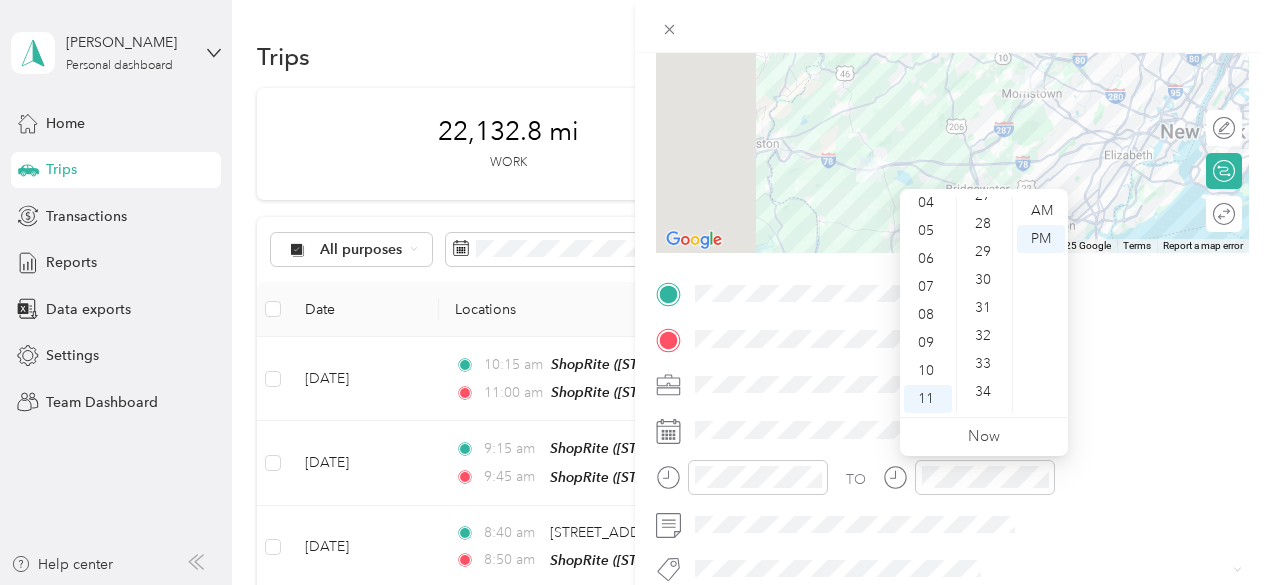 scroll, scrollTop: 740, scrollLeft: 0, axis: vertical 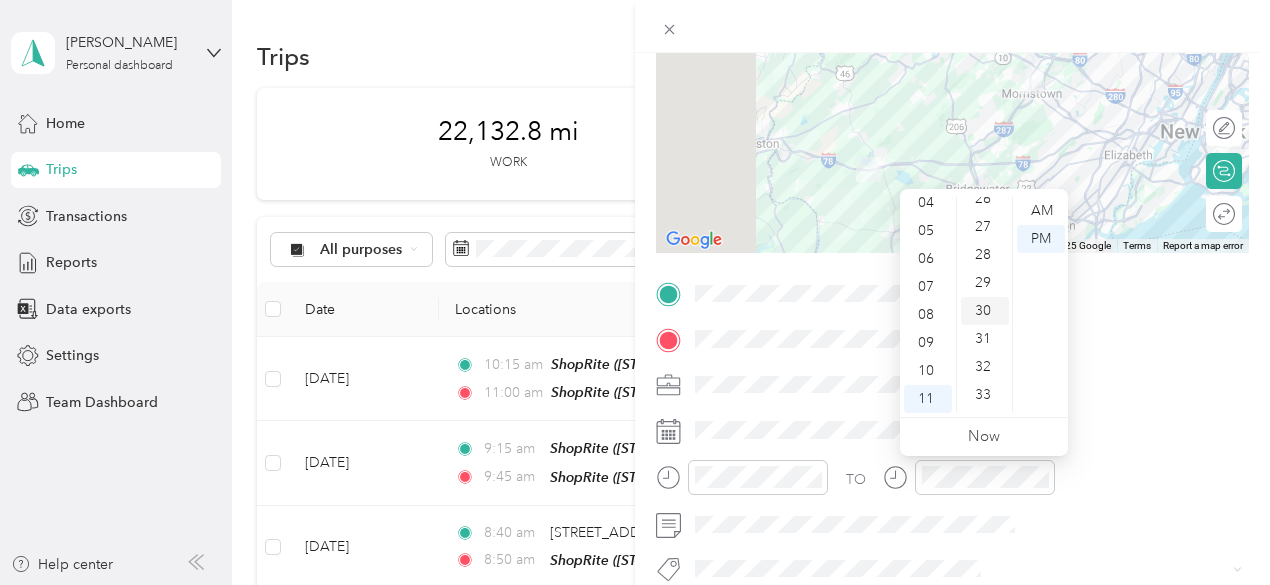 click on "30" at bounding box center [985, 311] 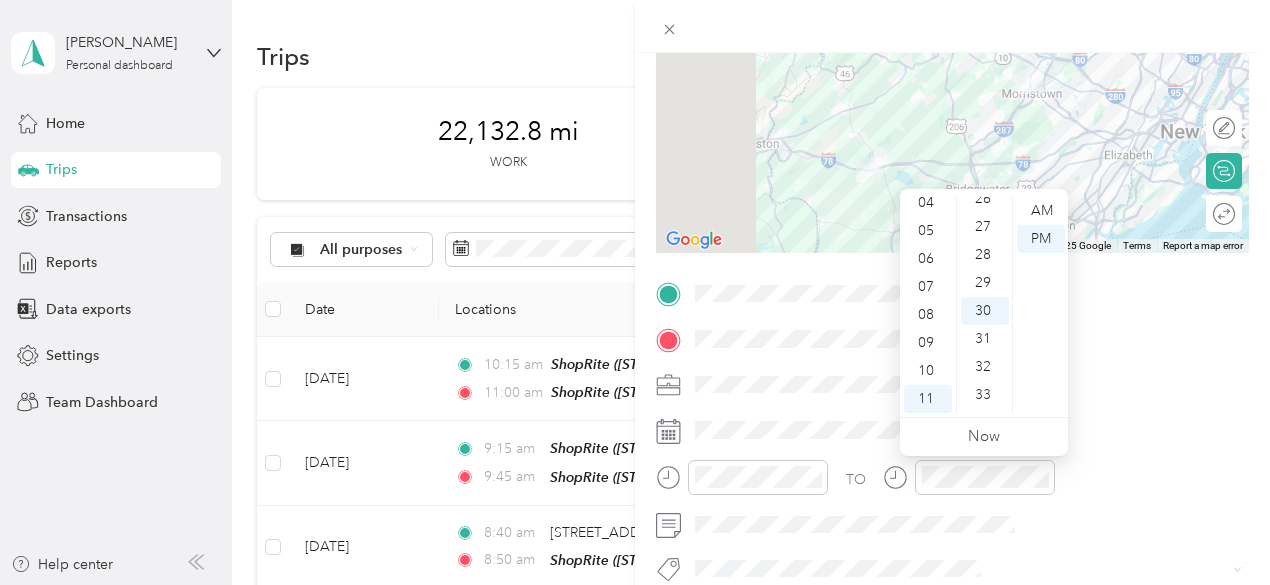 scroll, scrollTop: 840, scrollLeft: 0, axis: vertical 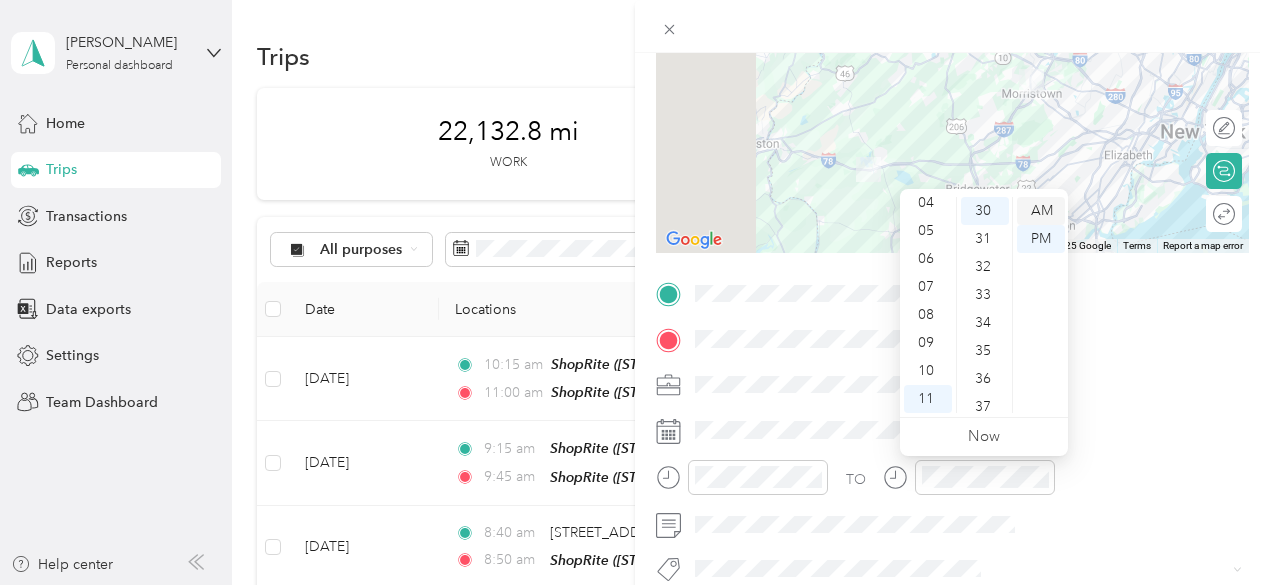 click on "AM" at bounding box center [1041, 211] 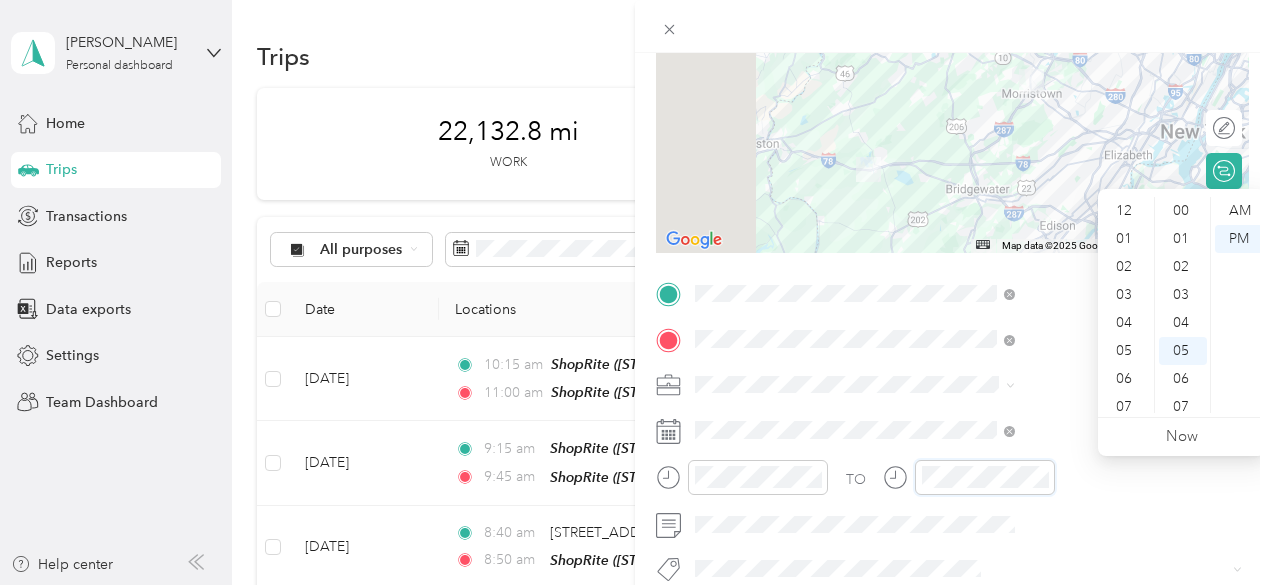 scroll, scrollTop: 120, scrollLeft: 0, axis: vertical 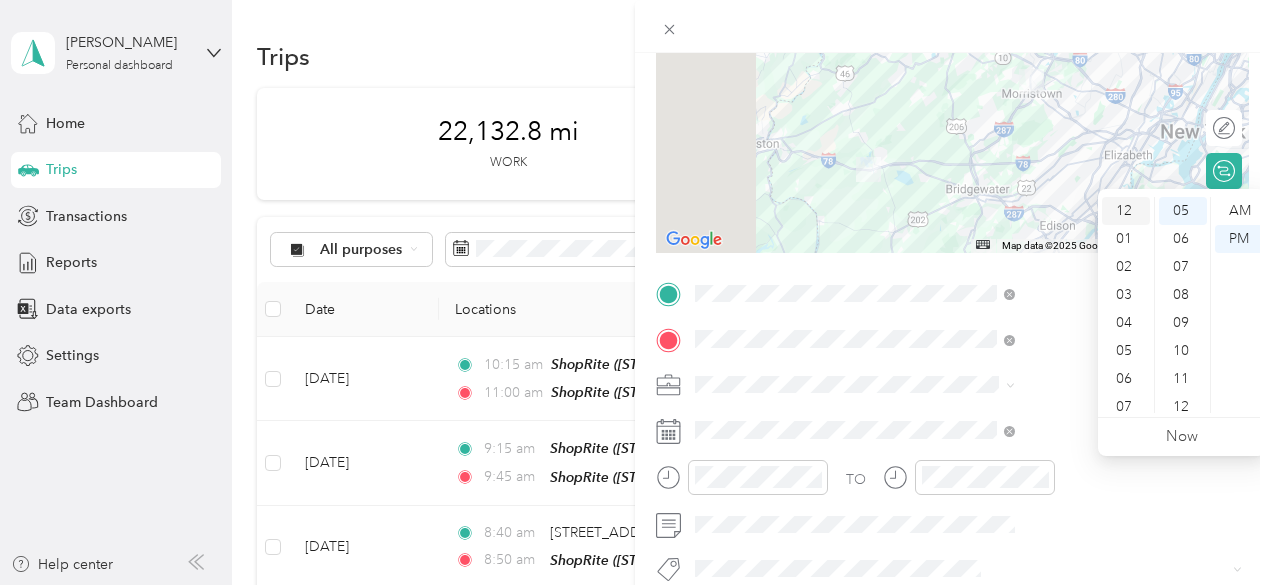 click on "12" at bounding box center (1126, 211) 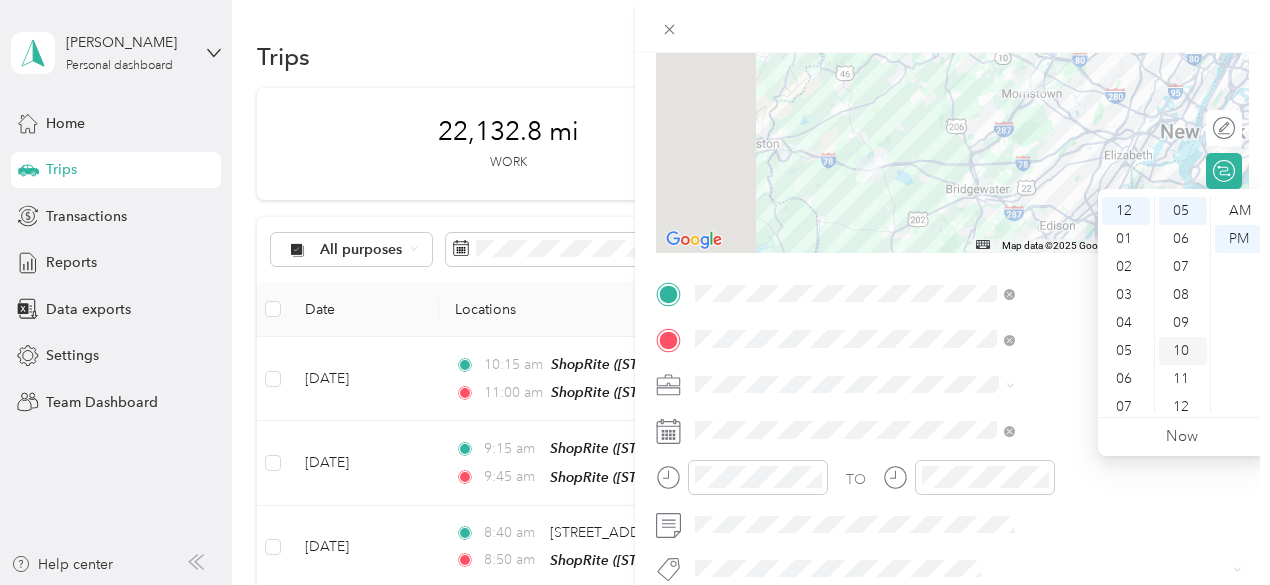 click on "10" at bounding box center (1183, 351) 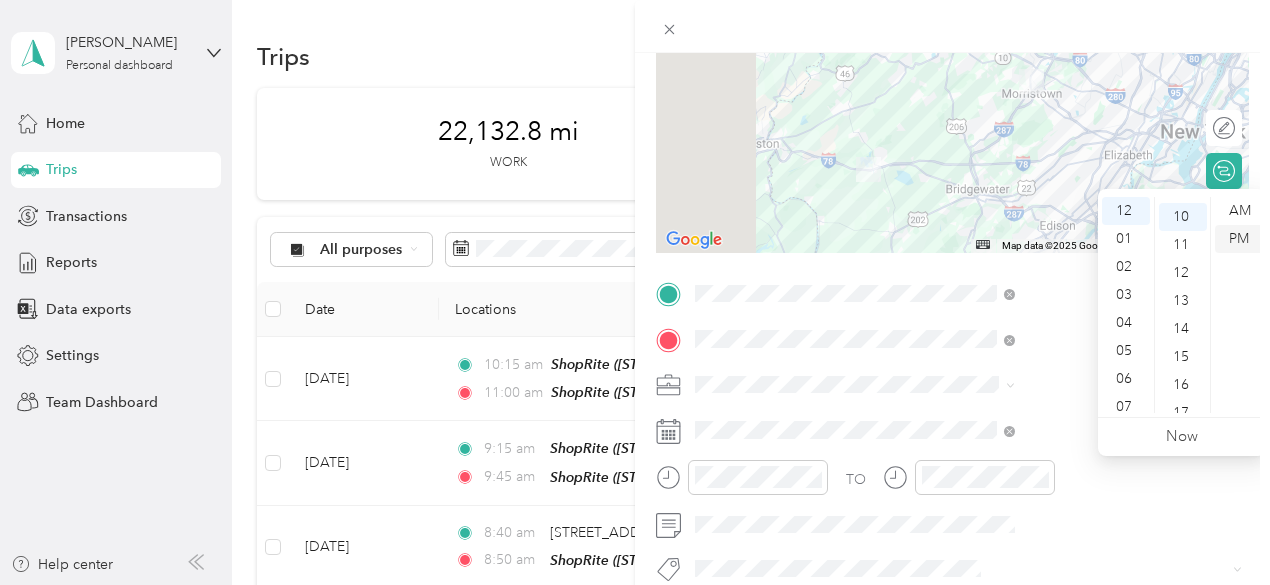 scroll, scrollTop: 280, scrollLeft: 0, axis: vertical 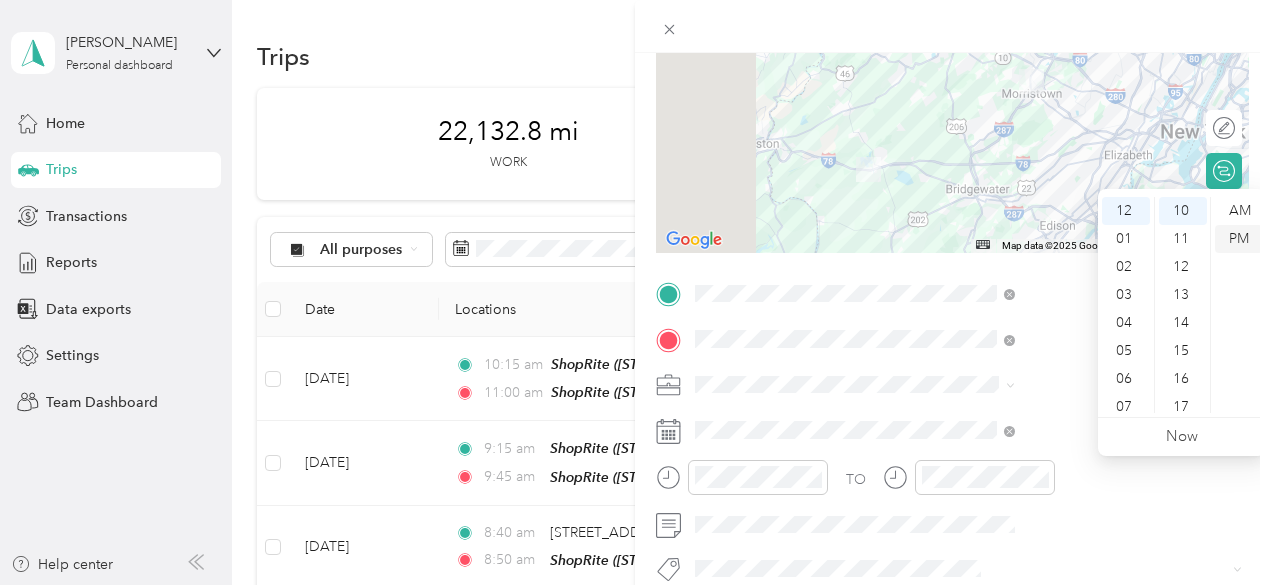 click on "PM" at bounding box center (1239, 239) 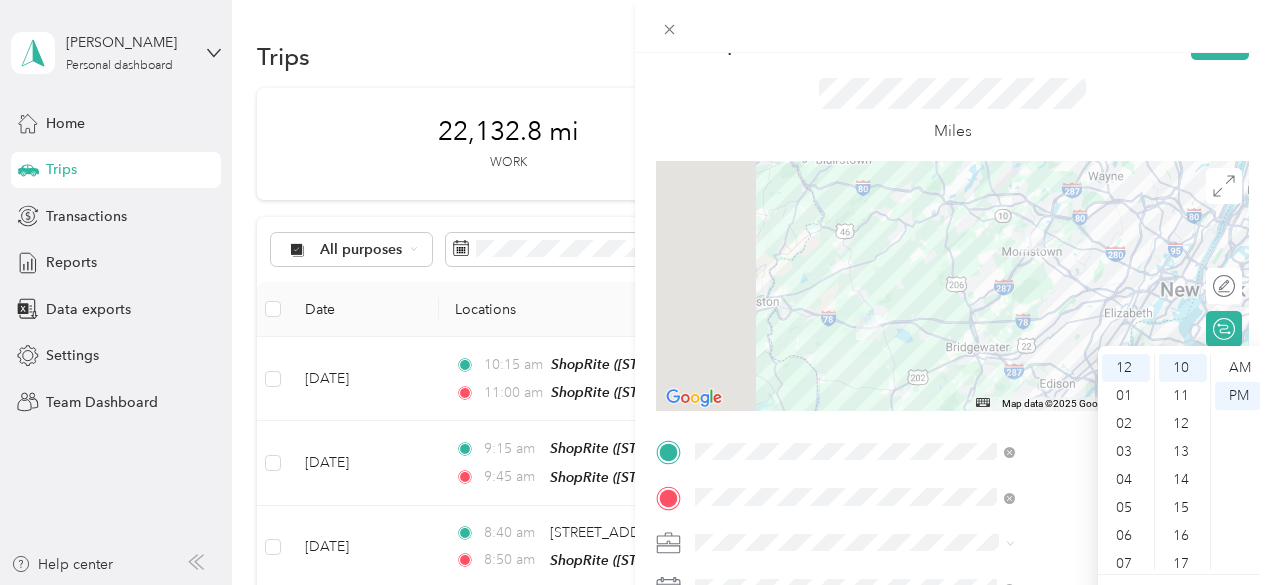 scroll, scrollTop: 0, scrollLeft: 0, axis: both 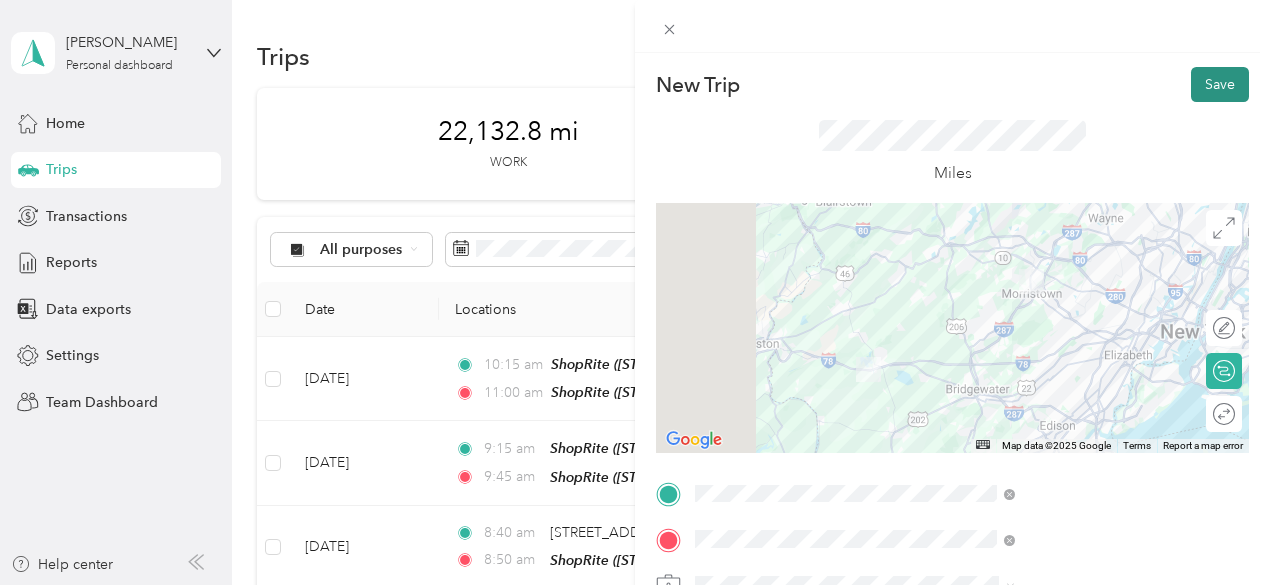 click on "Save" at bounding box center (1220, 84) 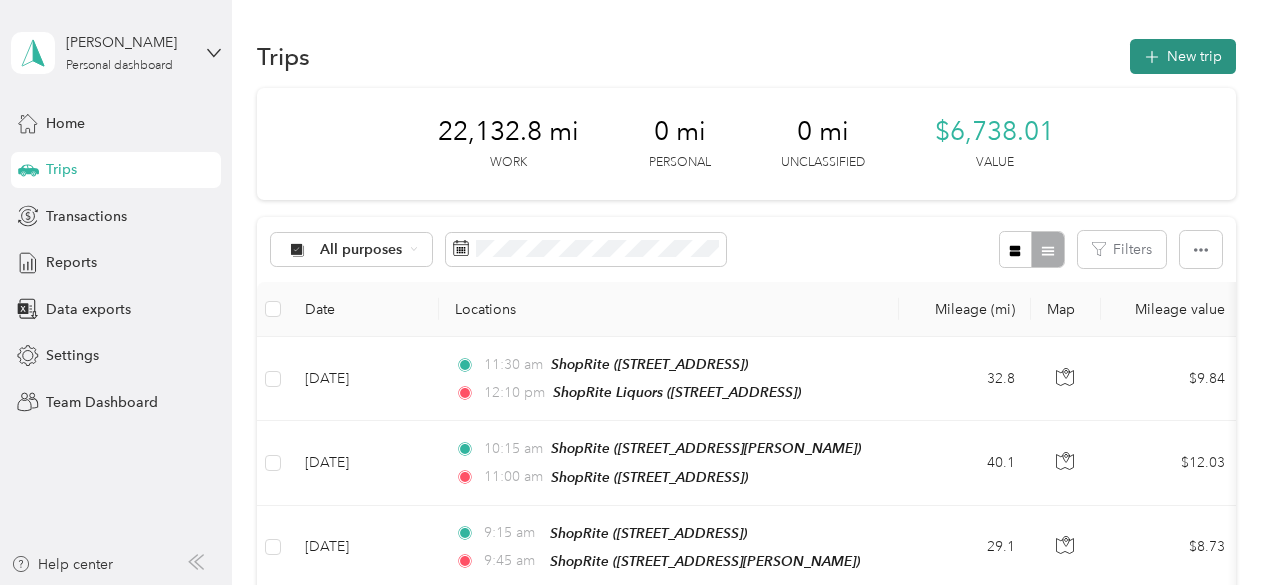 click on "New trip" at bounding box center (1183, 56) 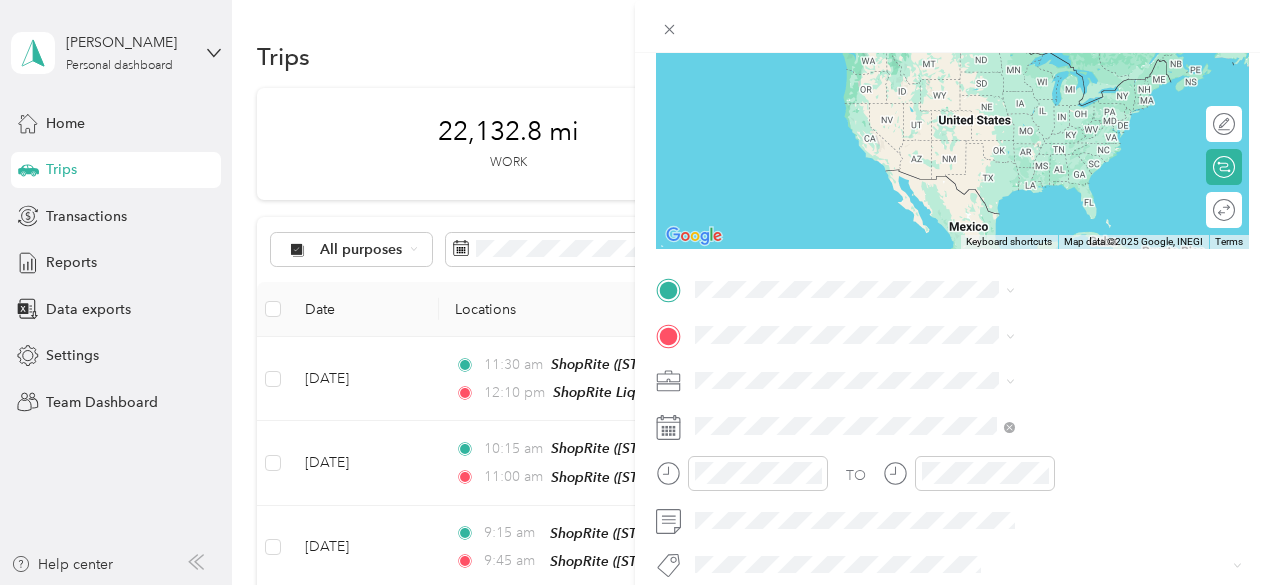 scroll, scrollTop: 200, scrollLeft: 0, axis: vertical 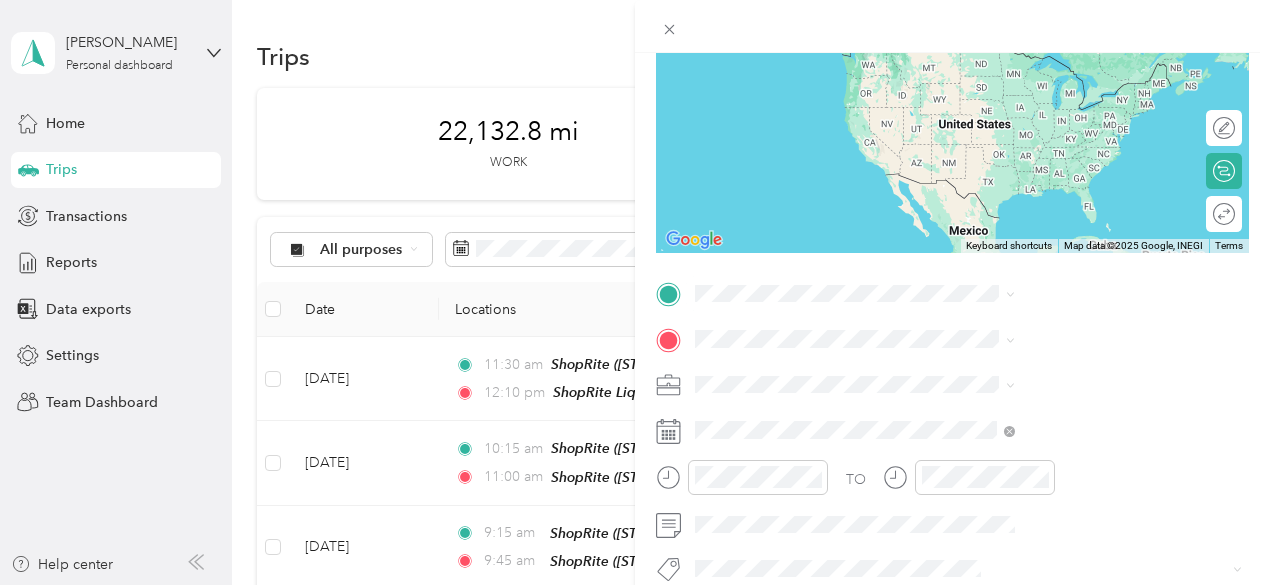 click on "TEAM ShopRite [STREET_ADDRESS]" at bounding box center (1008, 135) 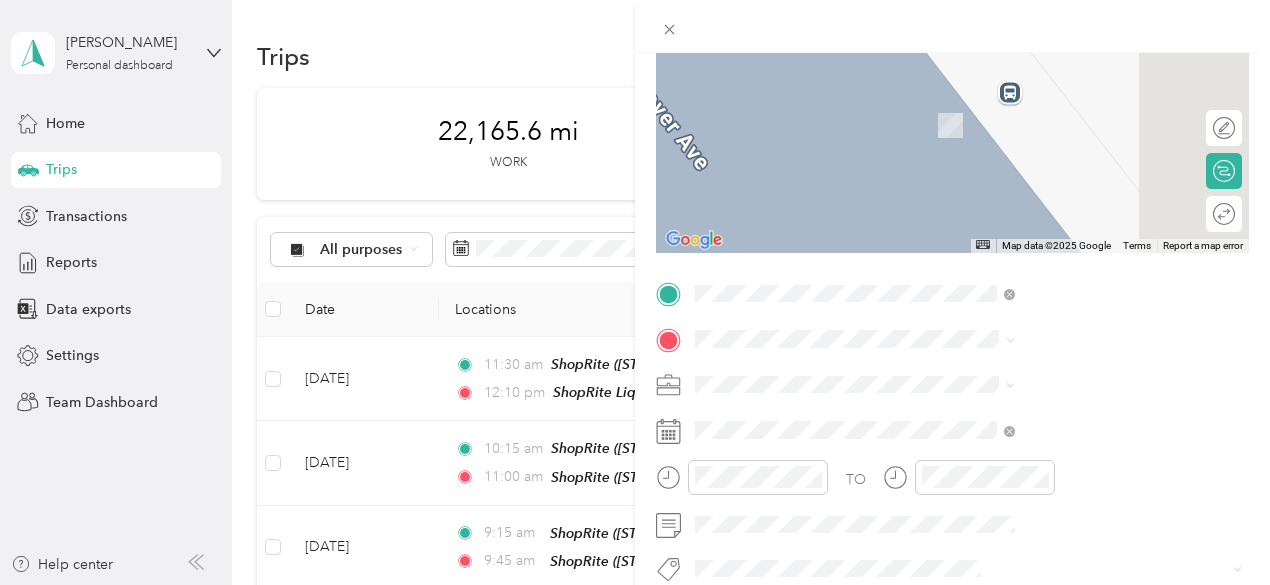 click on "[STREET_ADDRESS]" at bounding box center [1007, 130] 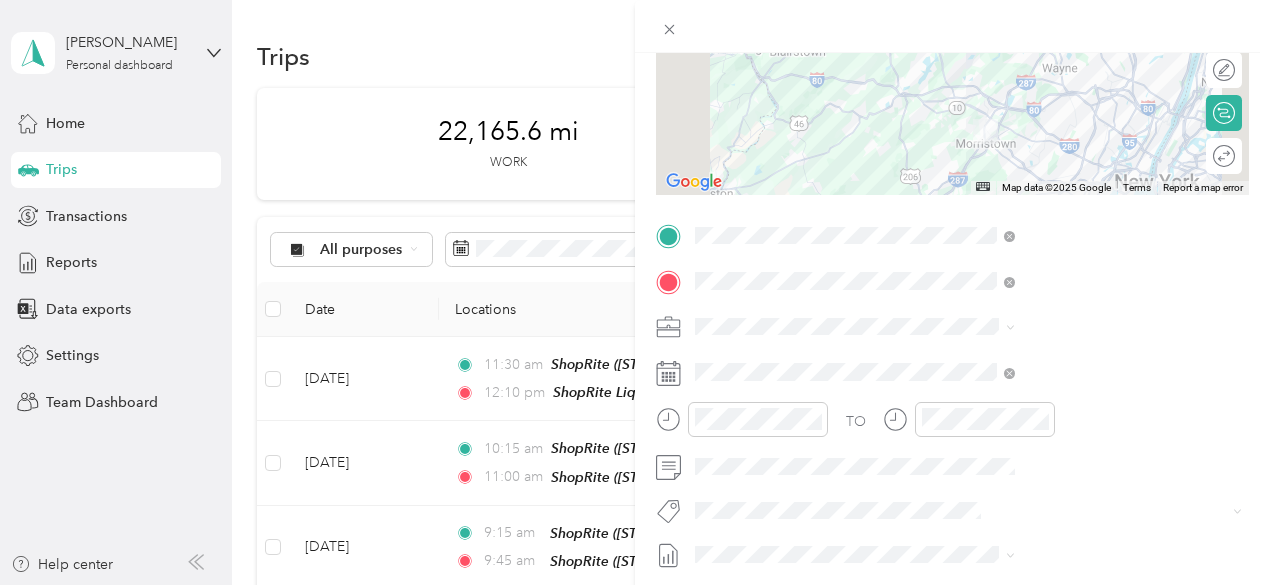 scroll, scrollTop: 300, scrollLeft: 0, axis: vertical 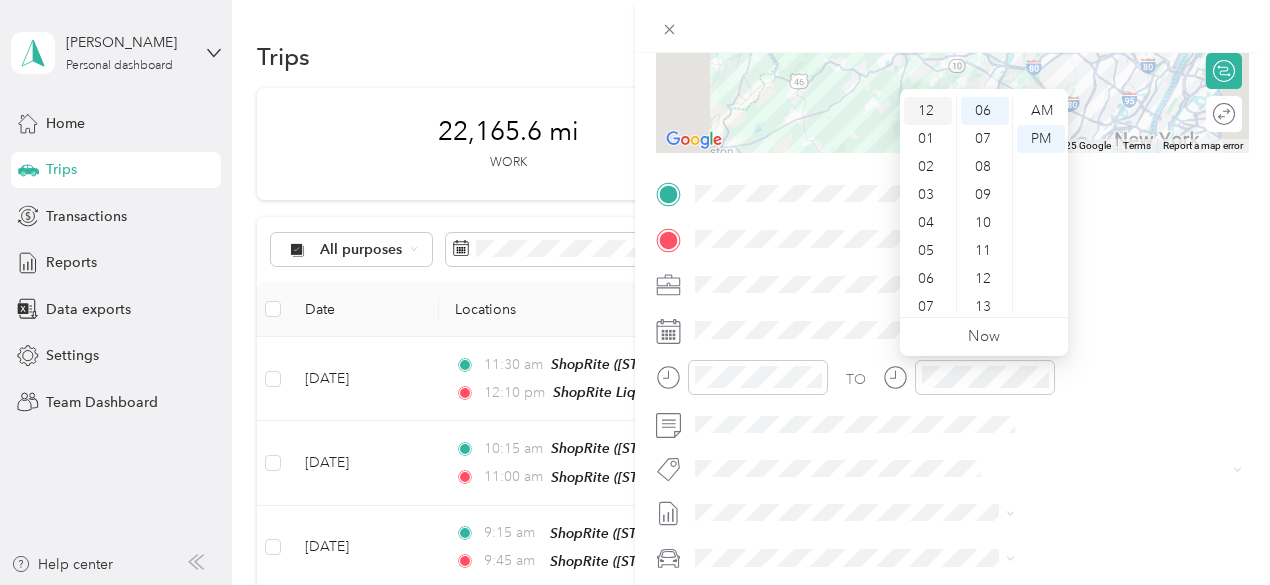 click on "12" at bounding box center (928, 111) 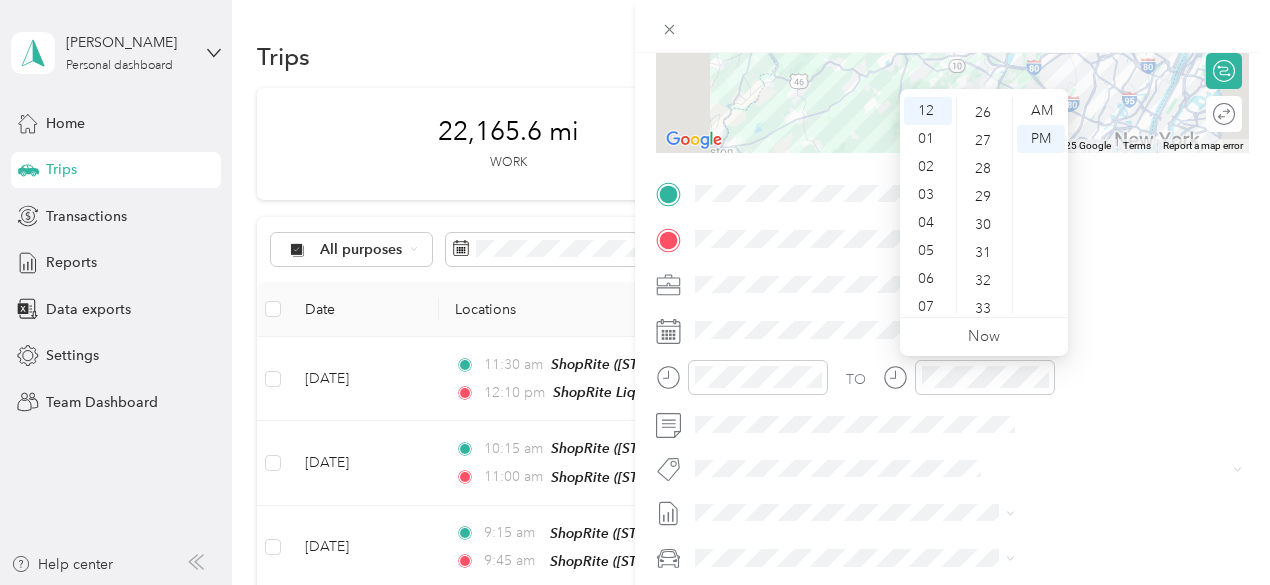 scroll, scrollTop: 768, scrollLeft: 0, axis: vertical 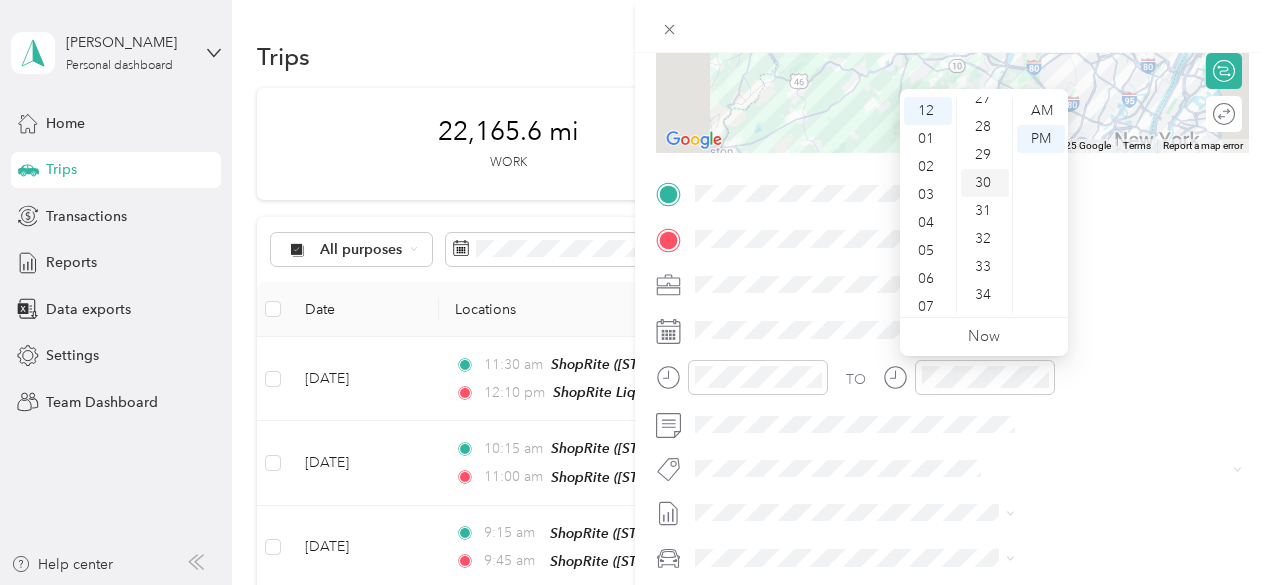 click on "30" at bounding box center [985, 183] 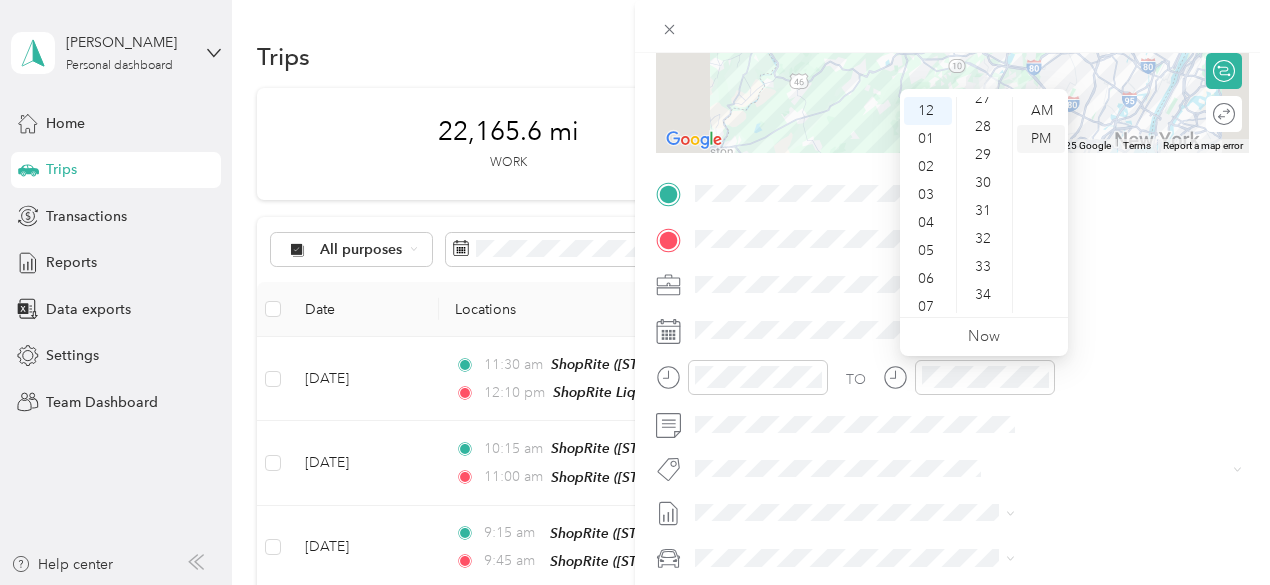 scroll, scrollTop: 840, scrollLeft: 0, axis: vertical 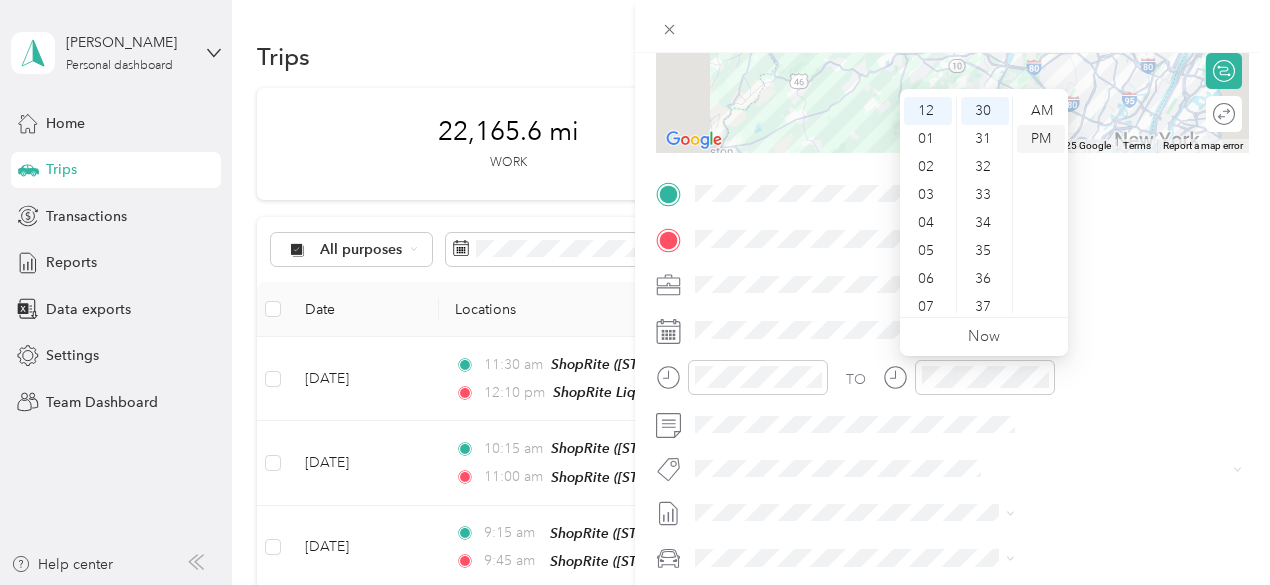 click on "PM" at bounding box center [1041, 139] 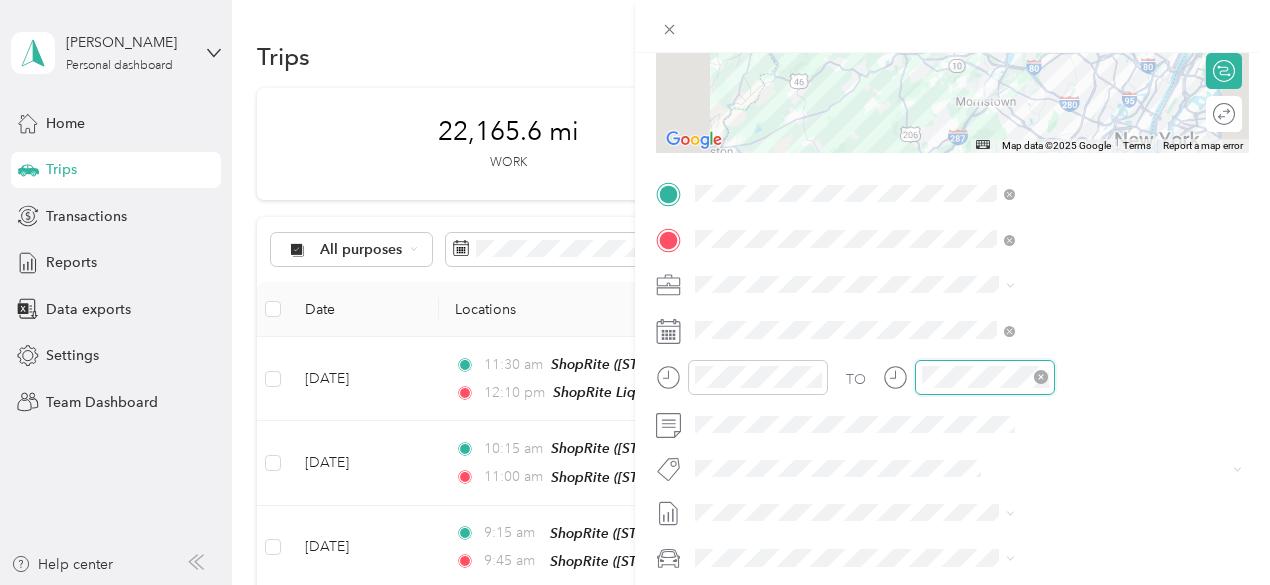 scroll, scrollTop: 120, scrollLeft: 0, axis: vertical 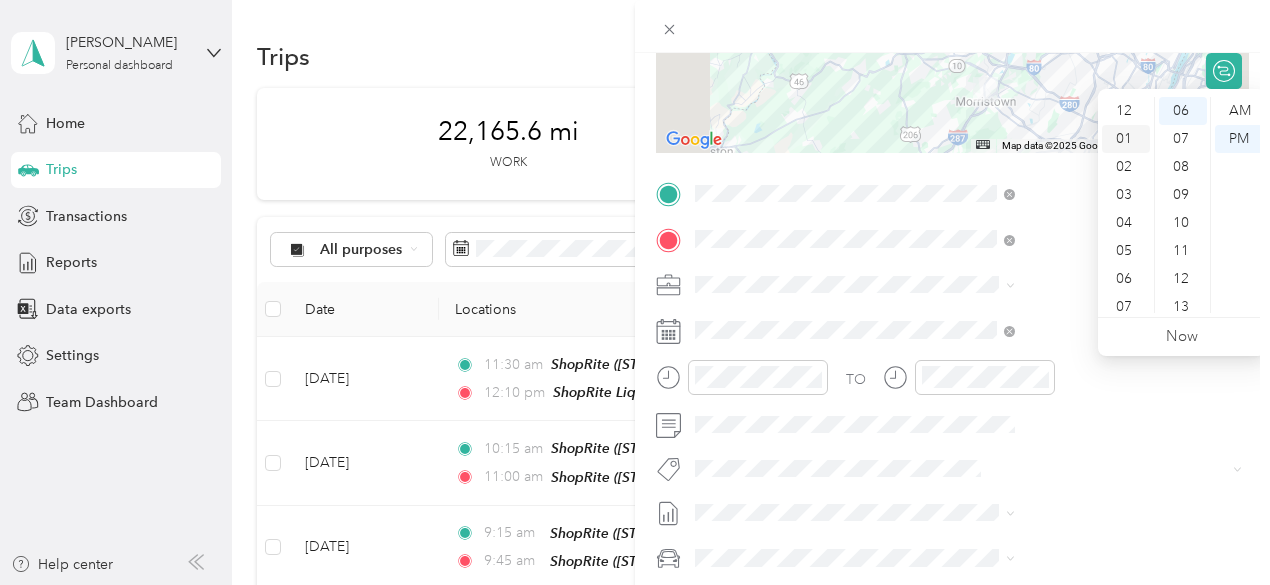 click on "01" at bounding box center [1126, 139] 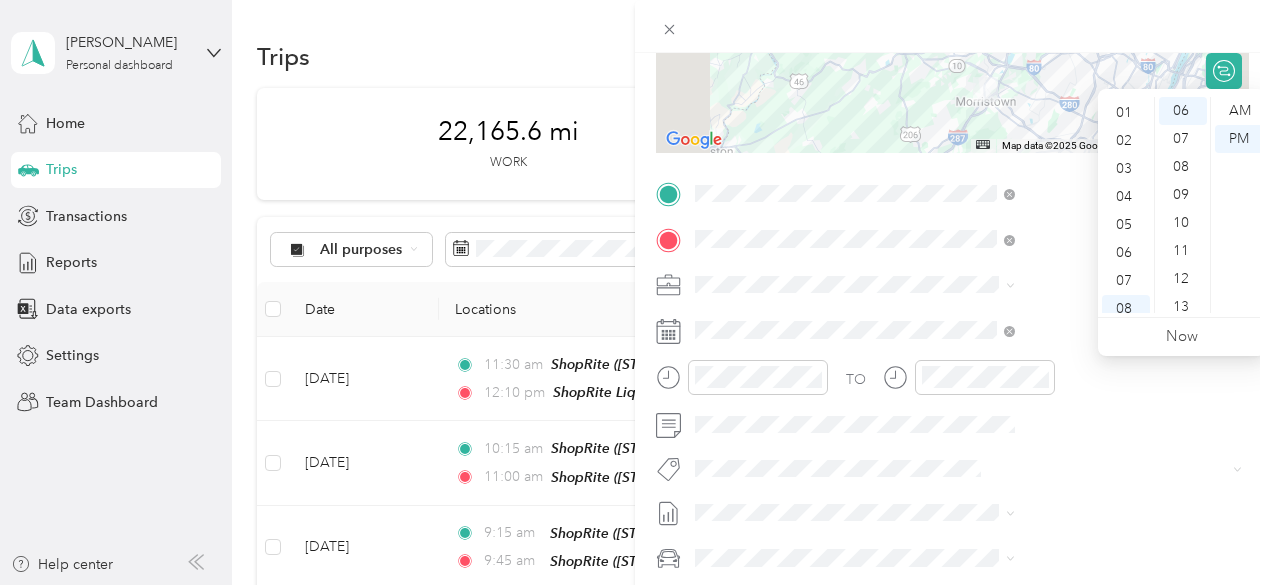 scroll, scrollTop: 28, scrollLeft: 0, axis: vertical 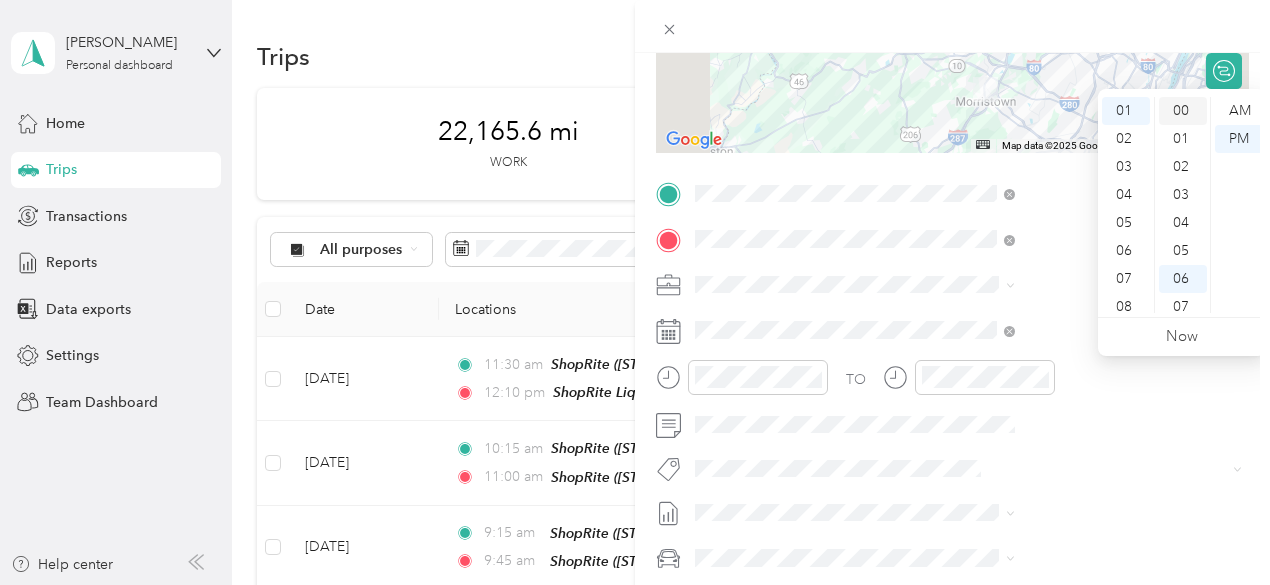 click on "00" at bounding box center [1183, 111] 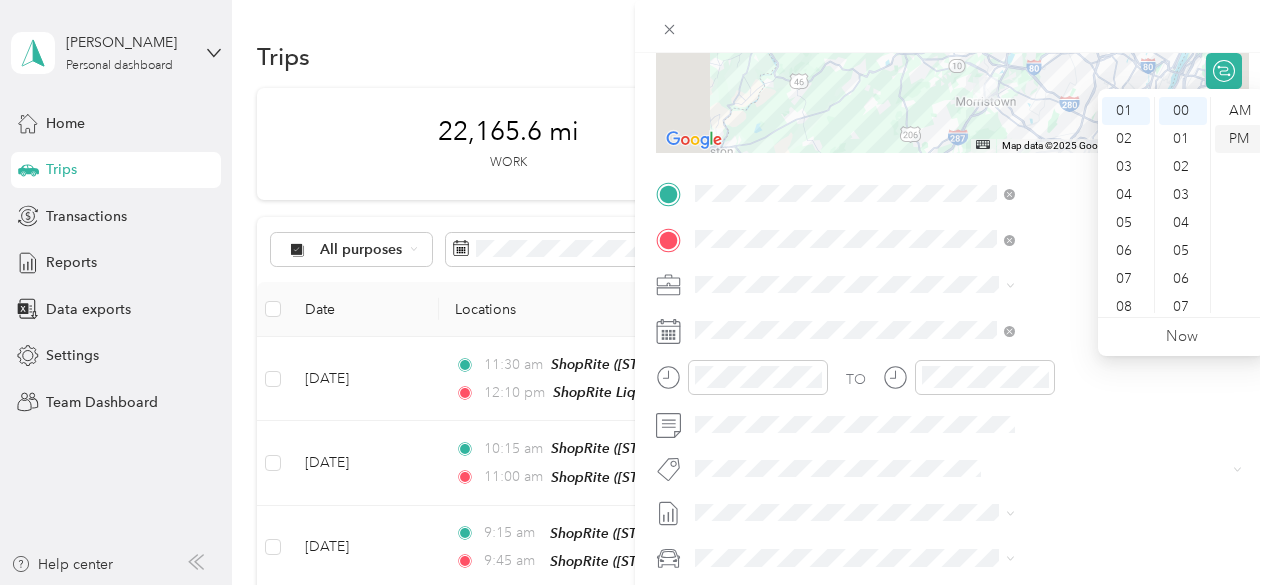 click on "PM" at bounding box center (1239, 139) 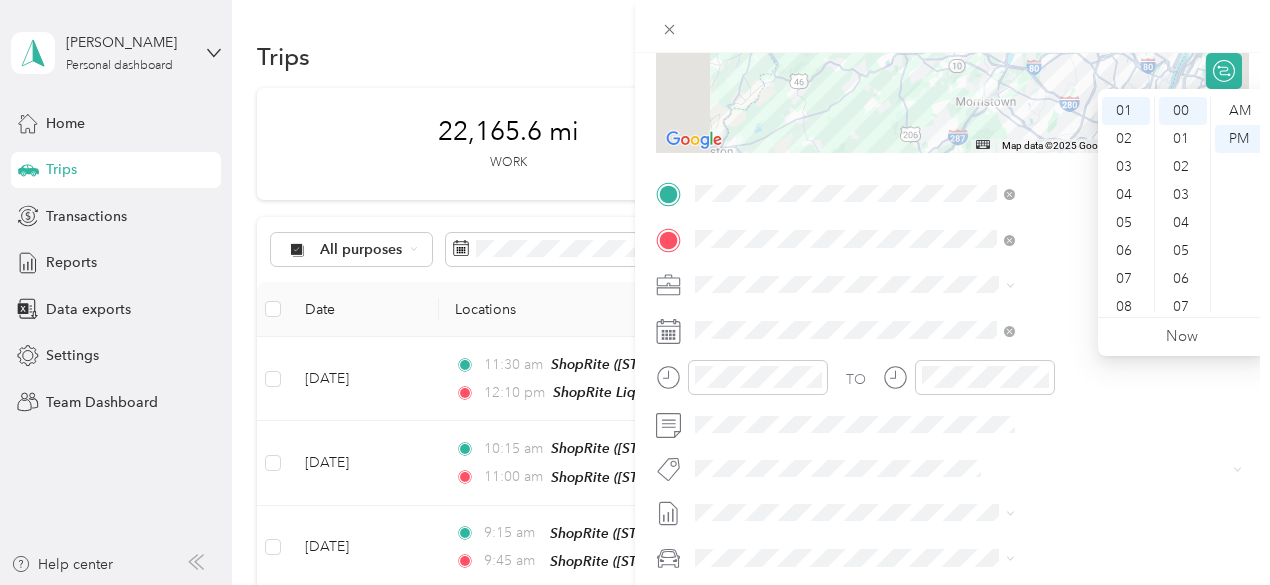 click at bounding box center (952, 26) 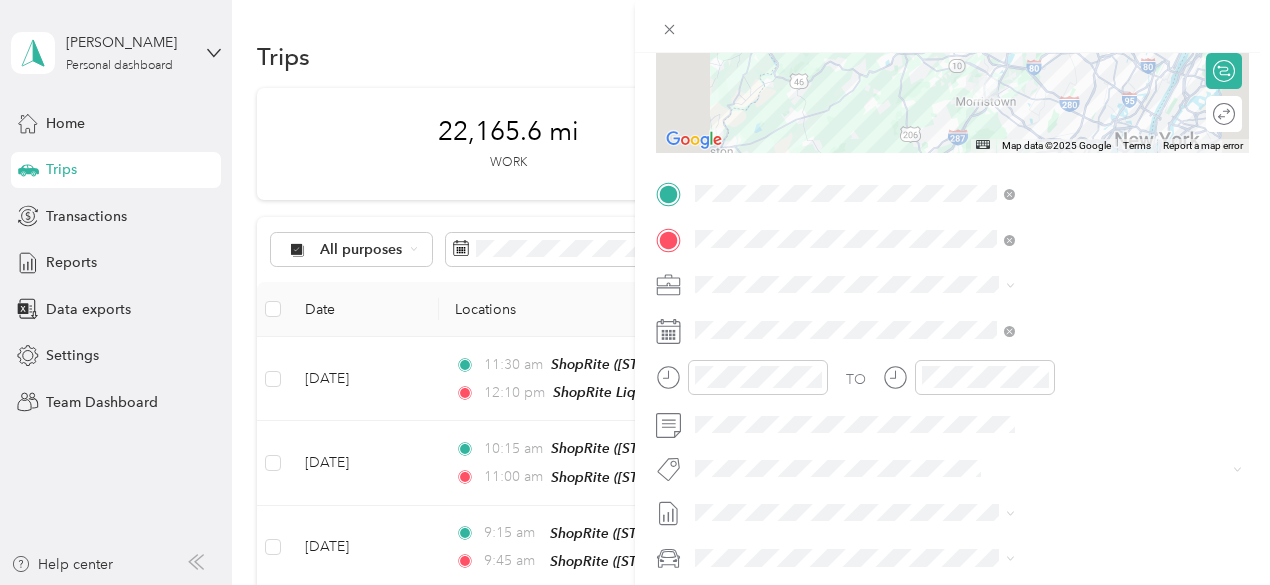 scroll, scrollTop: 0, scrollLeft: 0, axis: both 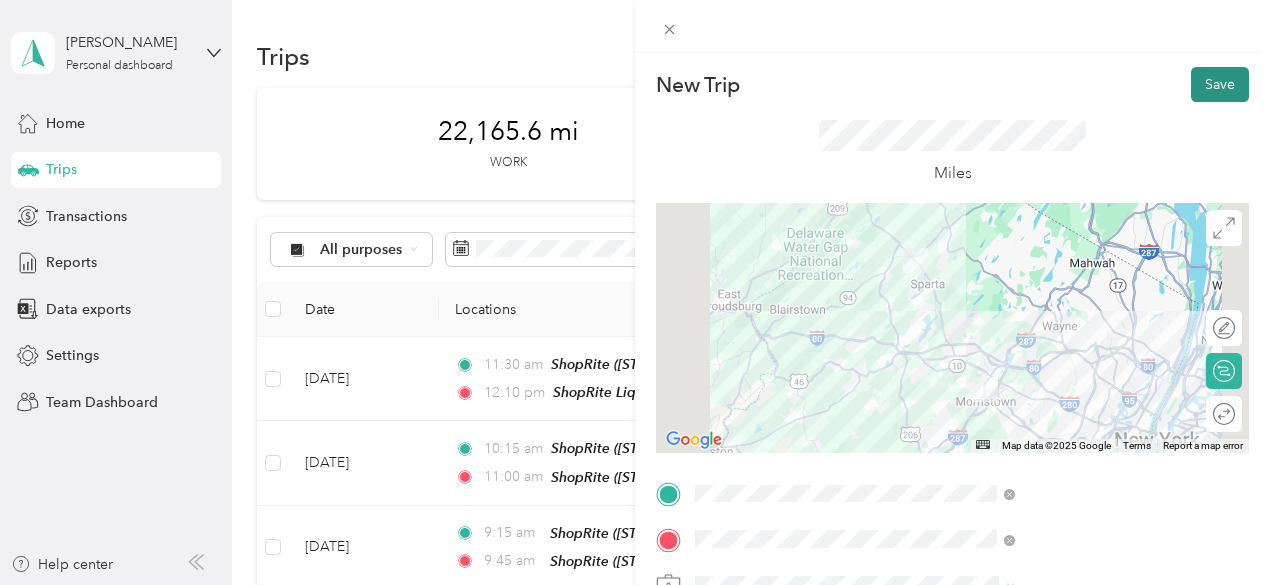 click on "Save" at bounding box center [1220, 84] 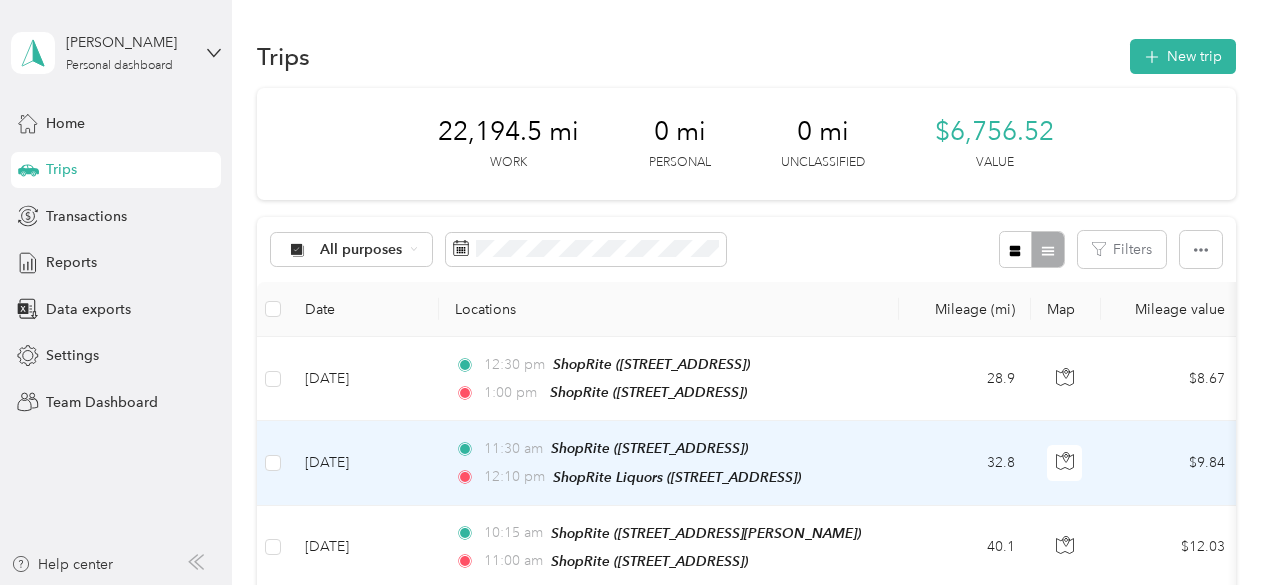 click on "[DATE]" at bounding box center (364, 463) 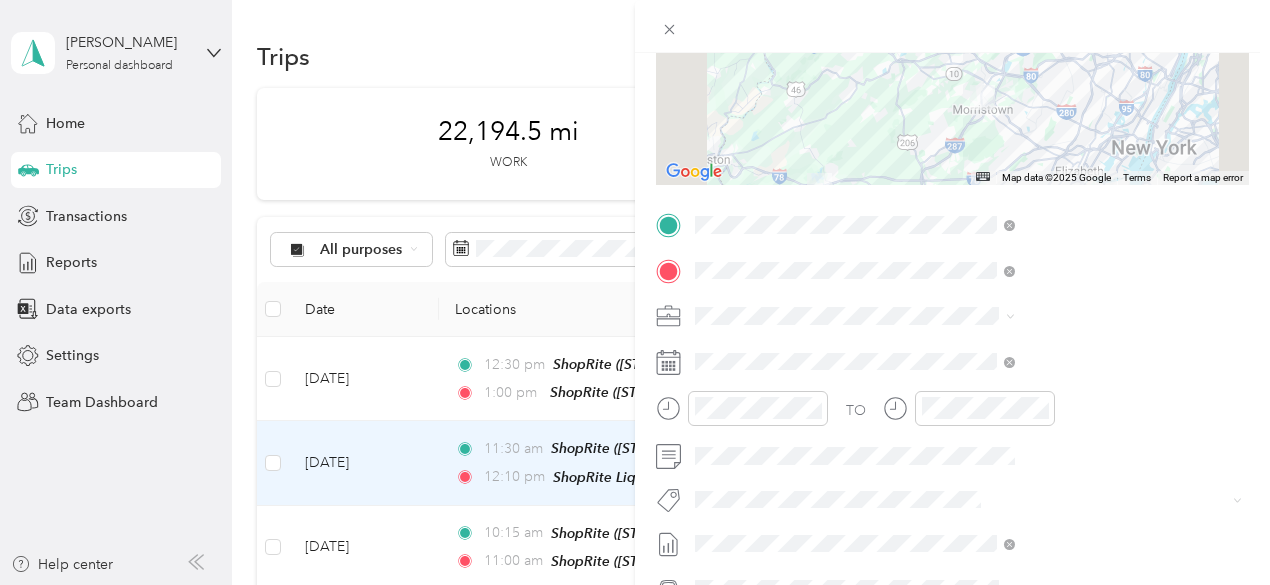 scroll, scrollTop: 300, scrollLeft: 0, axis: vertical 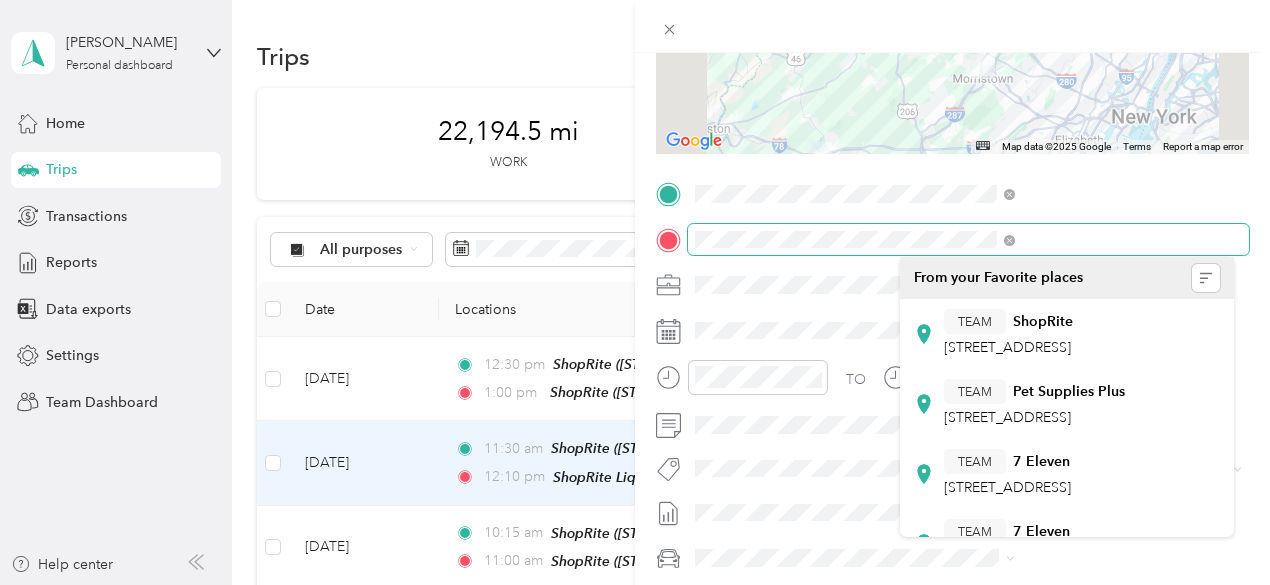 click on "TO Add photo" at bounding box center [952, 419] 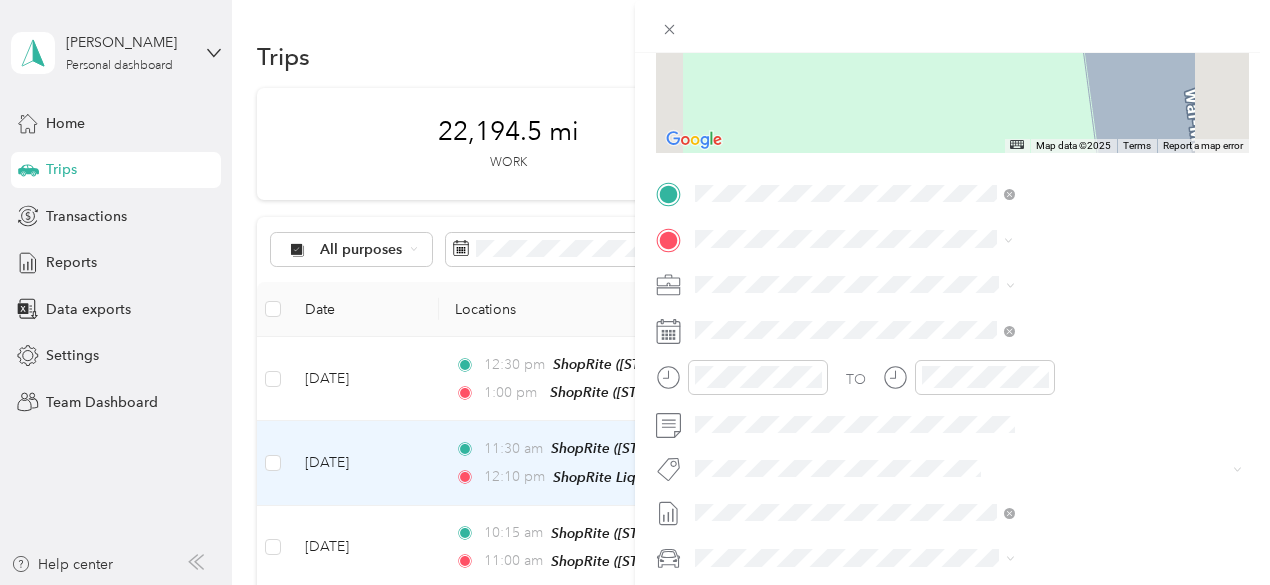 click on "[STREET_ADDRESS]" at bounding box center [1007, 417] 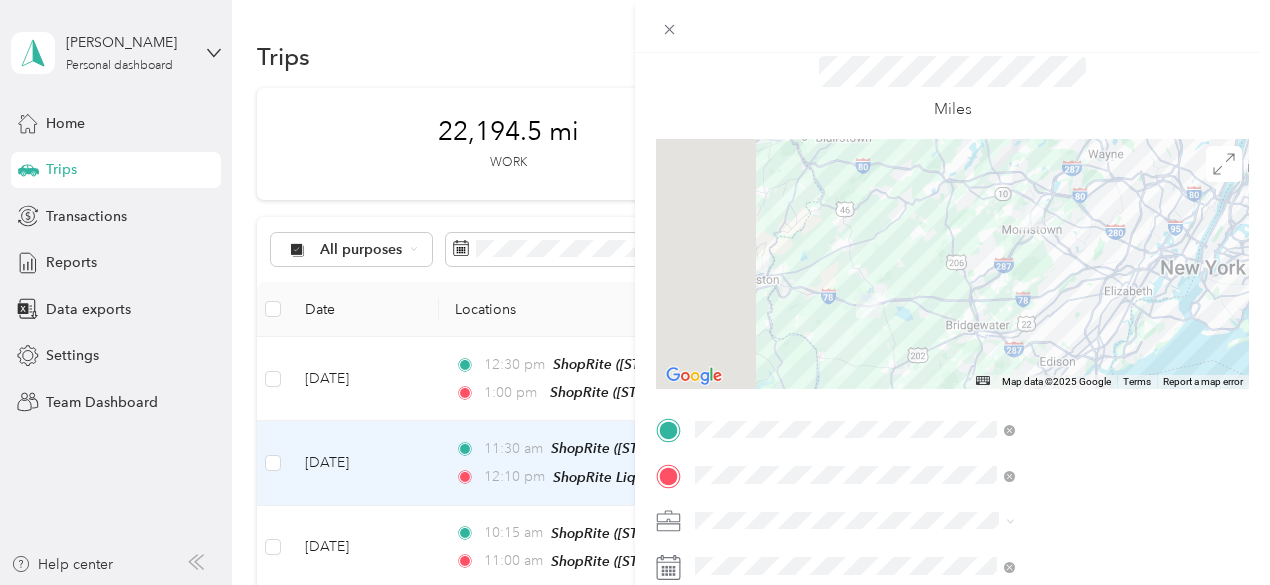 scroll, scrollTop: 0, scrollLeft: 0, axis: both 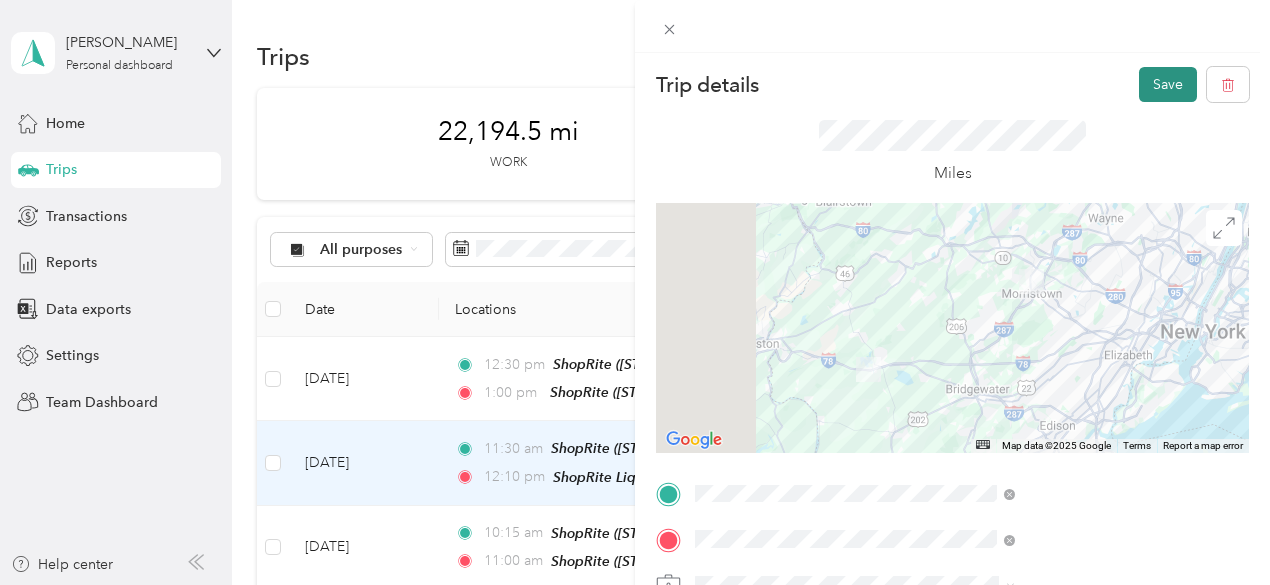 click on "Save" at bounding box center [1168, 84] 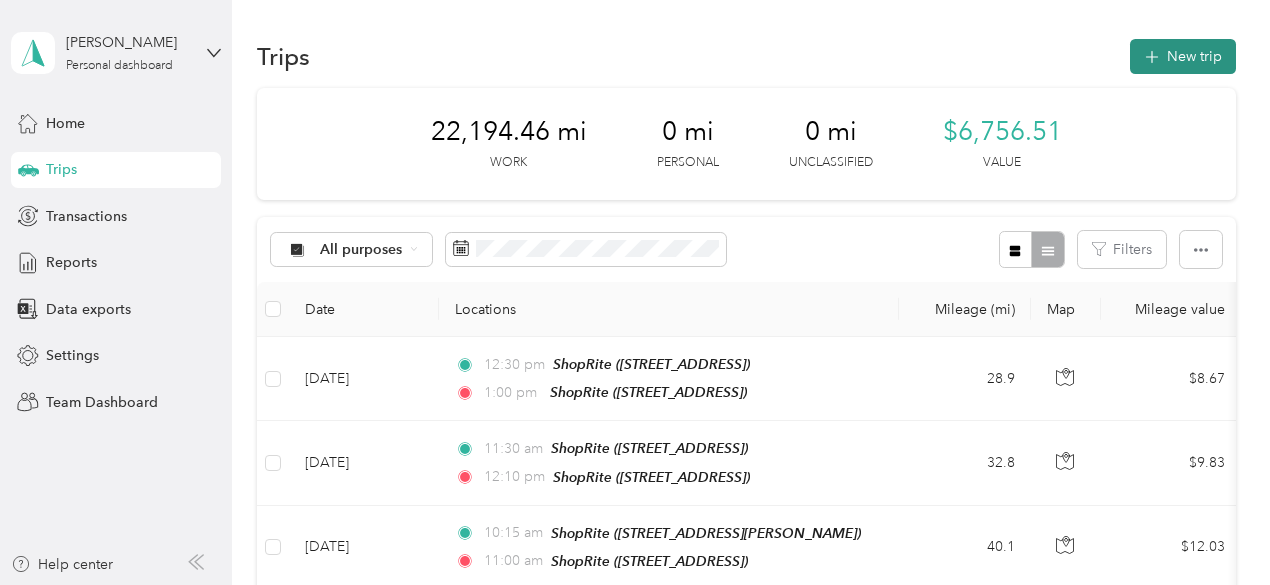 click on "New trip" at bounding box center [1183, 56] 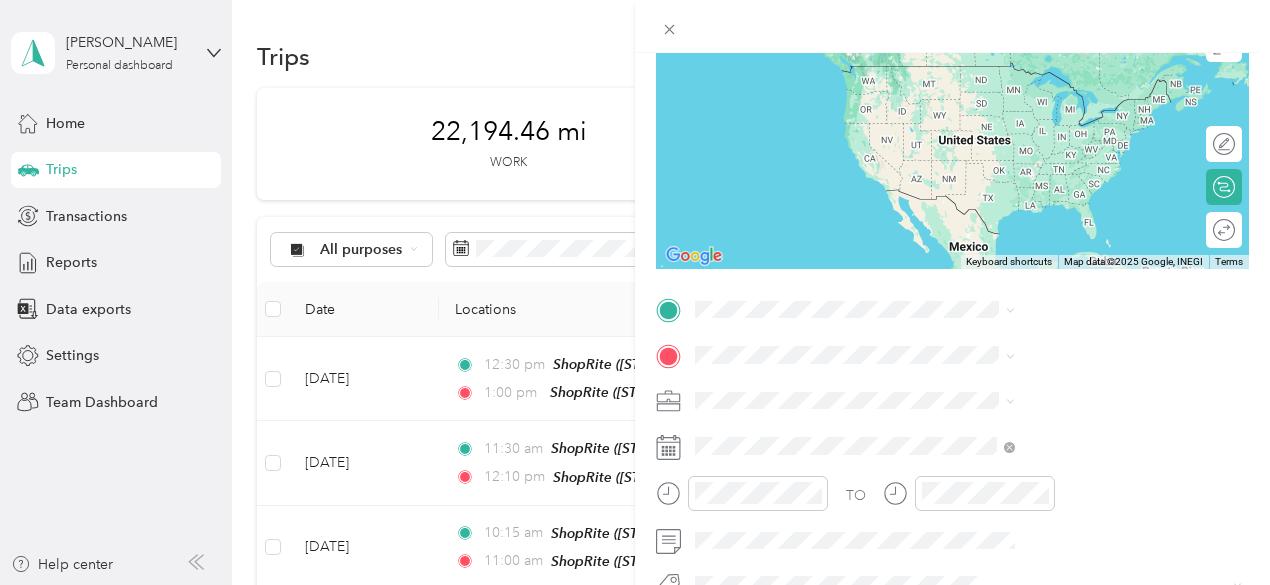 scroll, scrollTop: 200, scrollLeft: 0, axis: vertical 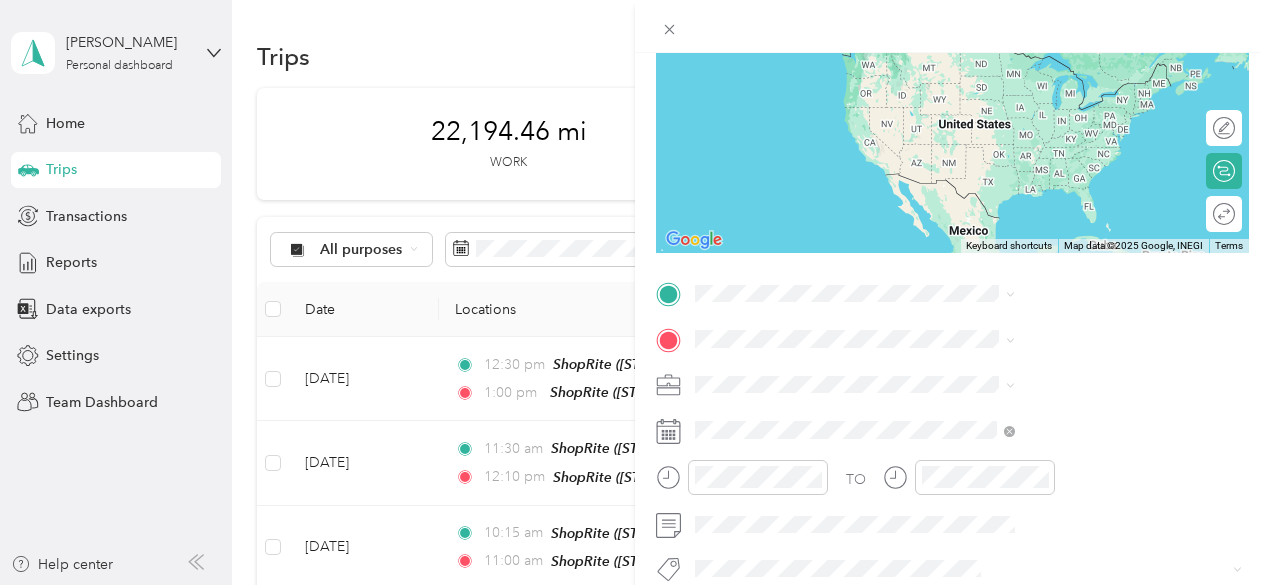 click on "[STREET_ADDRESS]" at bounding box center (1007, 79) 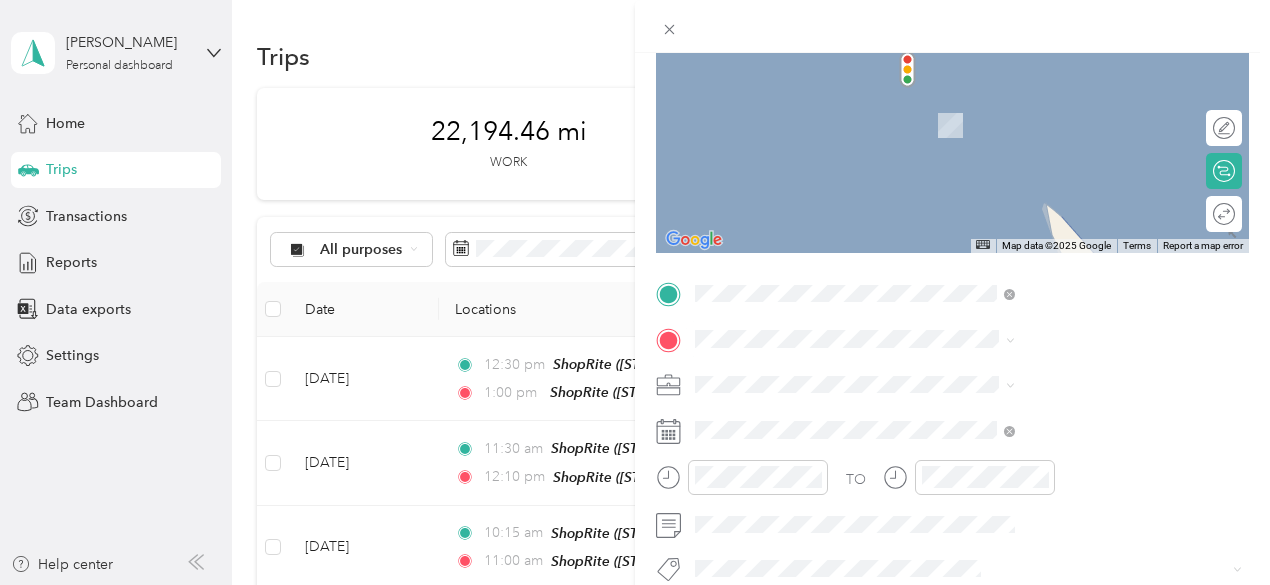 click on "TEAM ShopRite [STREET_ADDRESS]" at bounding box center [1008, 112] 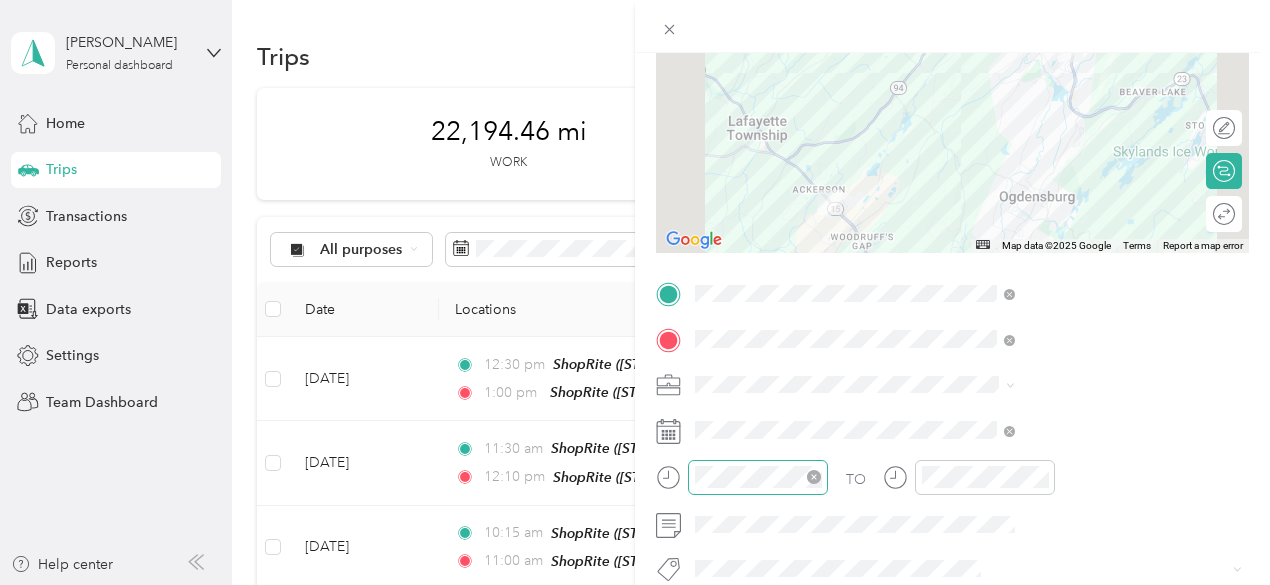 scroll, scrollTop: 300, scrollLeft: 0, axis: vertical 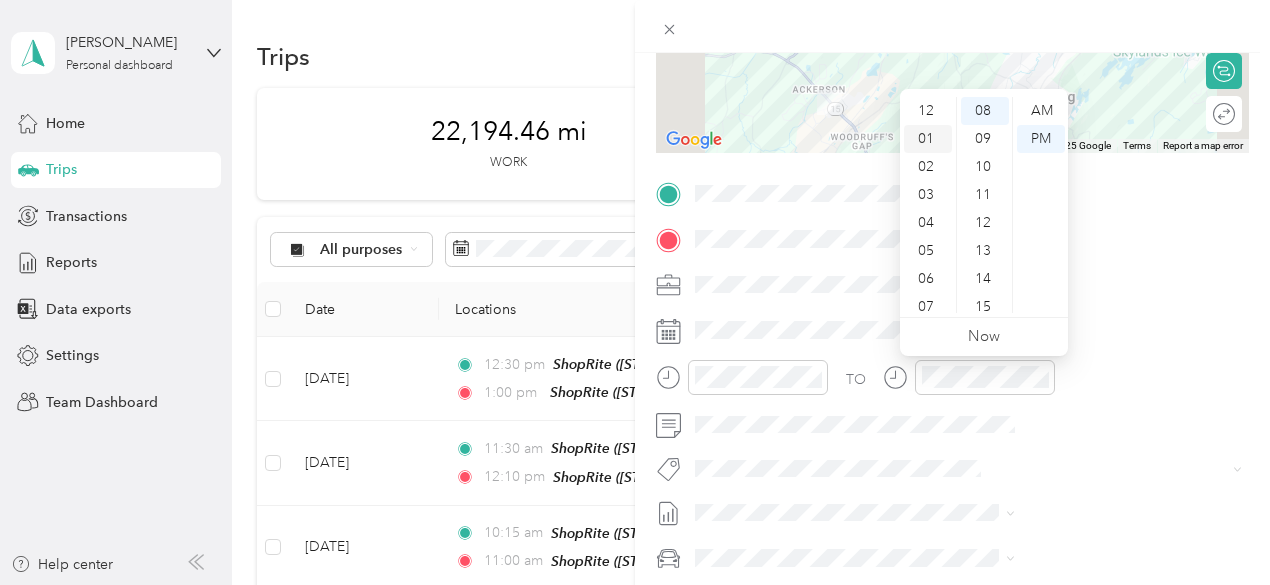 click on "01" at bounding box center (928, 139) 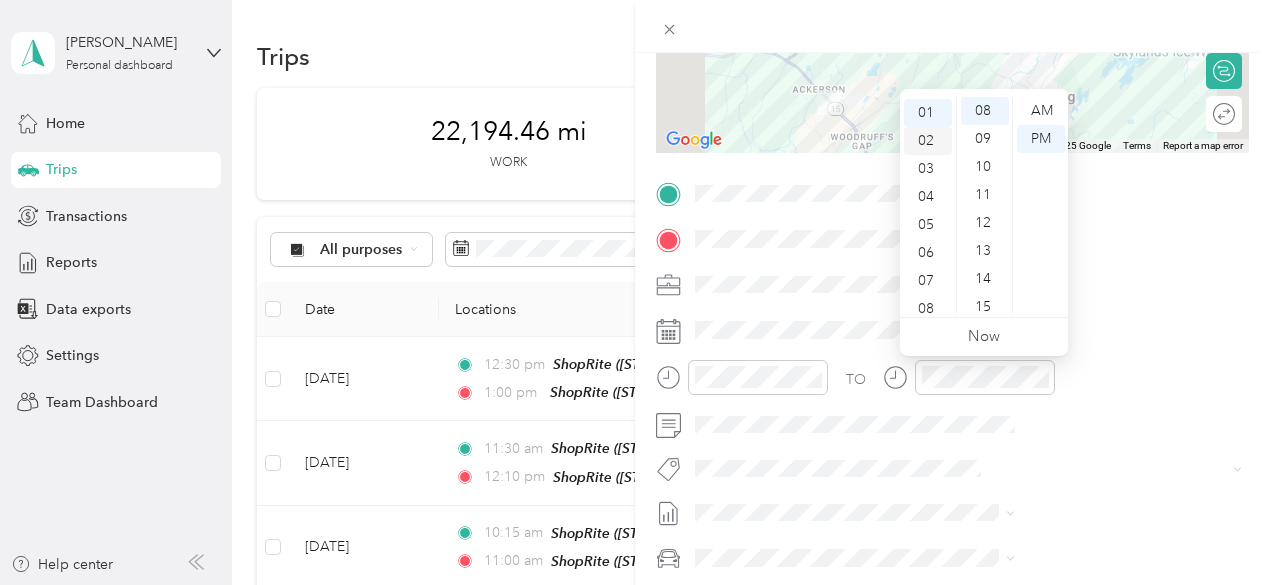 scroll, scrollTop: 28, scrollLeft: 0, axis: vertical 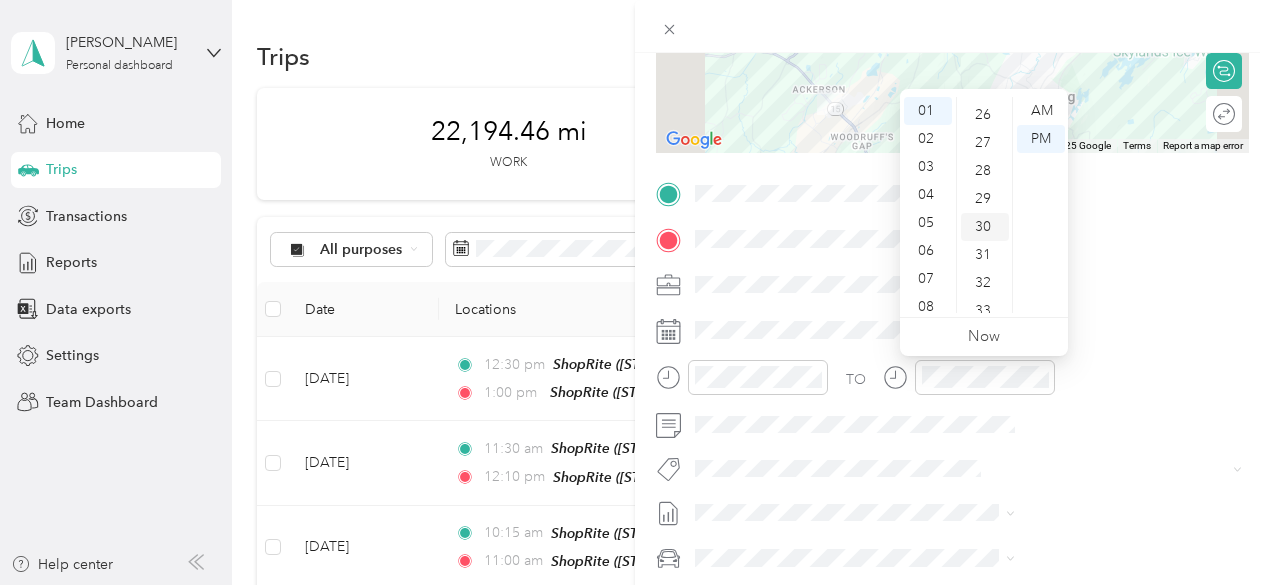 click on "30" at bounding box center [985, 227] 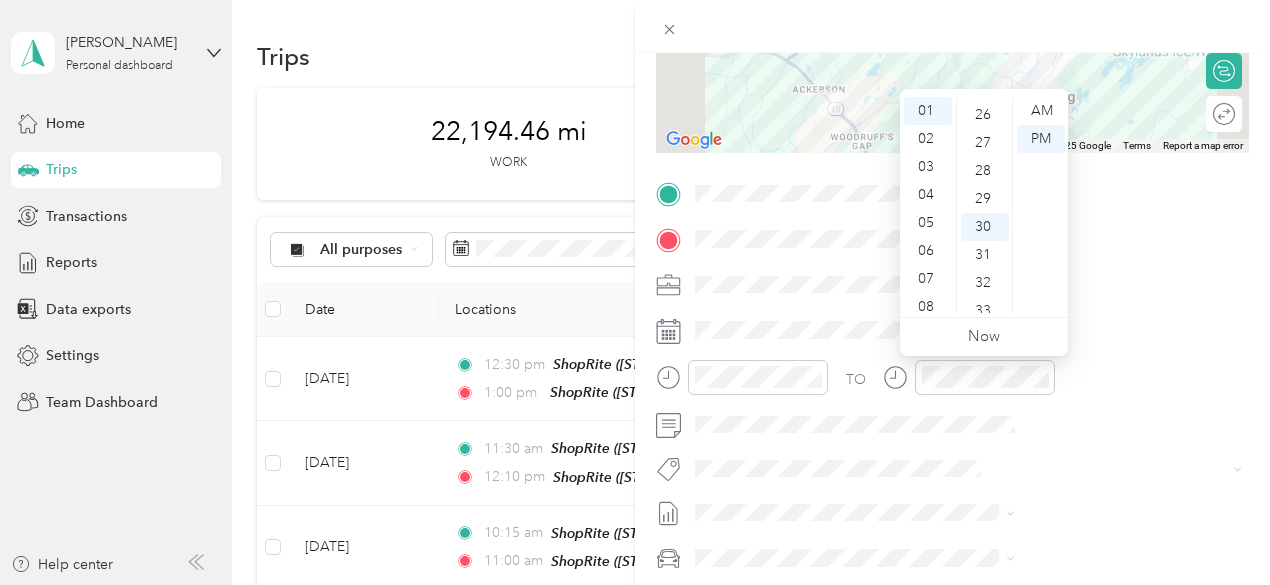 scroll, scrollTop: 840, scrollLeft: 0, axis: vertical 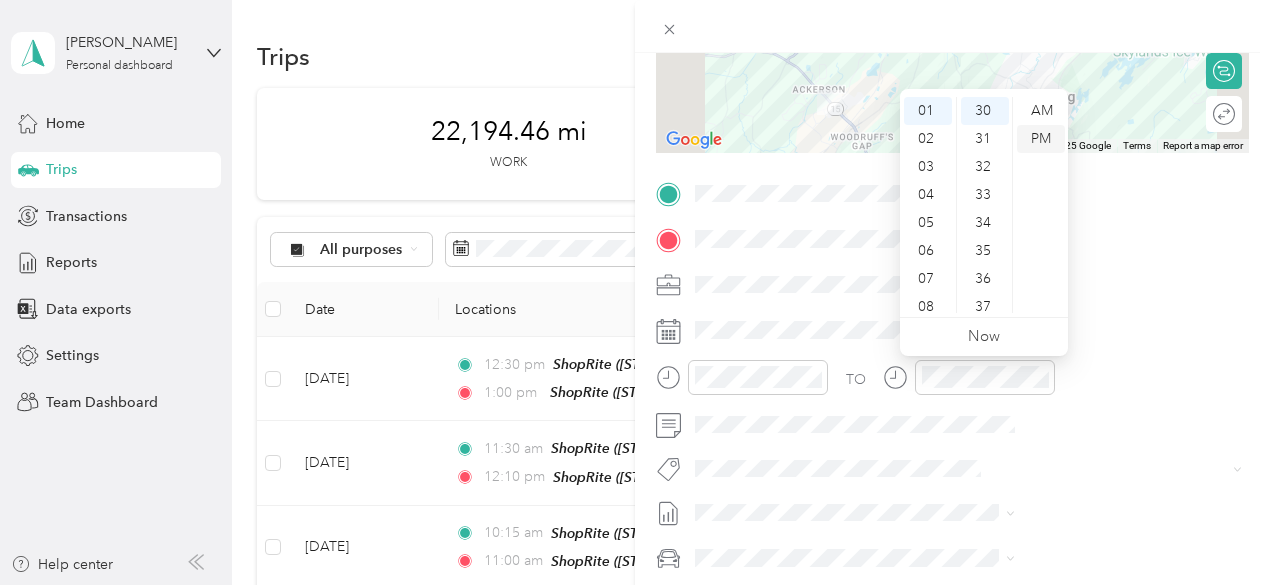 click on "PM" at bounding box center [1041, 139] 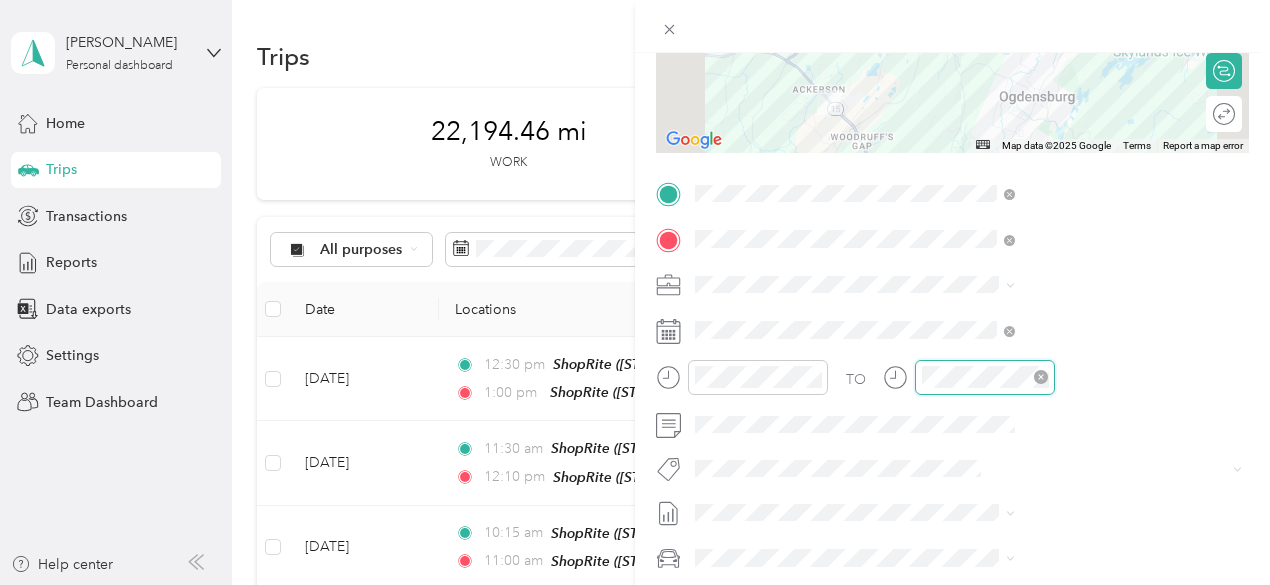 scroll, scrollTop: 120, scrollLeft: 0, axis: vertical 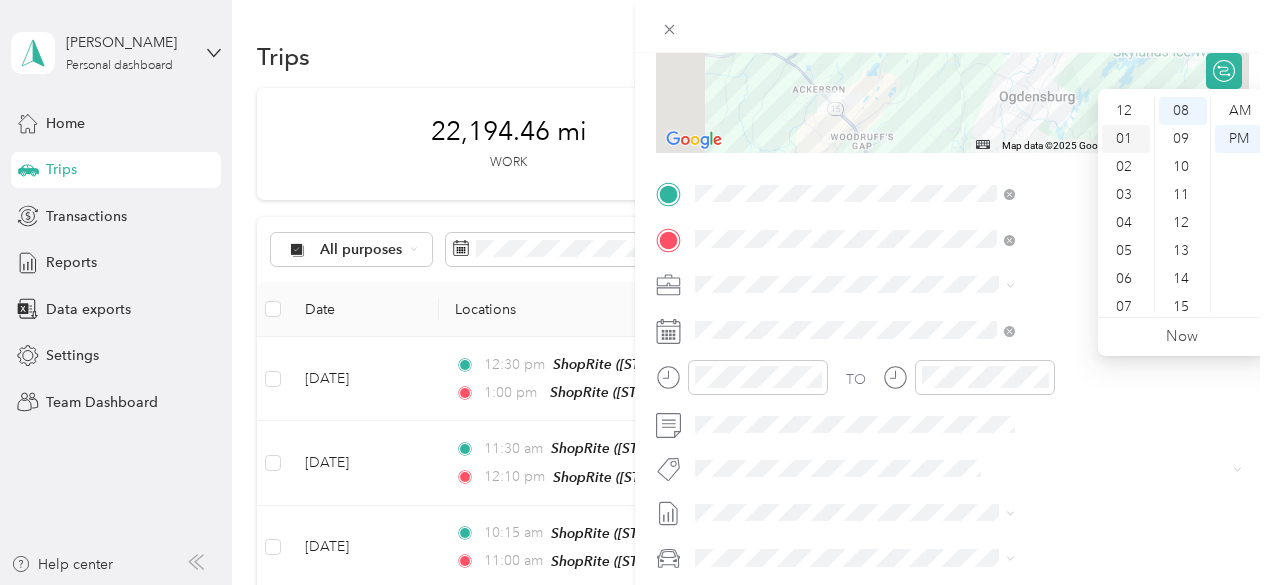 click on "01" at bounding box center [1126, 139] 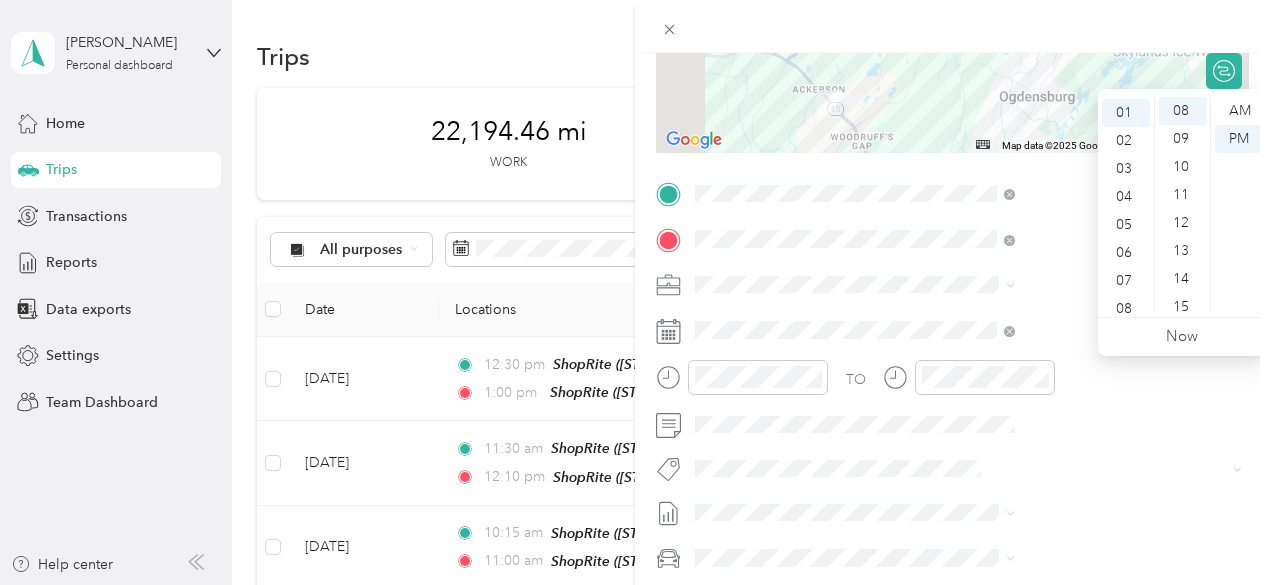 scroll, scrollTop: 28, scrollLeft: 0, axis: vertical 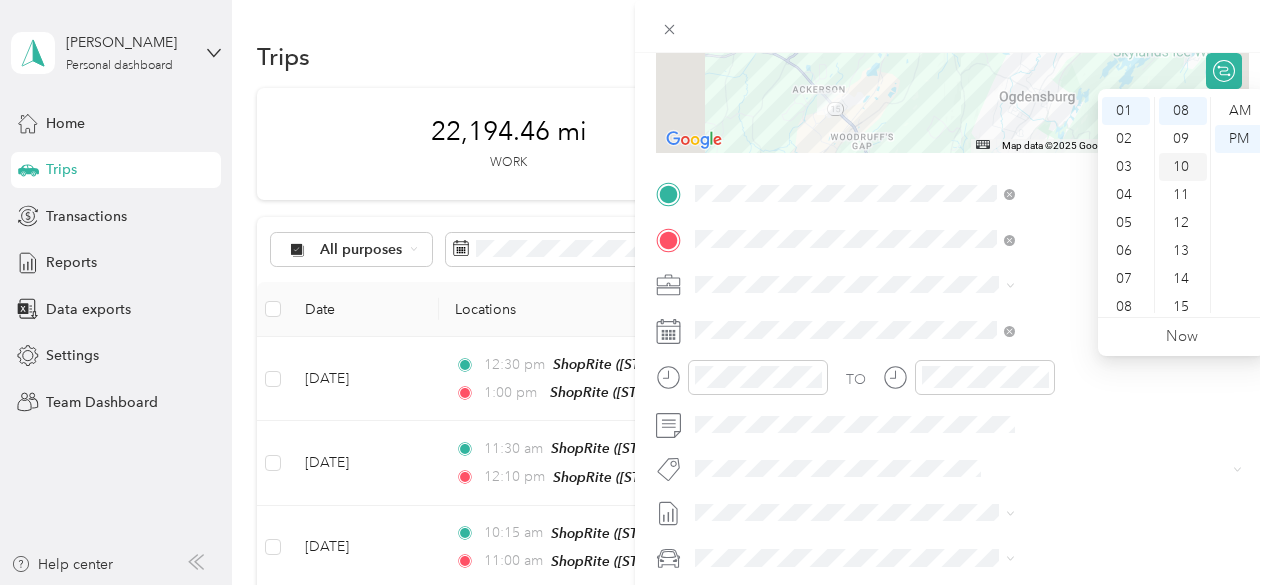 click on "10" at bounding box center (1183, 167) 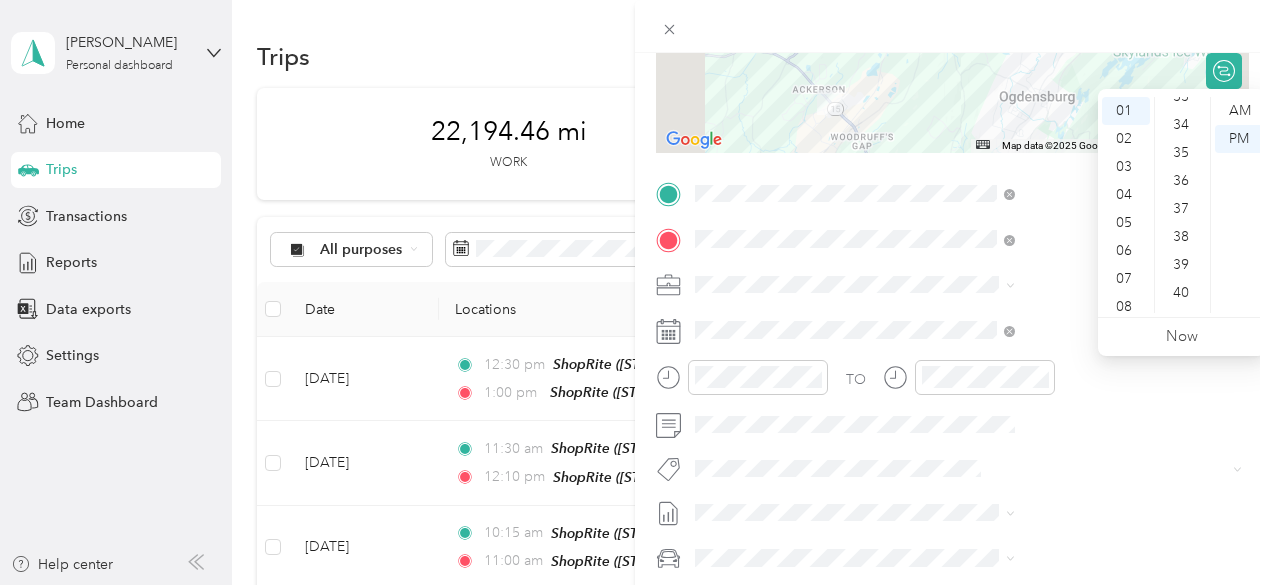 scroll, scrollTop: 980, scrollLeft: 0, axis: vertical 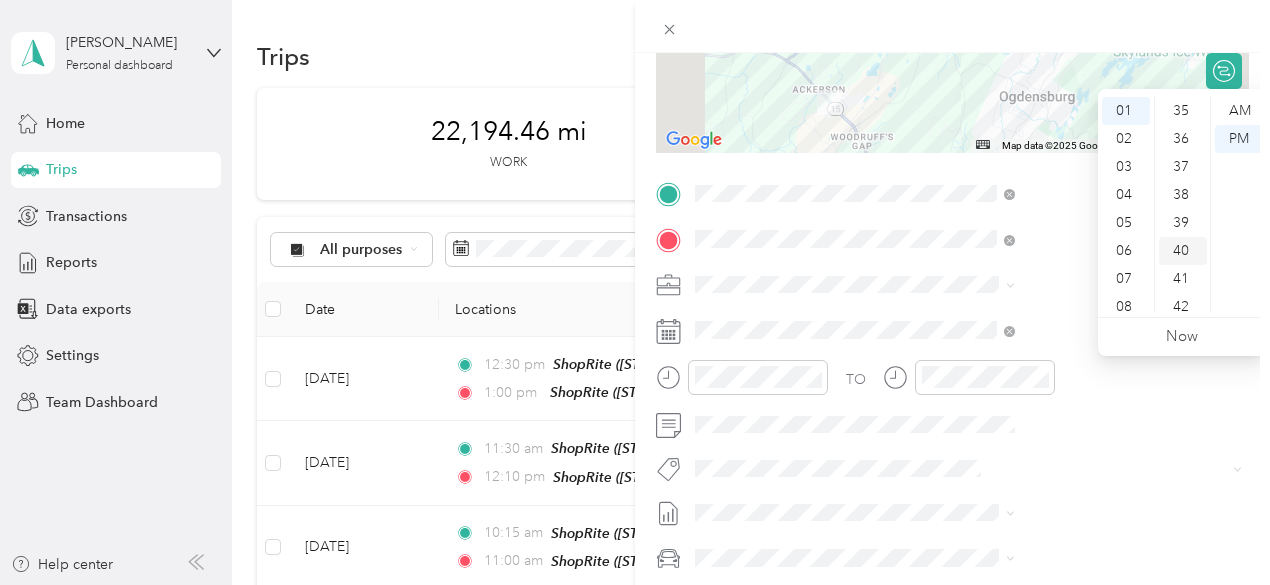 click on "40" at bounding box center (1183, 251) 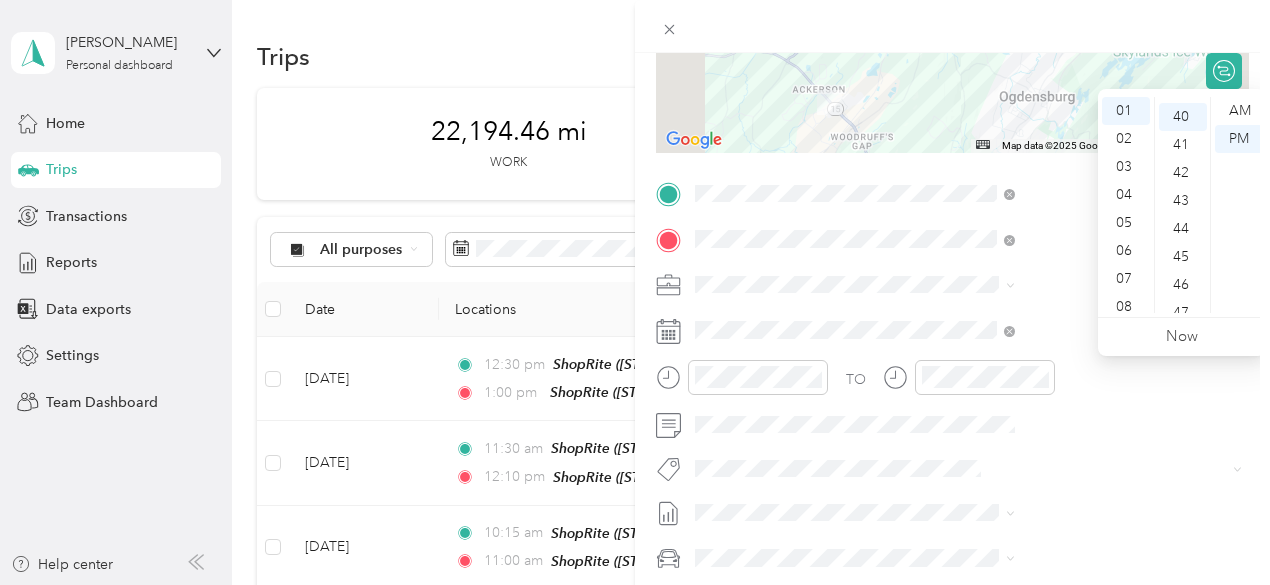 scroll, scrollTop: 1120, scrollLeft: 0, axis: vertical 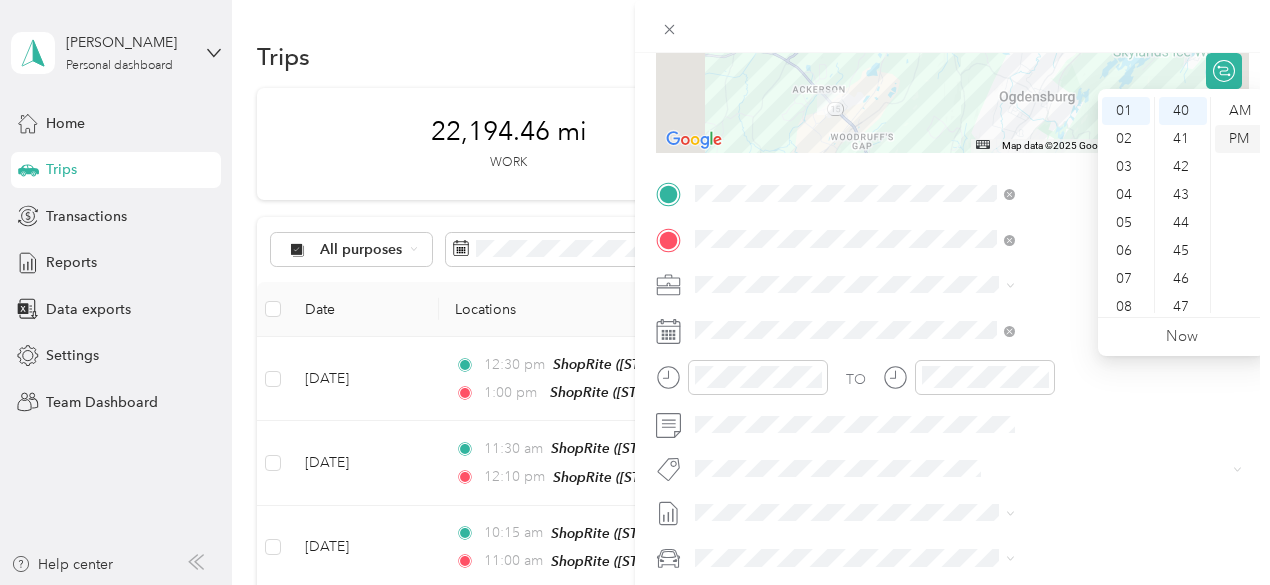 click on "PM" at bounding box center (1239, 139) 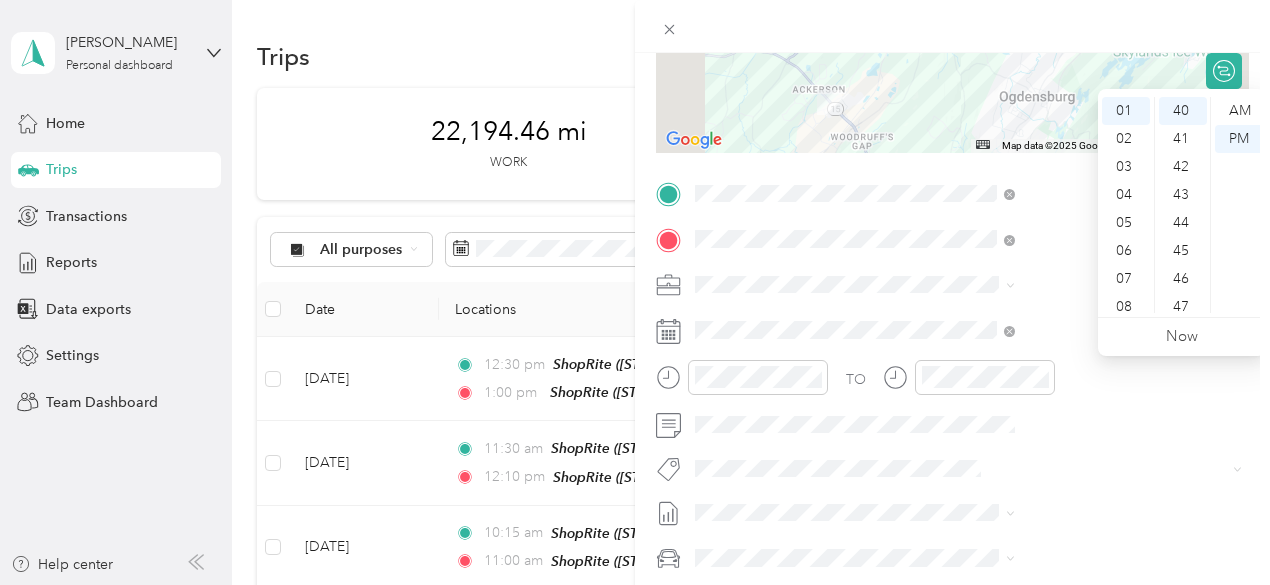 click at bounding box center [952, 26] 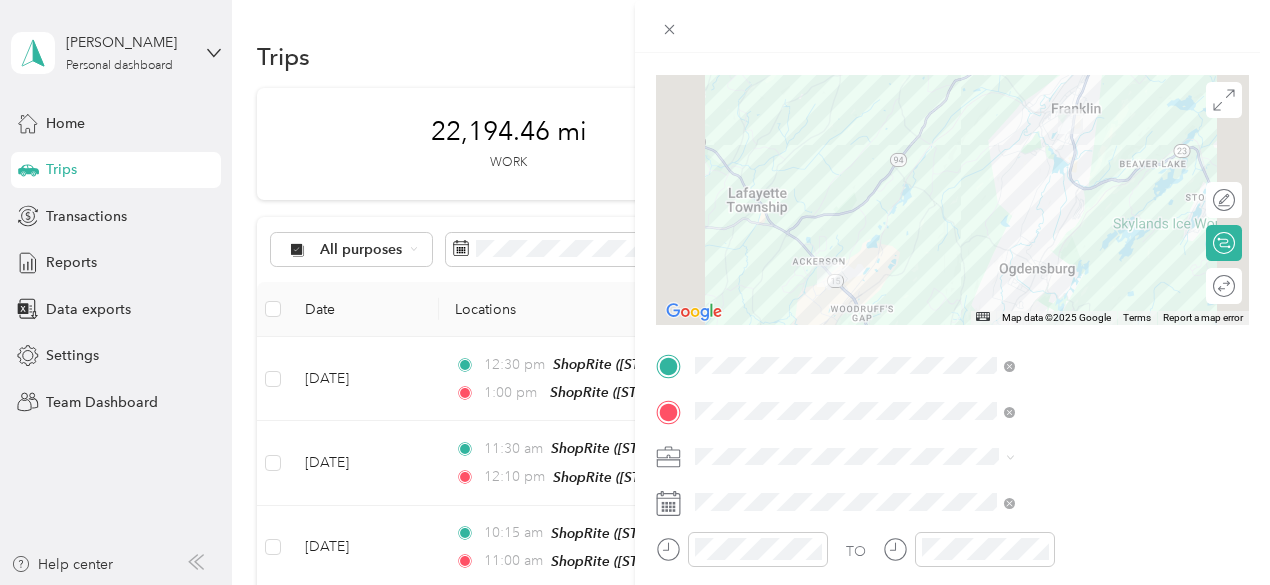 scroll, scrollTop: 0, scrollLeft: 0, axis: both 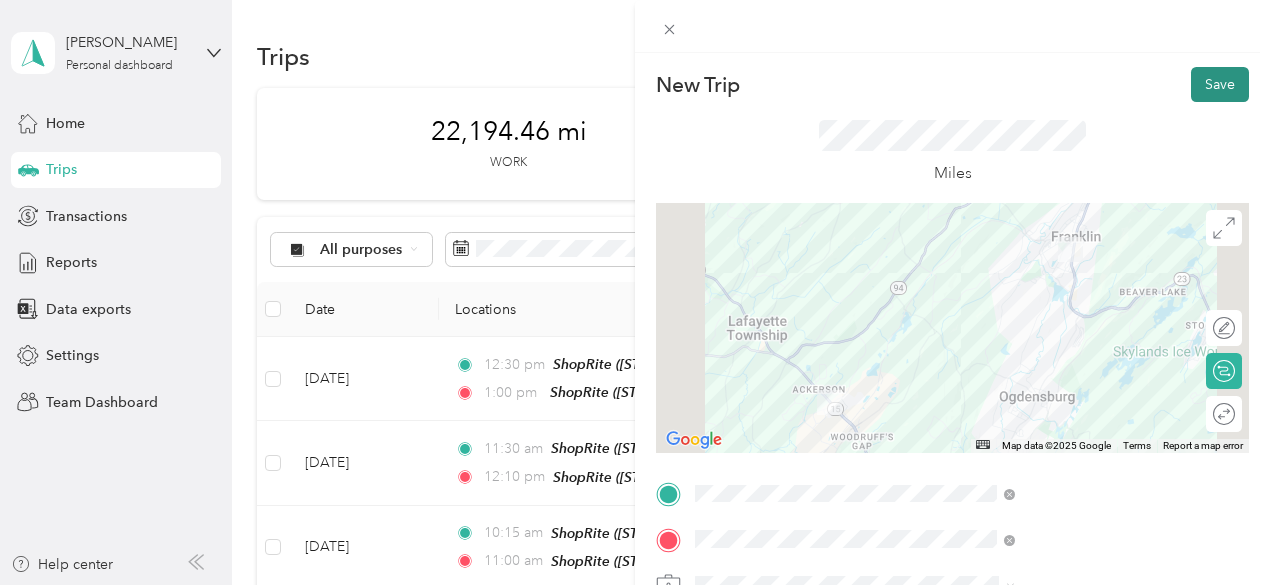 click on "Save" at bounding box center [1220, 84] 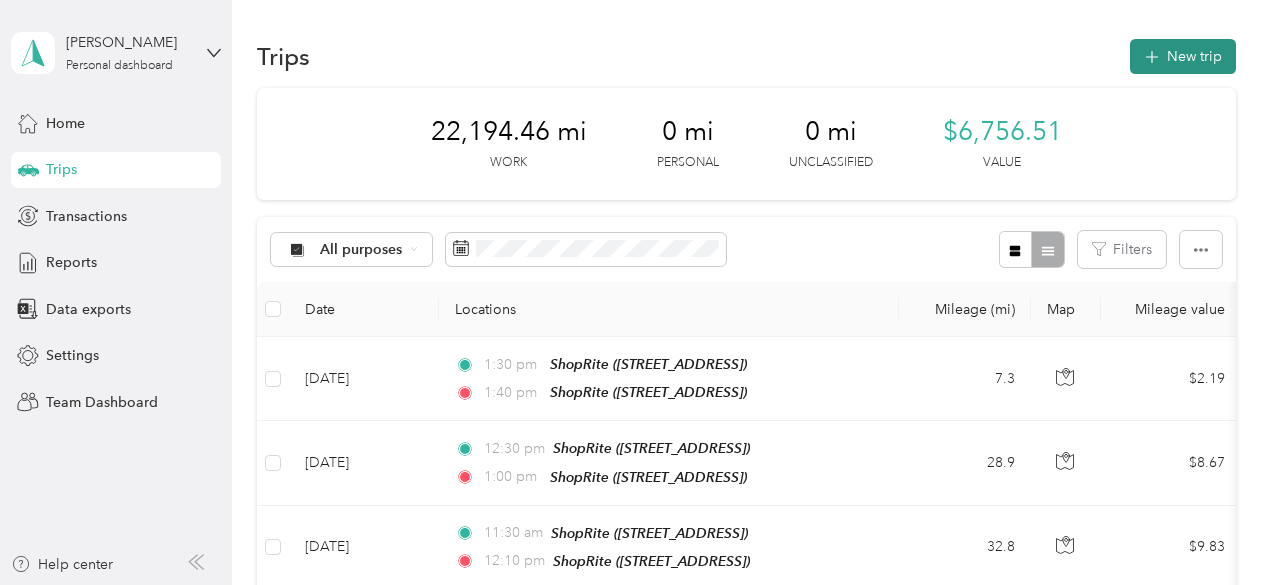click on "New trip" at bounding box center [1183, 56] 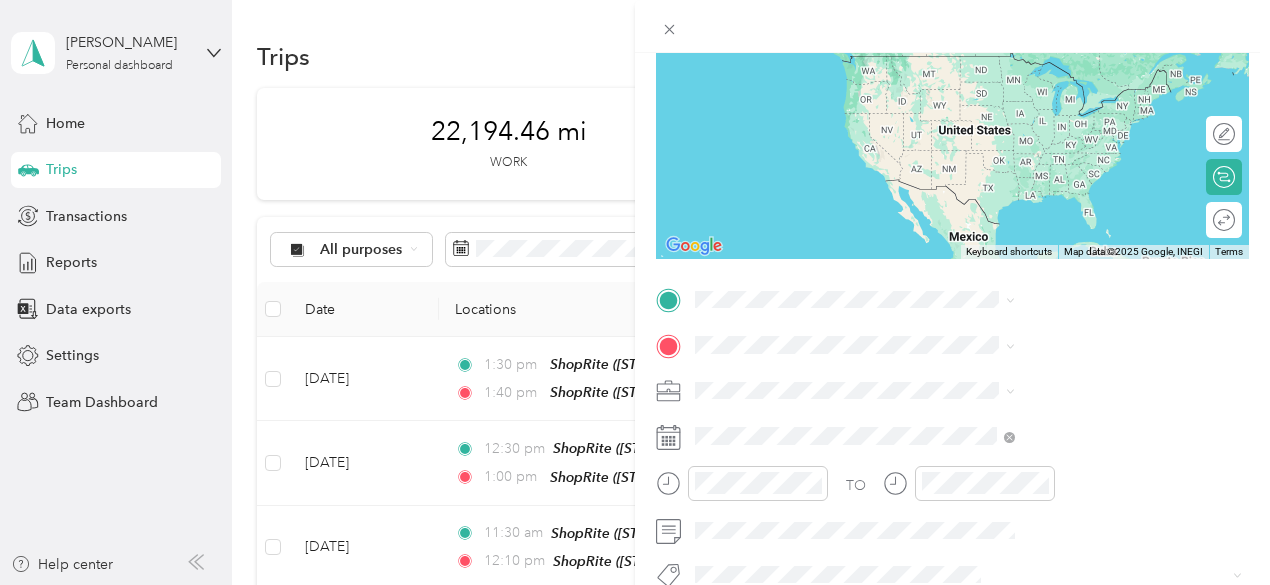 scroll, scrollTop: 300, scrollLeft: 0, axis: vertical 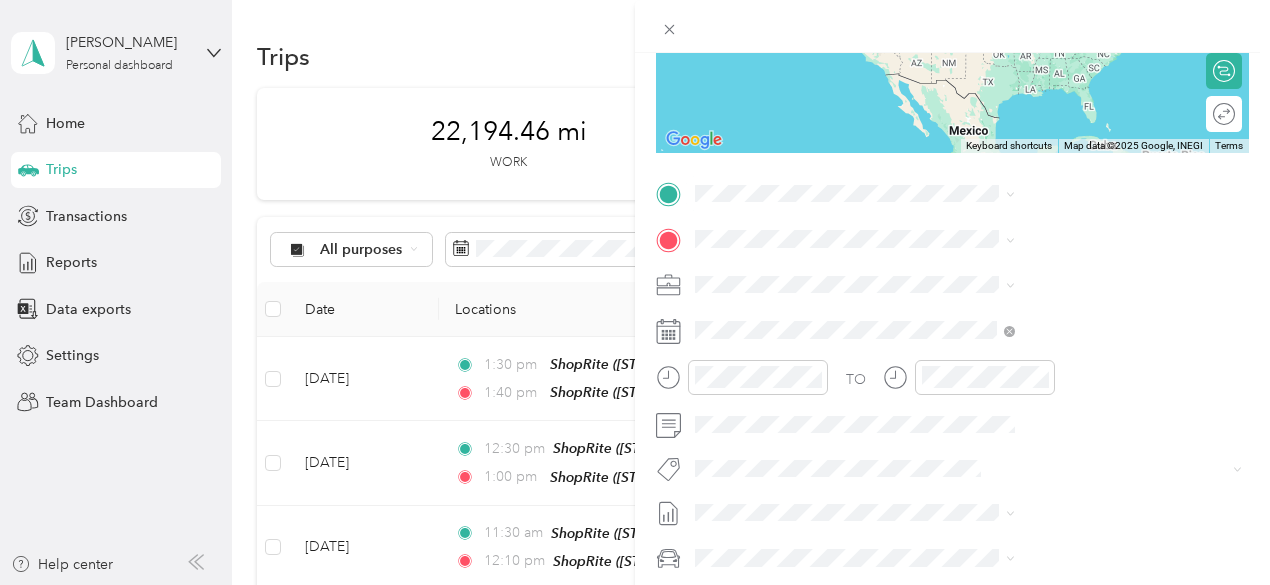 click on "[STREET_ADDRESS]" at bounding box center (1007, 292) 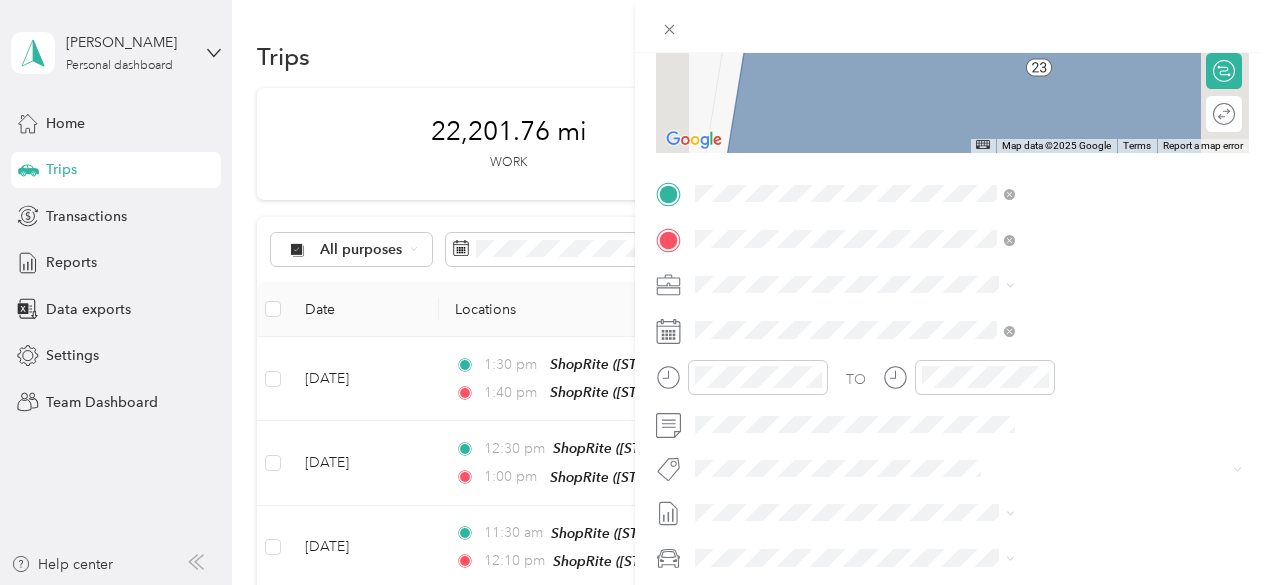 click on "[STREET_ADDRESS]" at bounding box center (1007, 347) 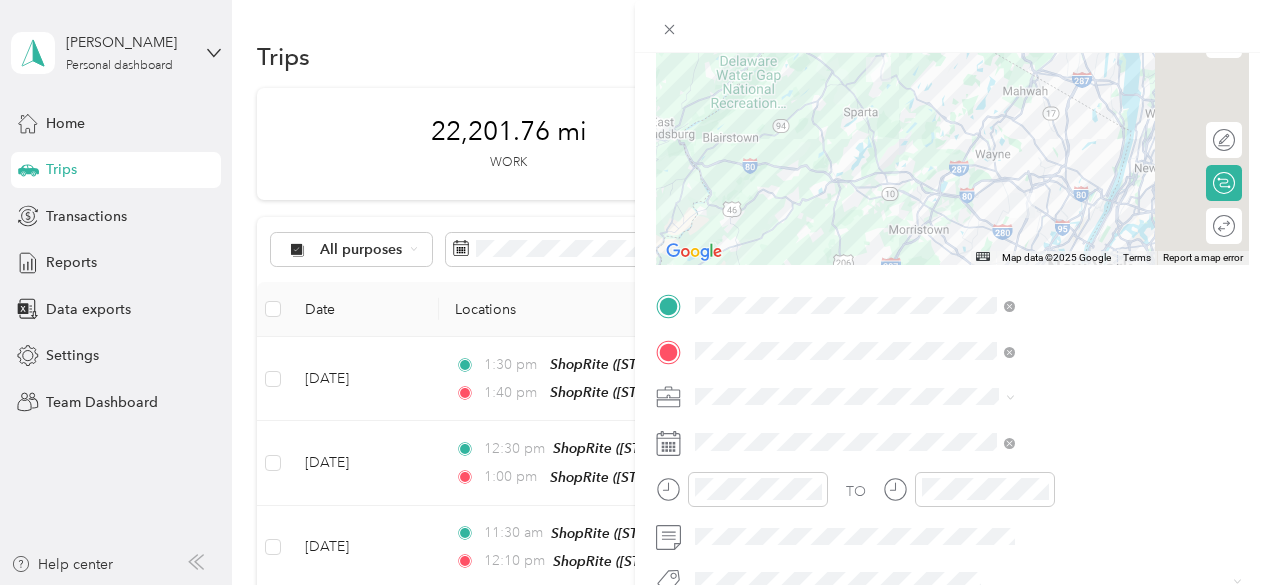 scroll, scrollTop: 200, scrollLeft: 0, axis: vertical 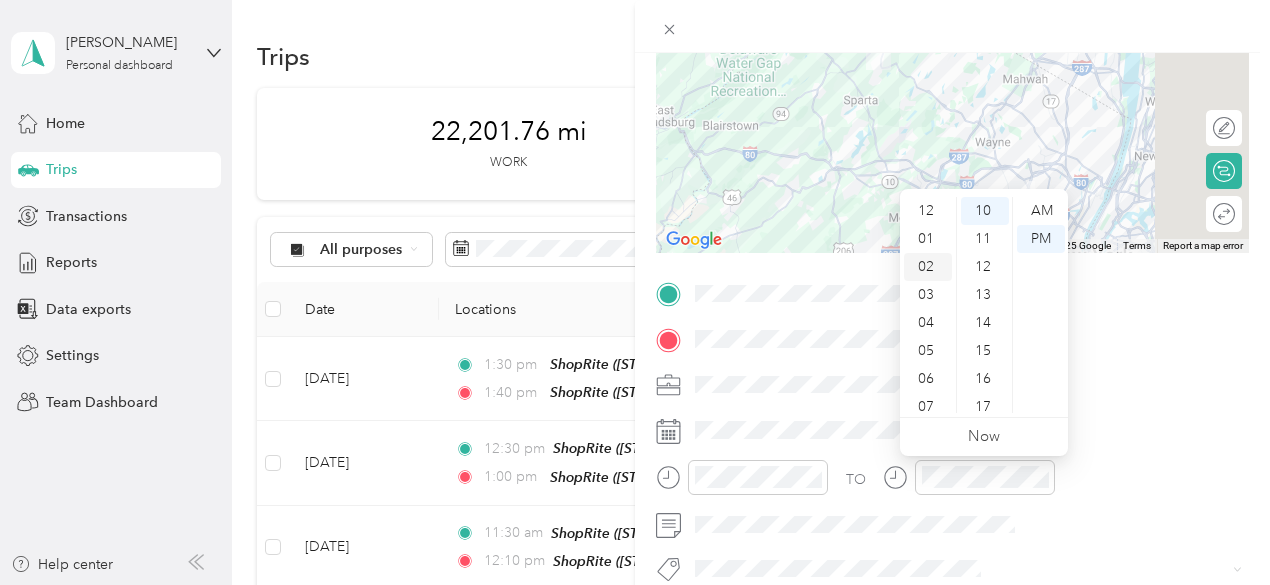 click on "02" at bounding box center [928, 267] 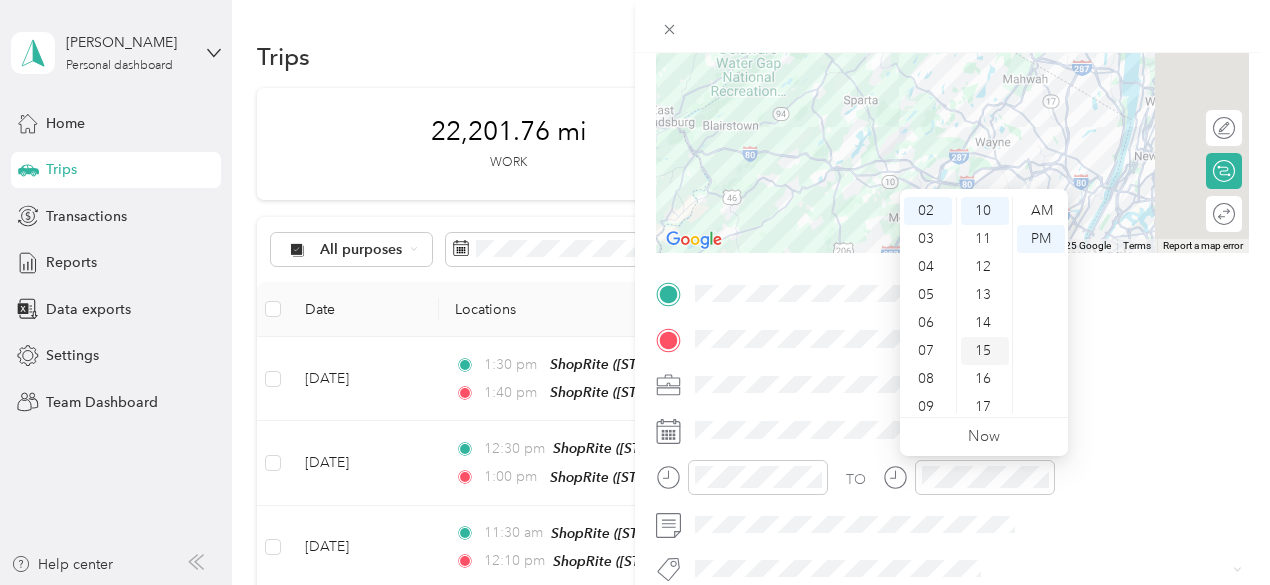 click on "15" at bounding box center [985, 351] 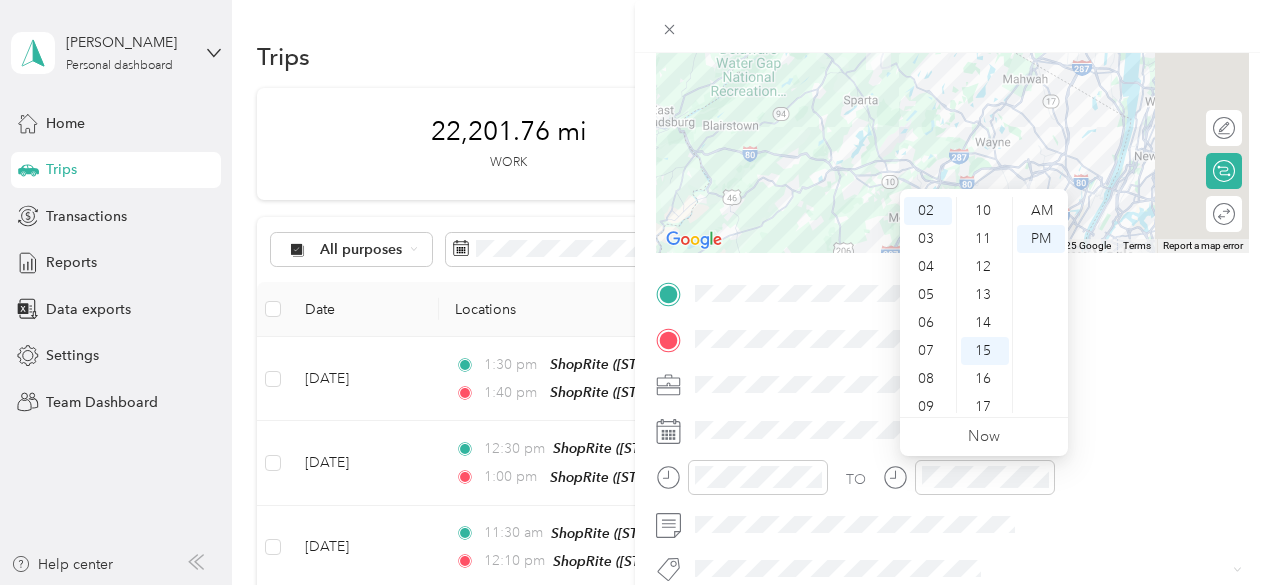 scroll, scrollTop: 420, scrollLeft: 0, axis: vertical 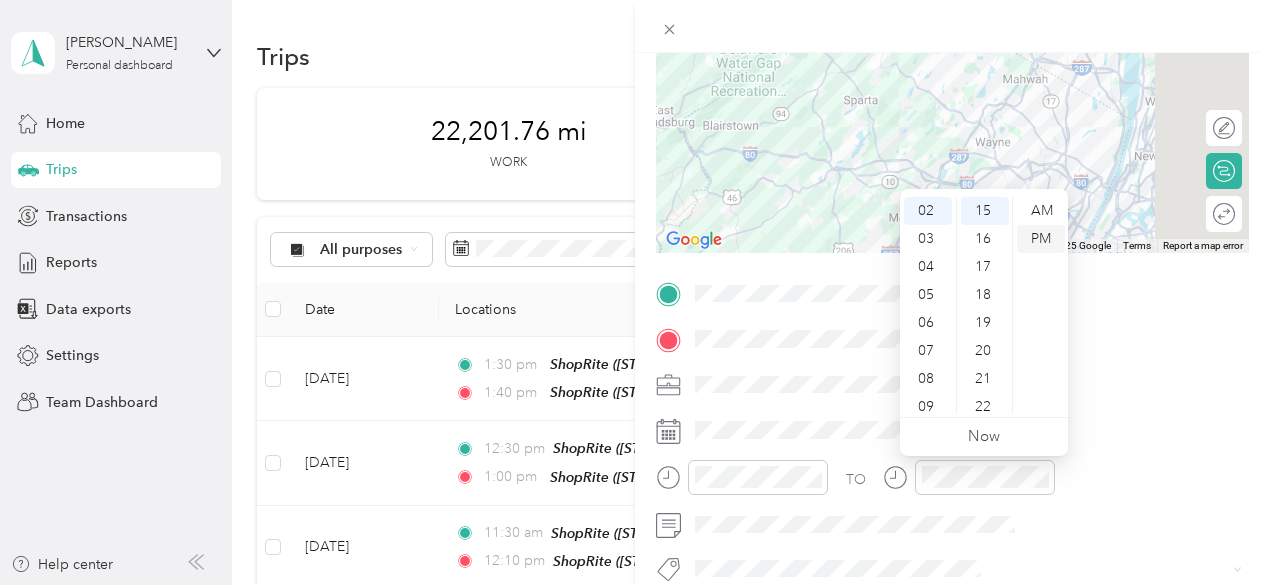 click on "PM" at bounding box center [1041, 239] 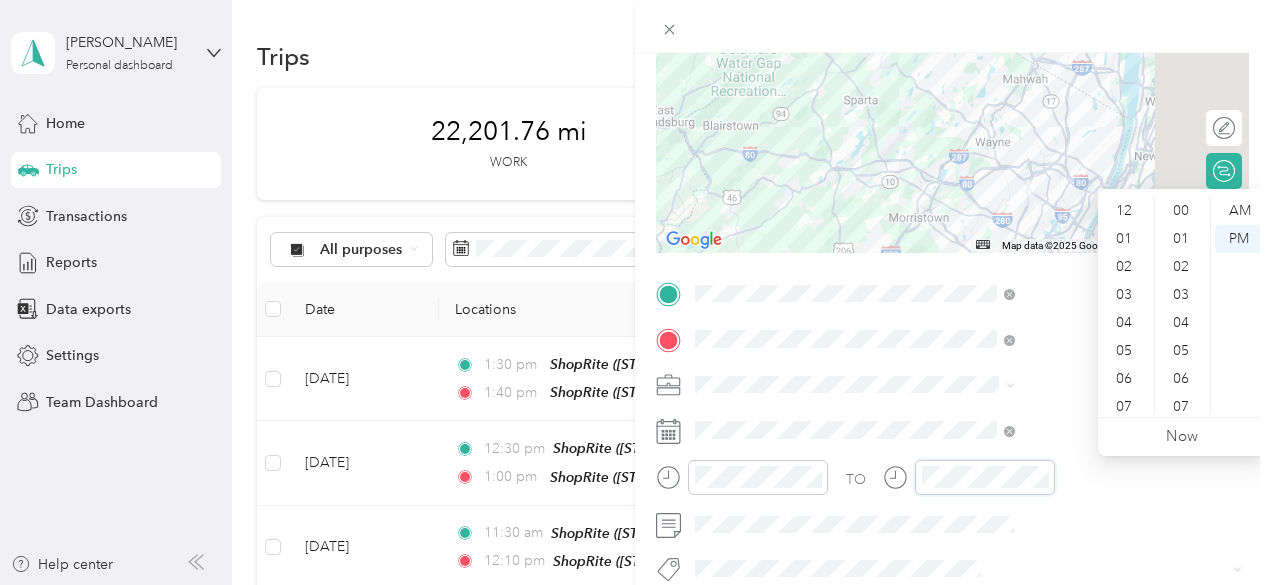 scroll, scrollTop: 280, scrollLeft: 0, axis: vertical 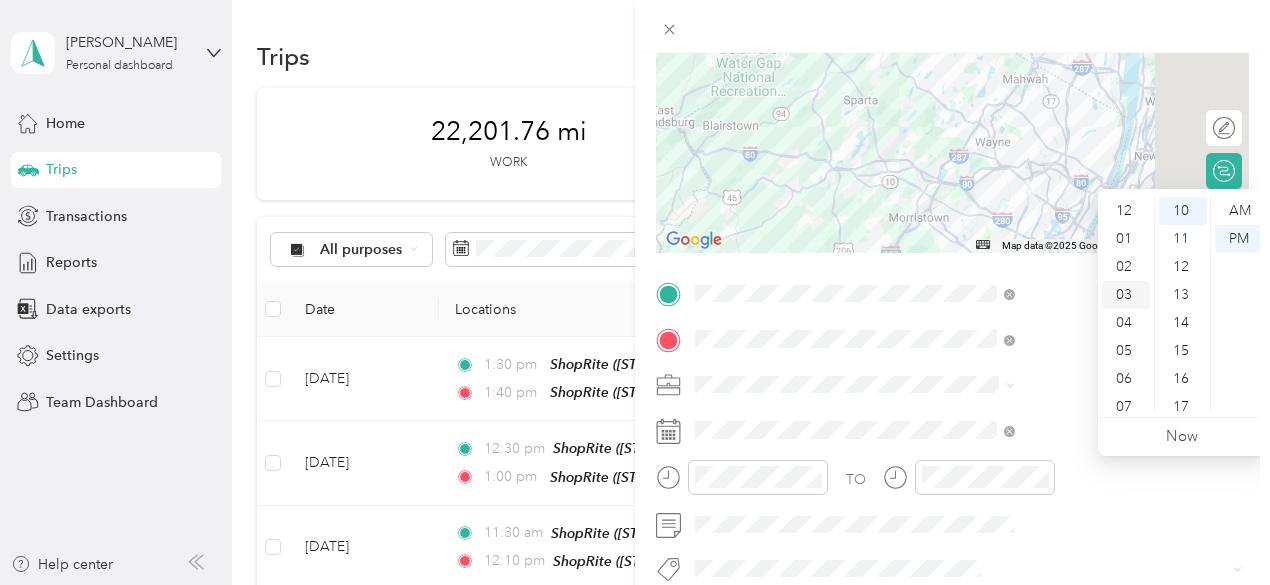 click on "03" at bounding box center (1126, 295) 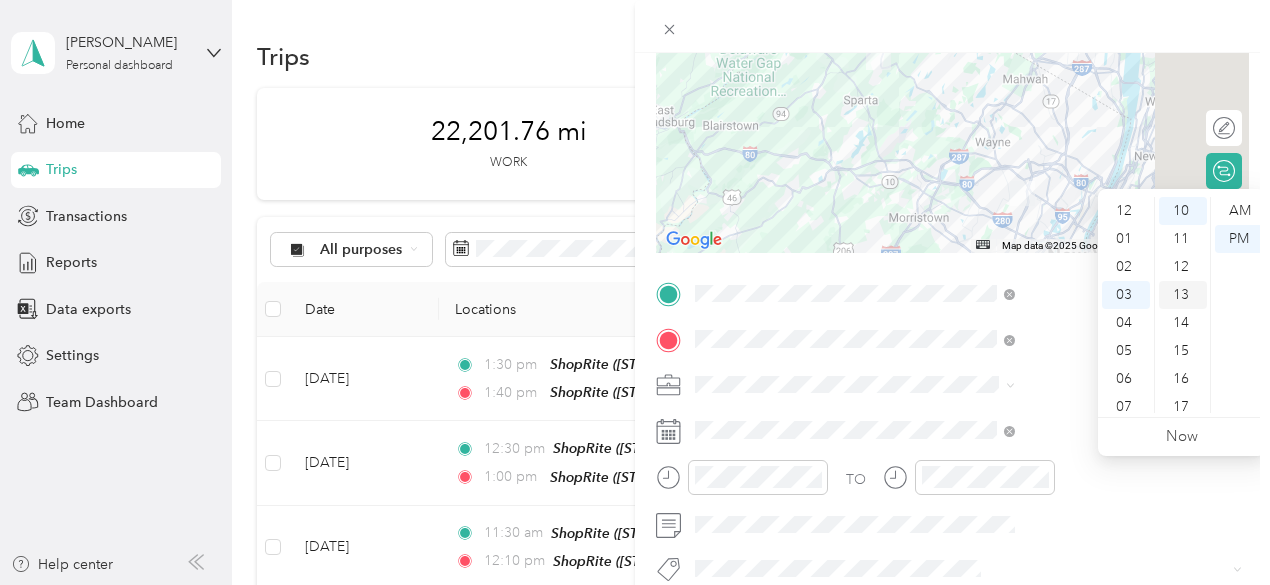 scroll, scrollTop: 84, scrollLeft: 0, axis: vertical 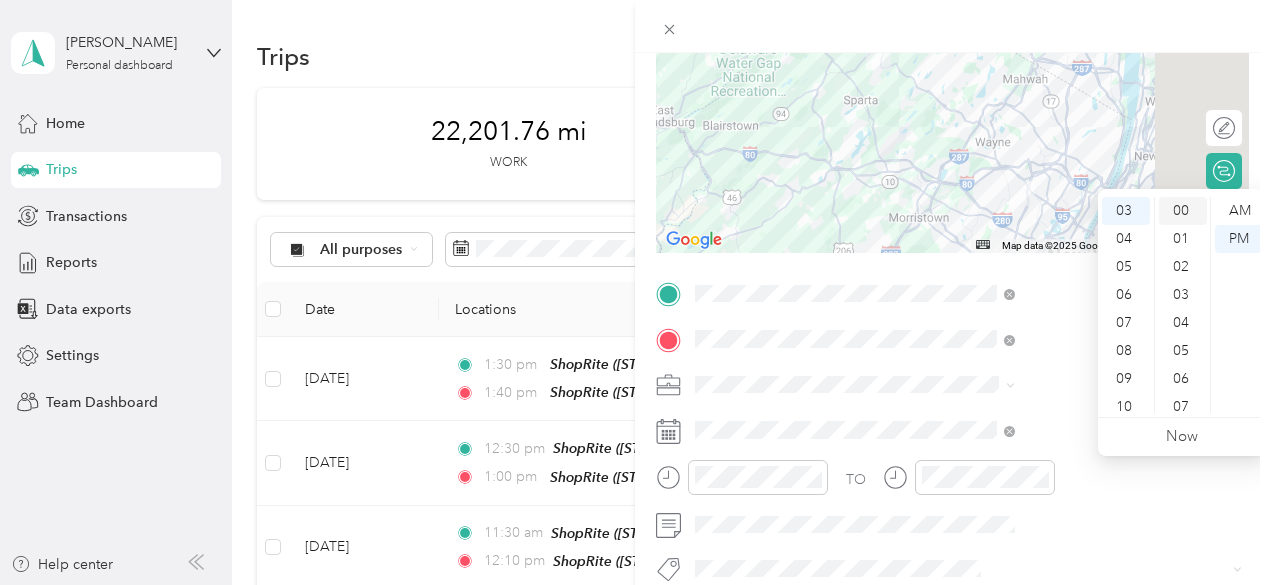 click on "00" at bounding box center [1183, 211] 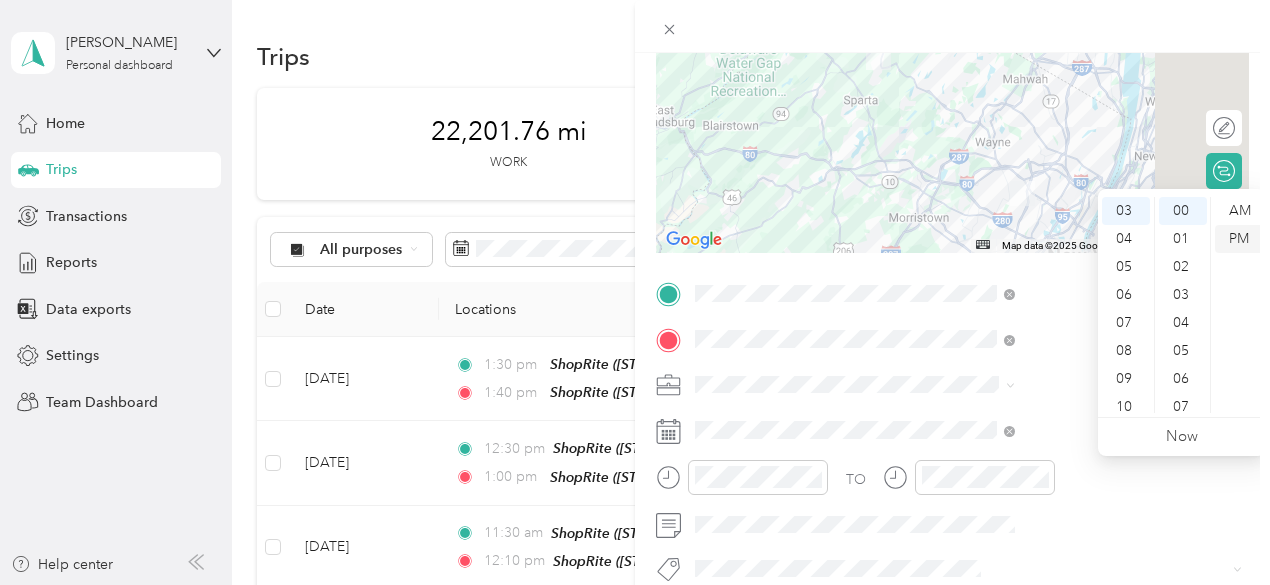 click on "PM" at bounding box center [1239, 239] 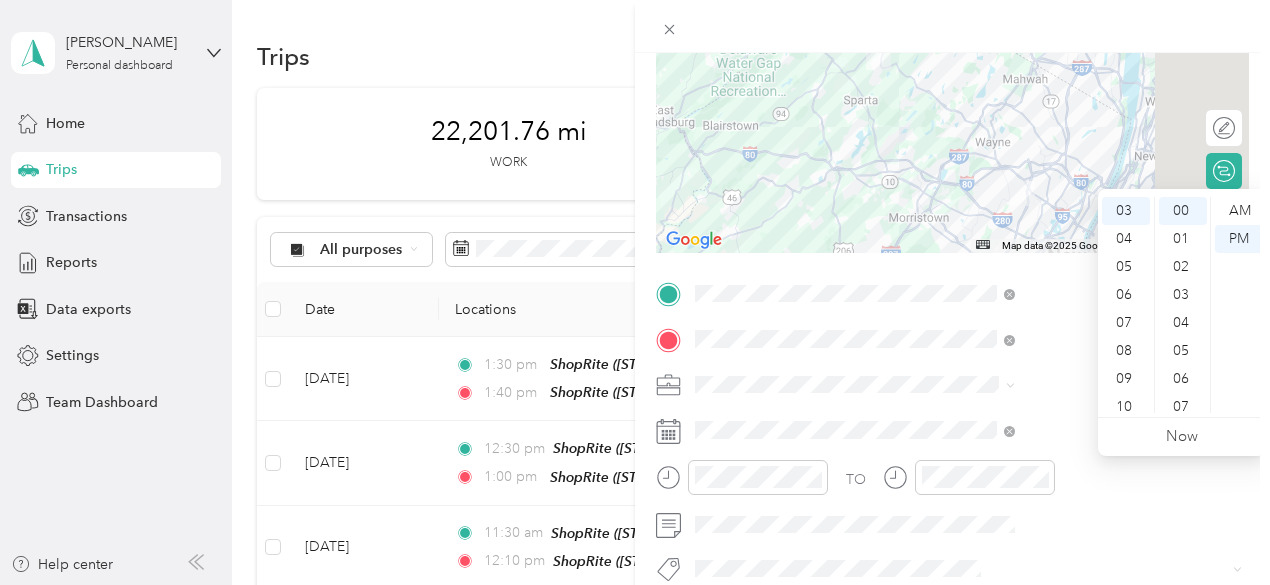 scroll, scrollTop: 38, scrollLeft: 0, axis: vertical 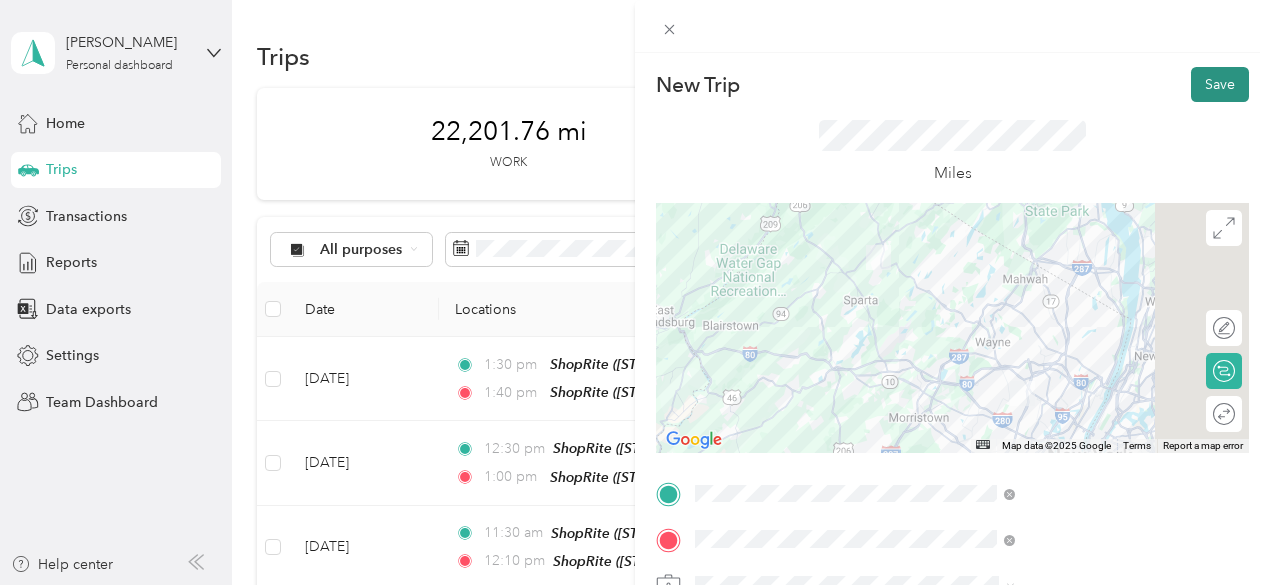click on "Save" at bounding box center [1220, 84] 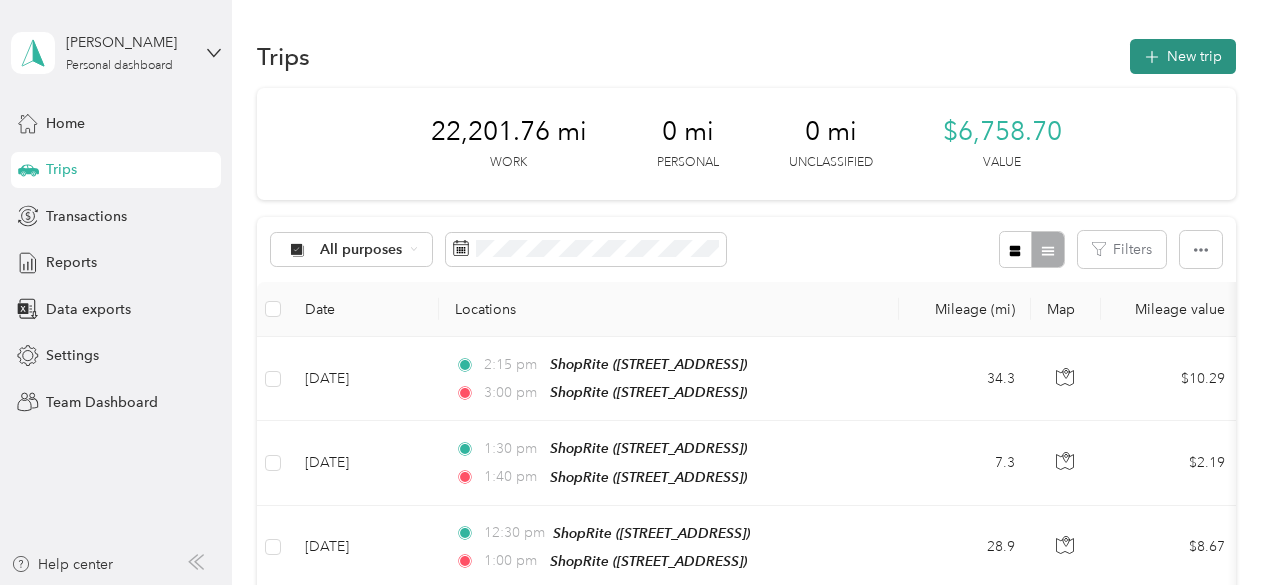 click on "New trip" at bounding box center [1183, 56] 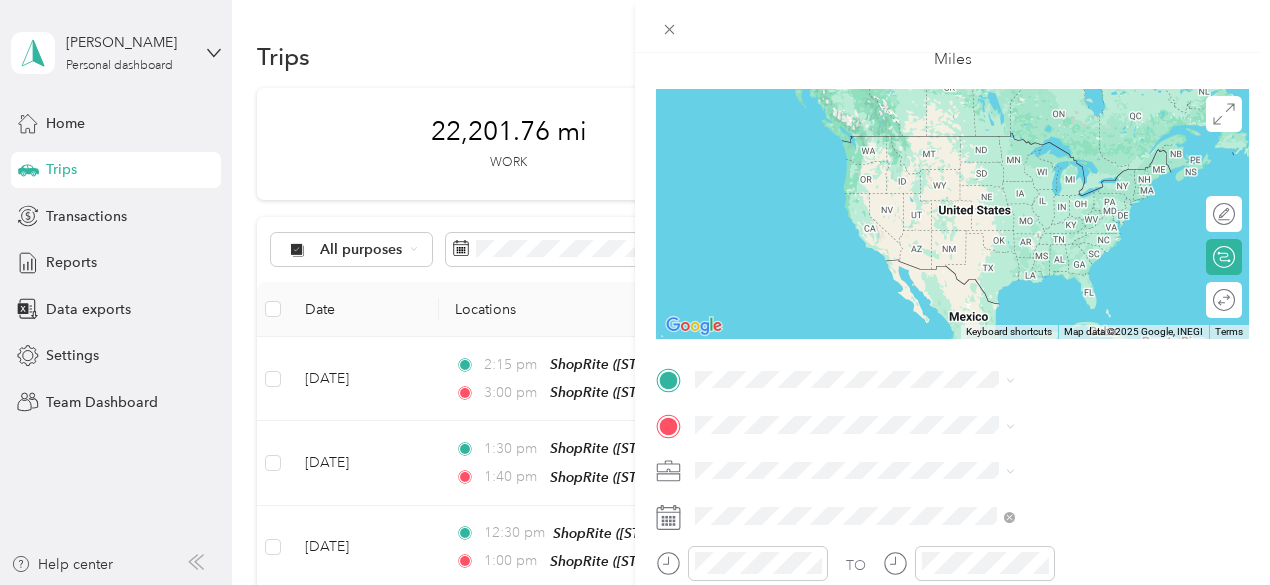 scroll, scrollTop: 200, scrollLeft: 0, axis: vertical 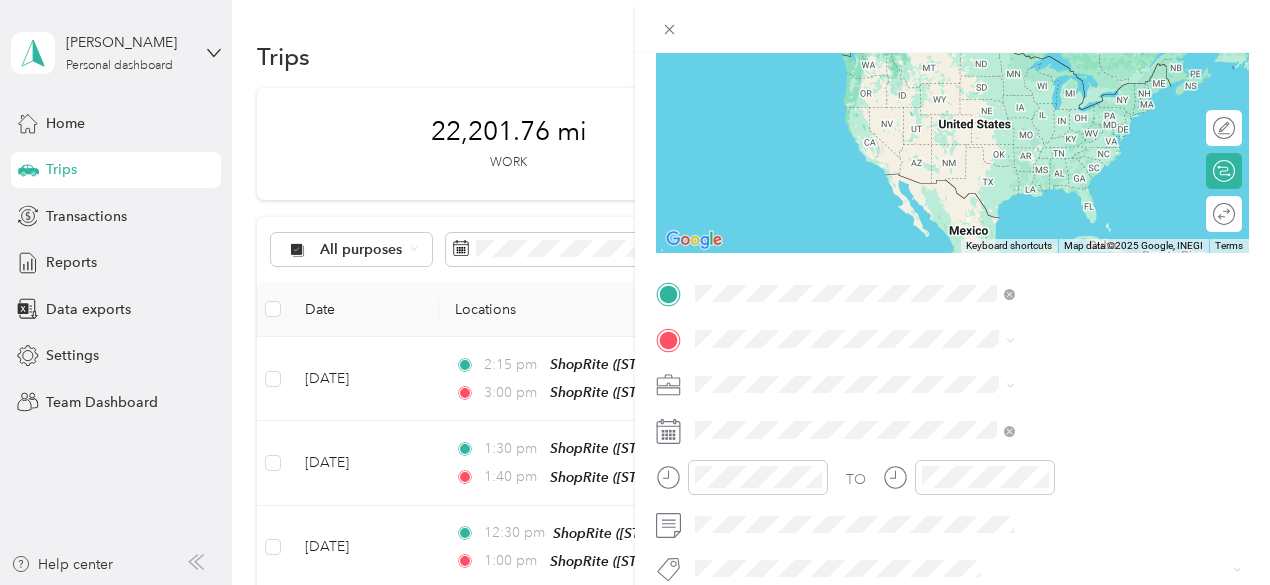 click on "[STREET_ADDRESS]" at bounding box center [1007, 86] 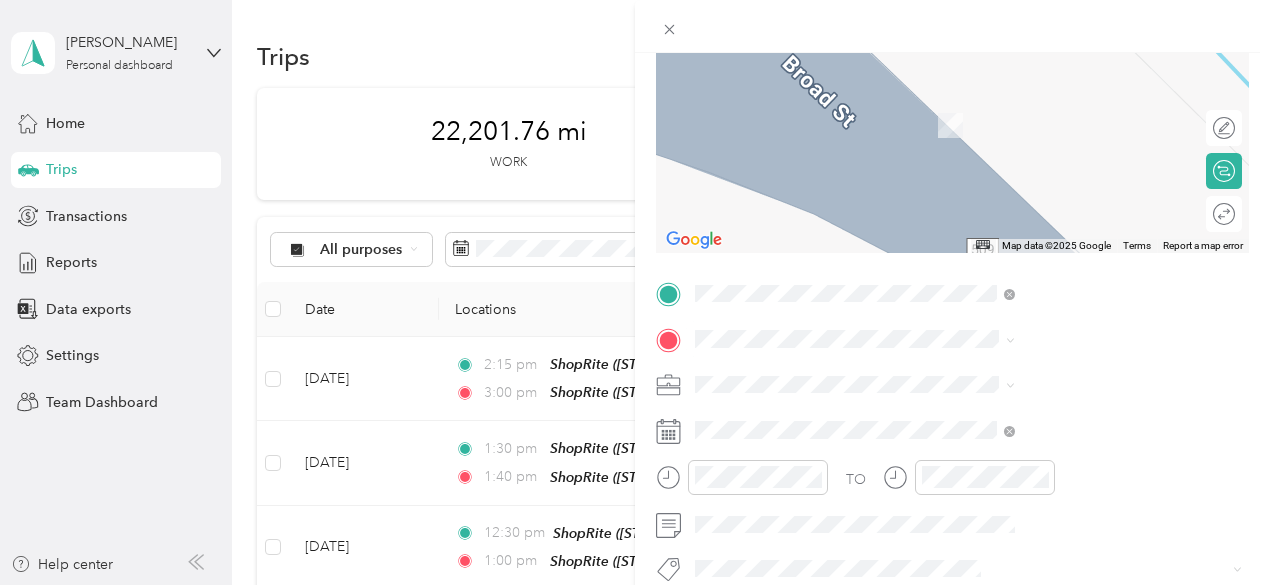 click on "[STREET_ADDRESS][US_STATE]" at bounding box center [1044, 94] 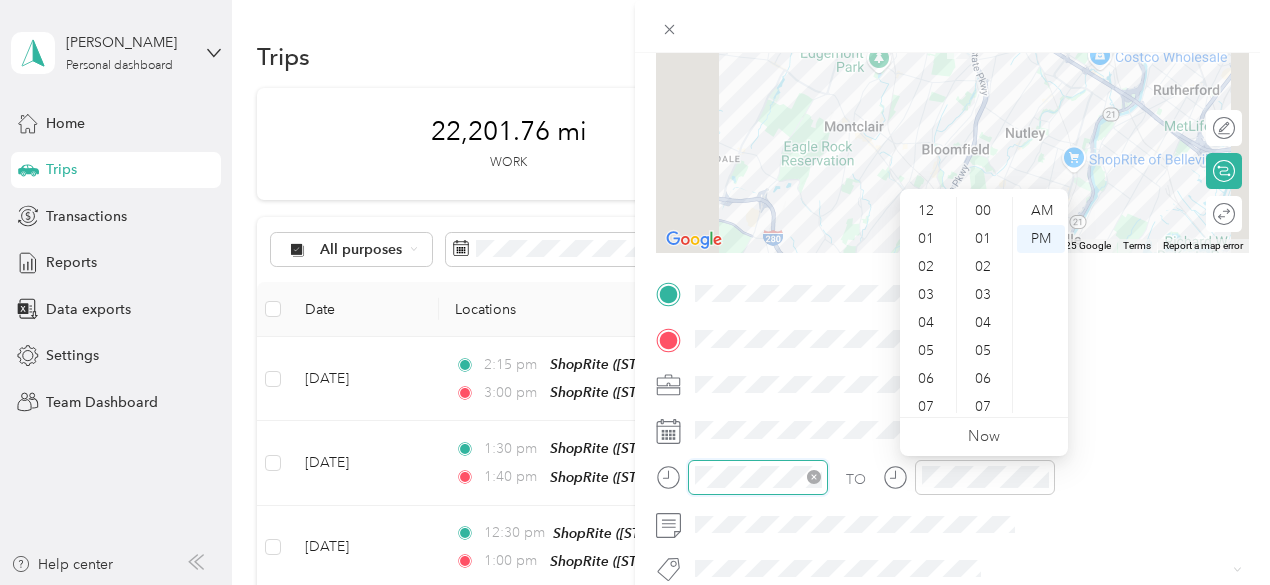 scroll, scrollTop: 308, scrollLeft: 0, axis: vertical 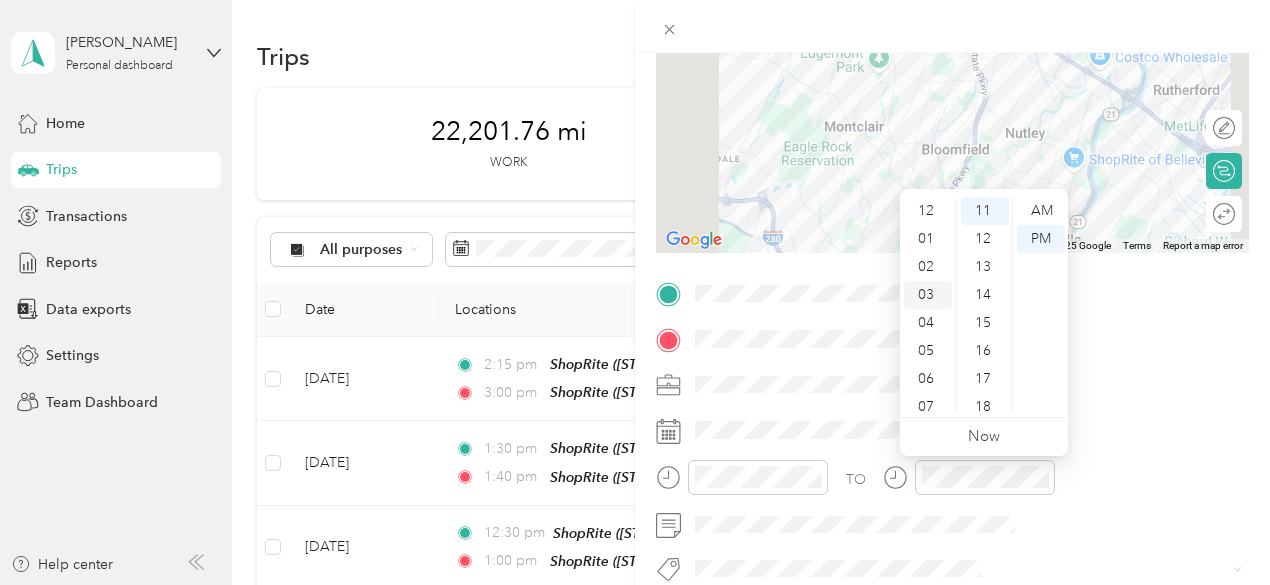 click on "03" at bounding box center [928, 295] 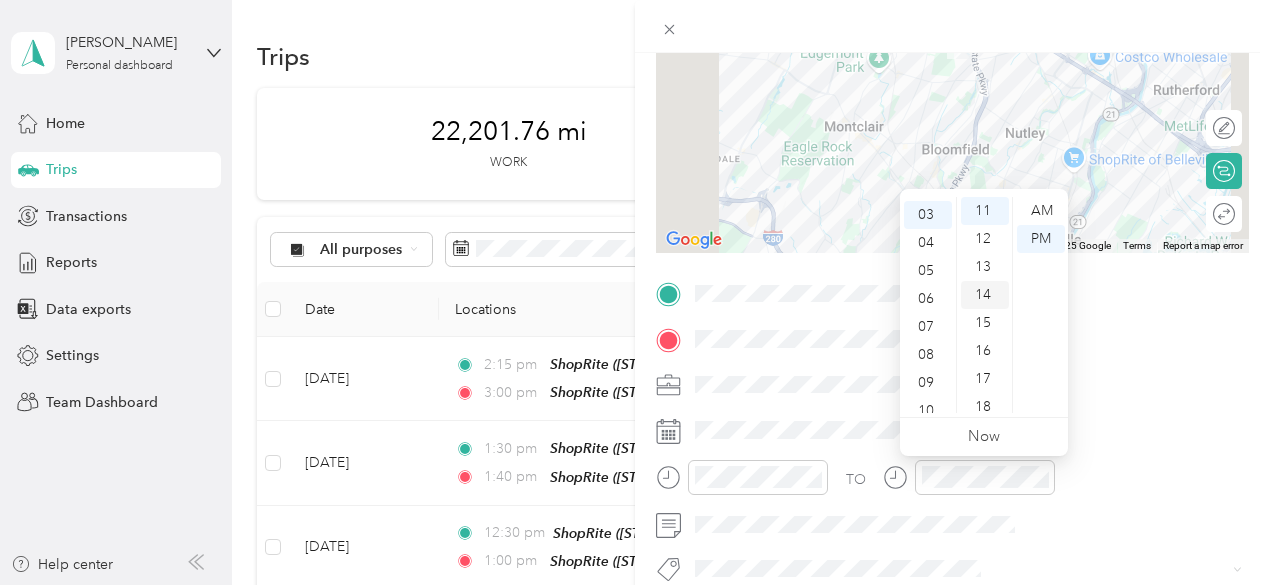 scroll, scrollTop: 84, scrollLeft: 0, axis: vertical 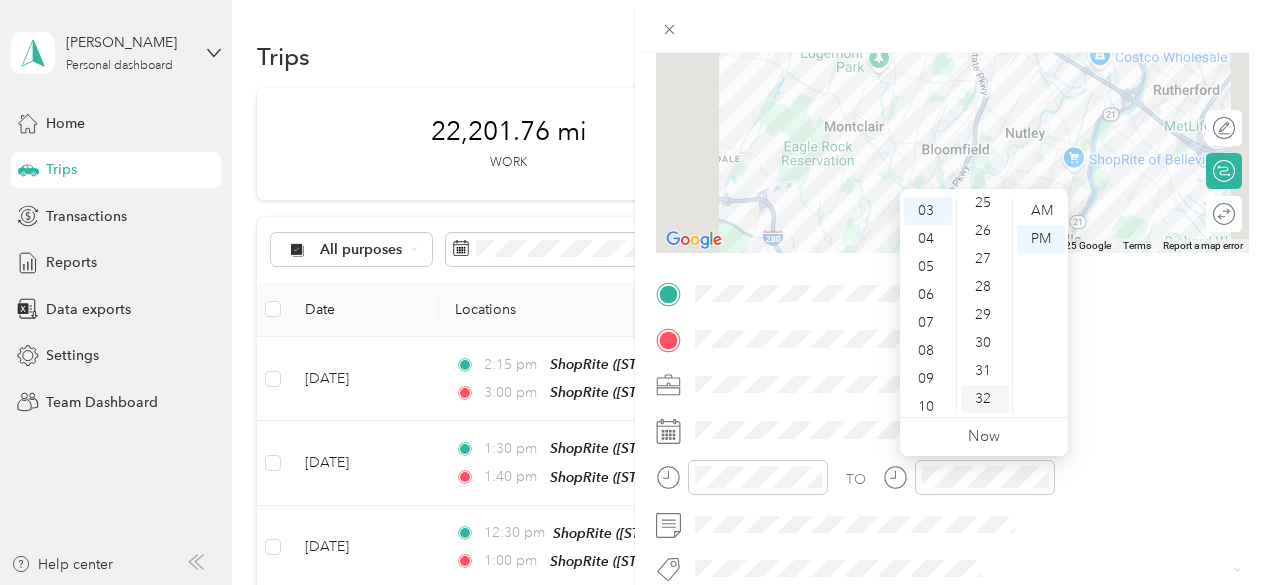 click on "30" at bounding box center [985, 343] 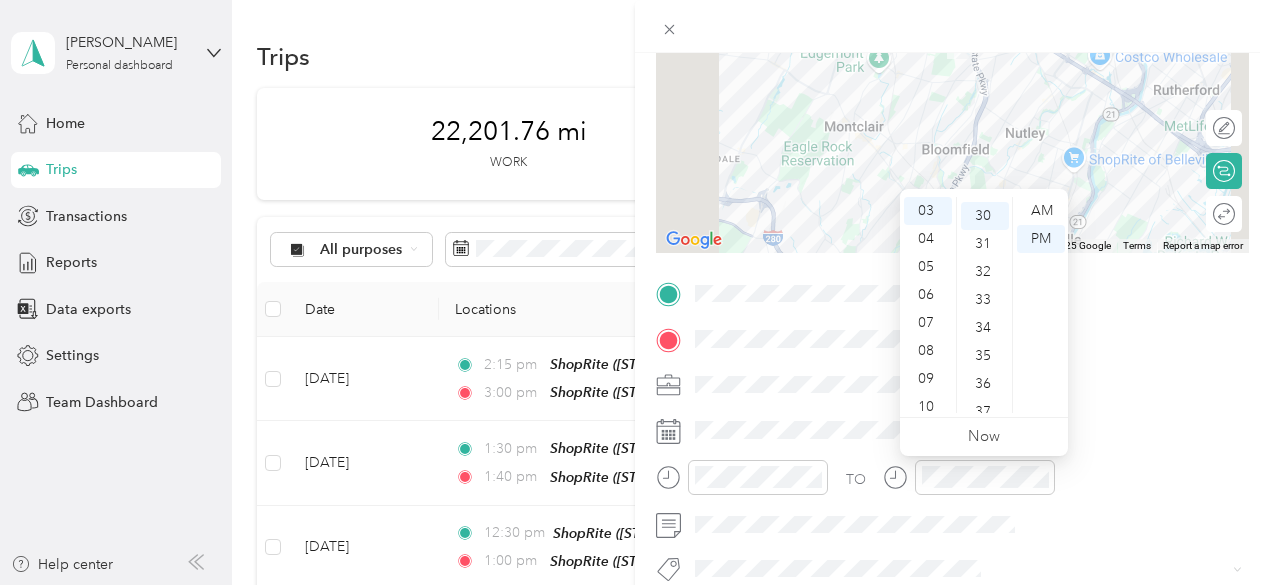 scroll, scrollTop: 840, scrollLeft: 0, axis: vertical 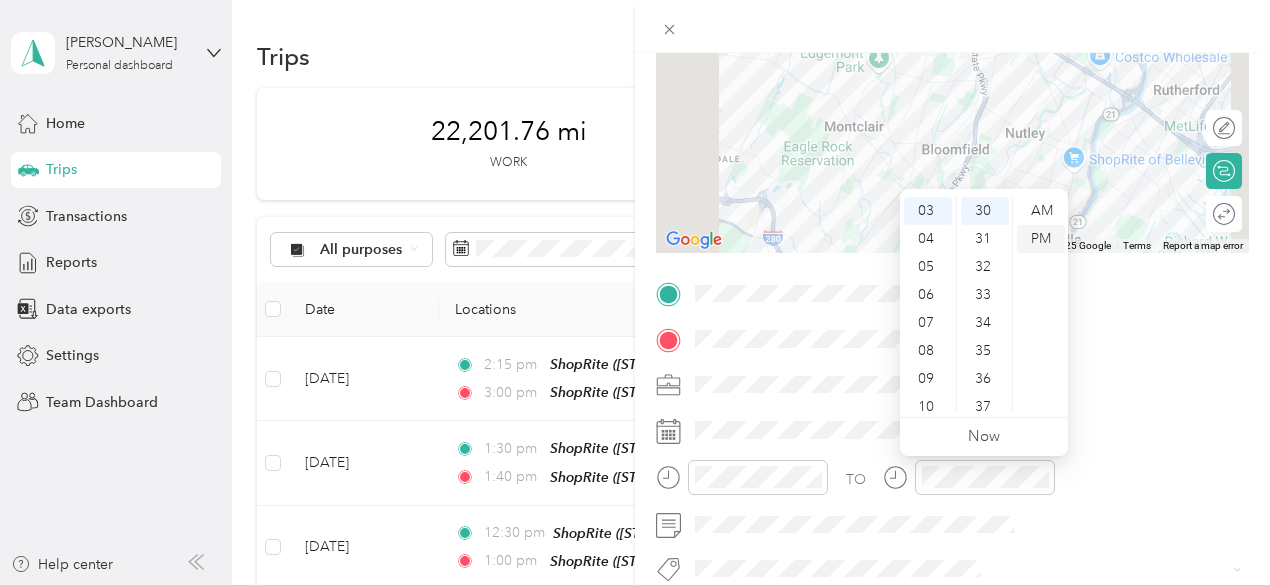 click on "PM" at bounding box center (1041, 239) 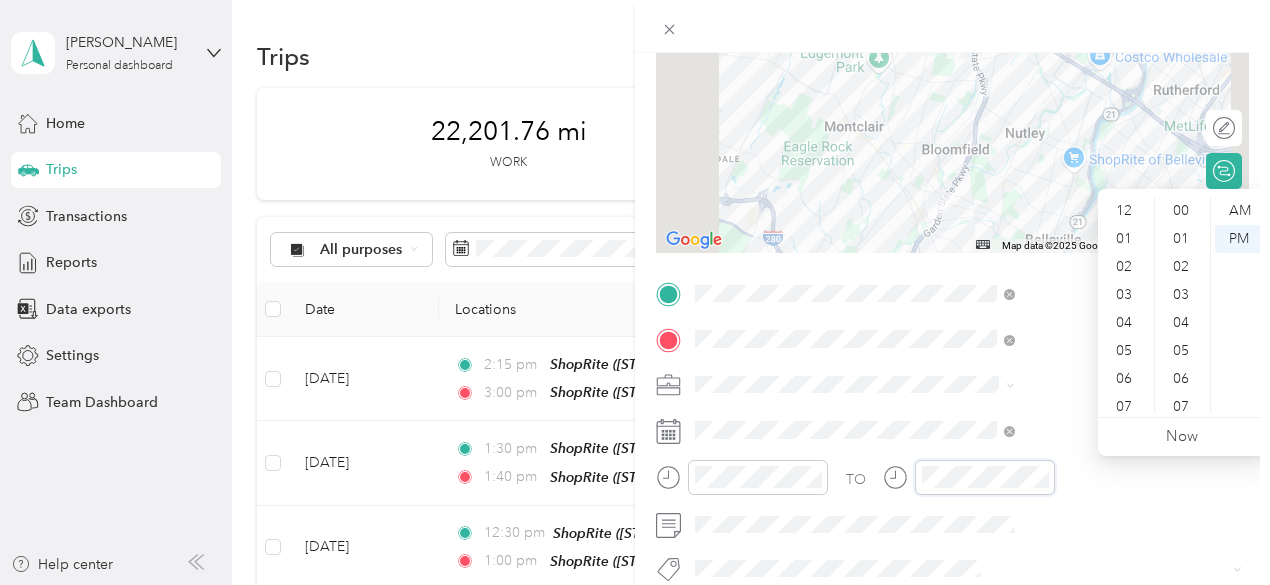 scroll, scrollTop: 308, scrollLeft: 0, axis: vertical 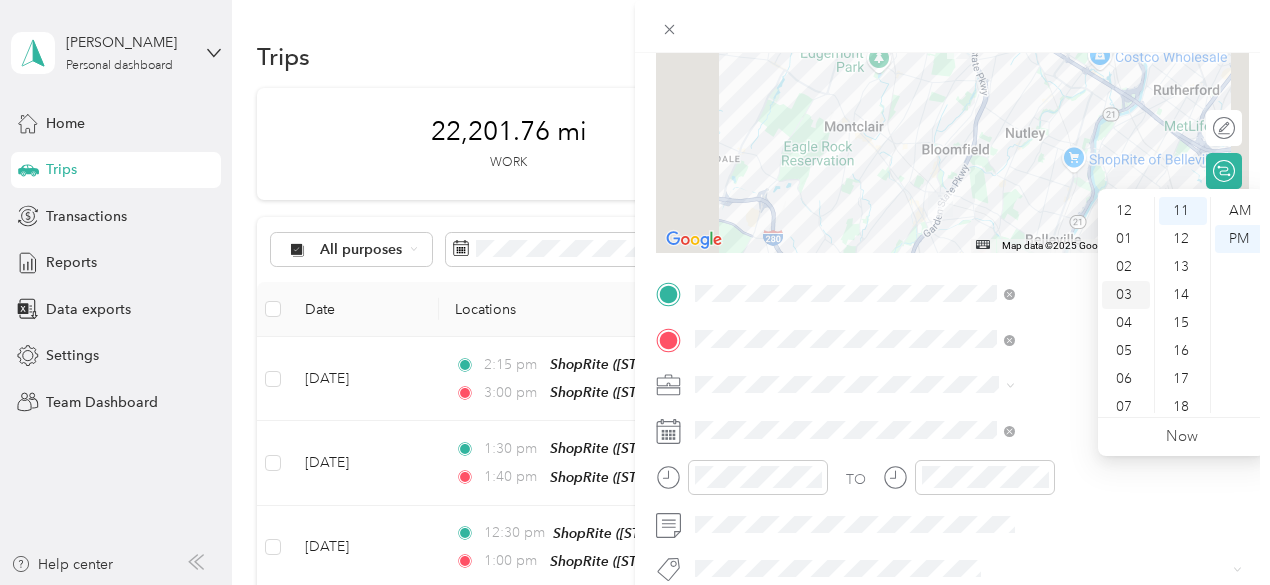 click on "03" at bounding box center (1126, 295) 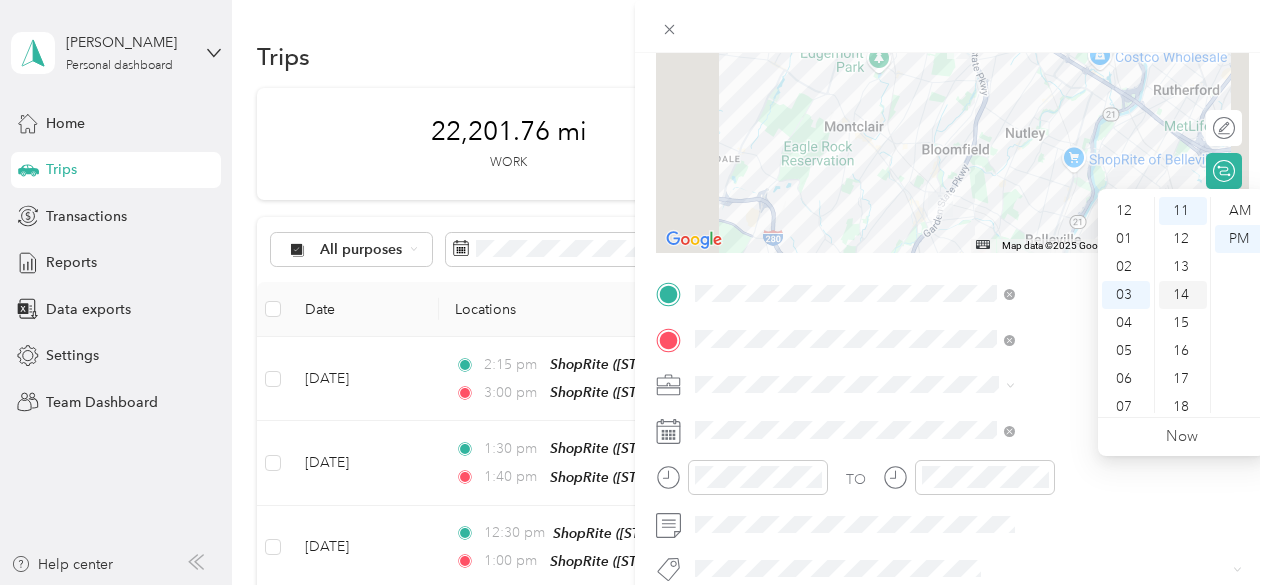scroll, scrollTop: 84, scrollLeft: 0, axis: vertical 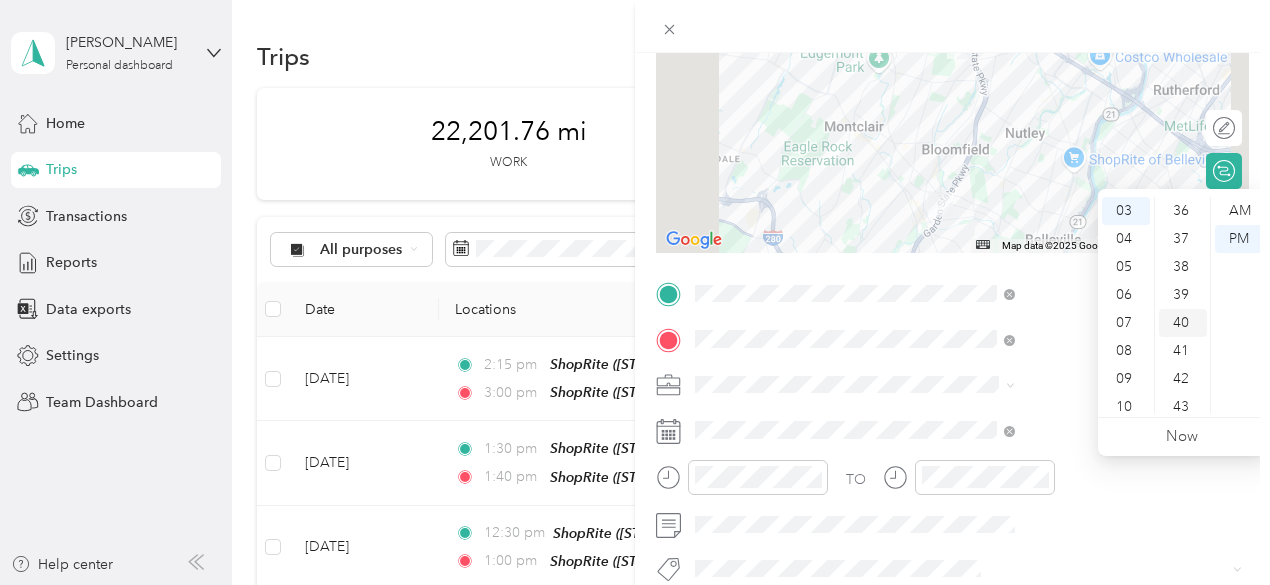 click on "40" at bounding box center [1183, 323] 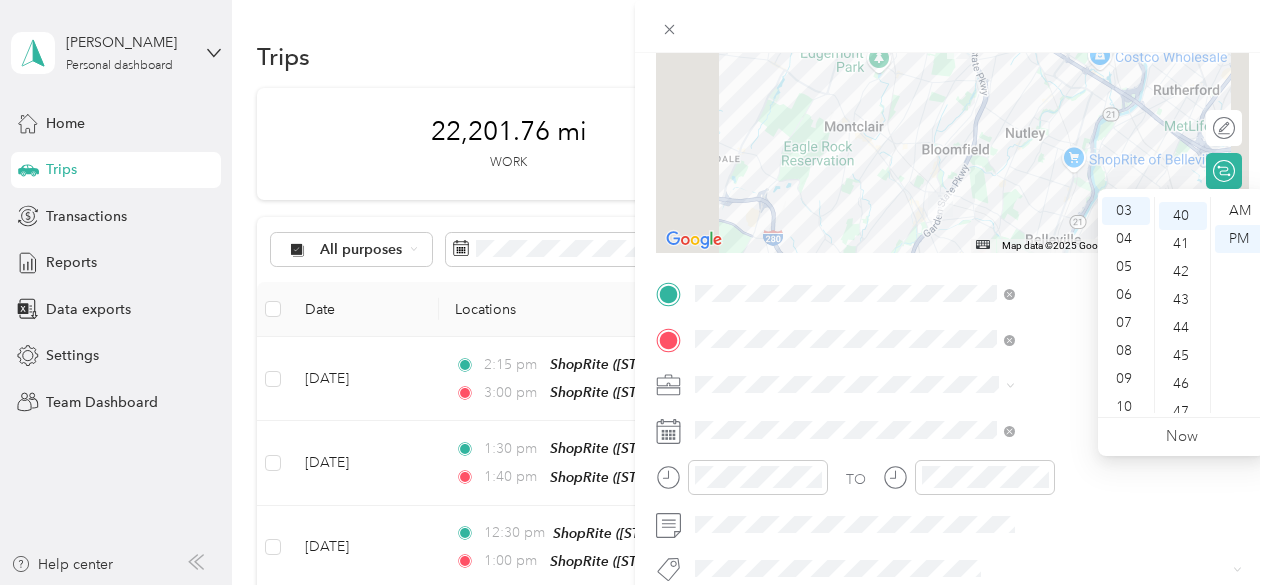 scroll, scrollTop: 1120, scrollLeft: 0, axis: vertical 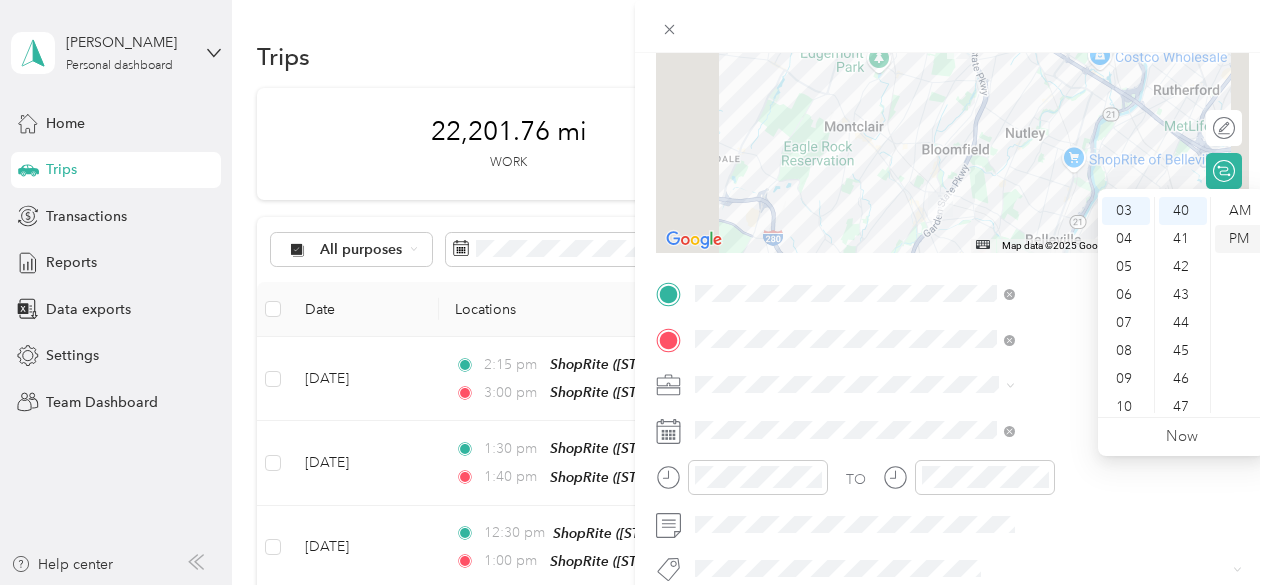 click on "PM" at bounding box center [1239, 239] 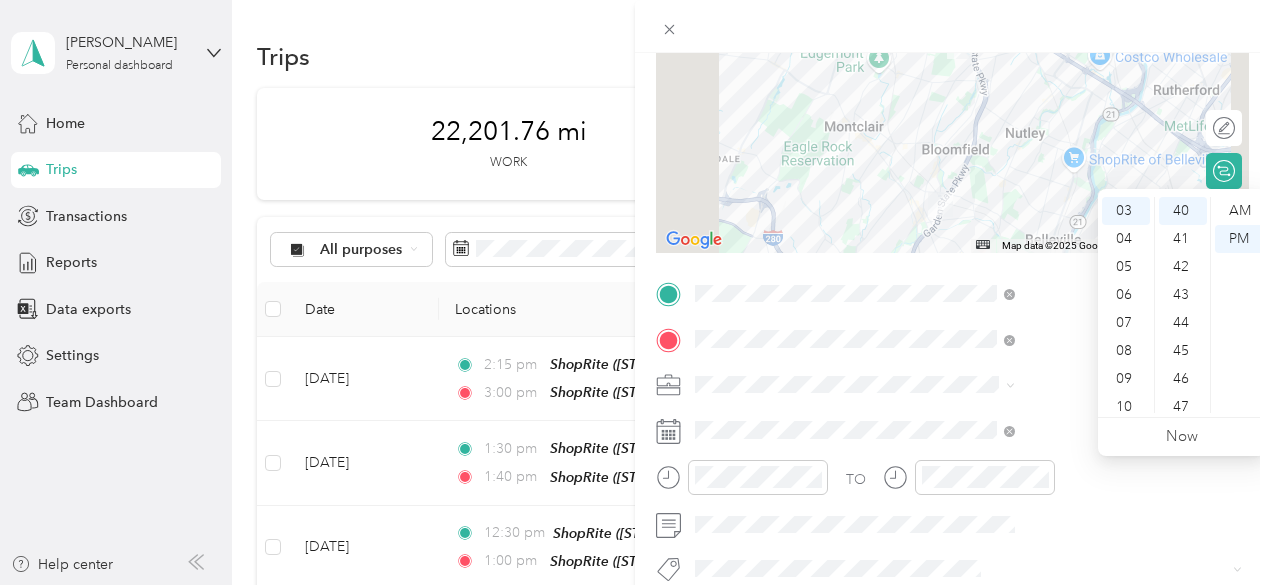 scroll, scrollTop: 0, scrollLeft: 0, axis: both 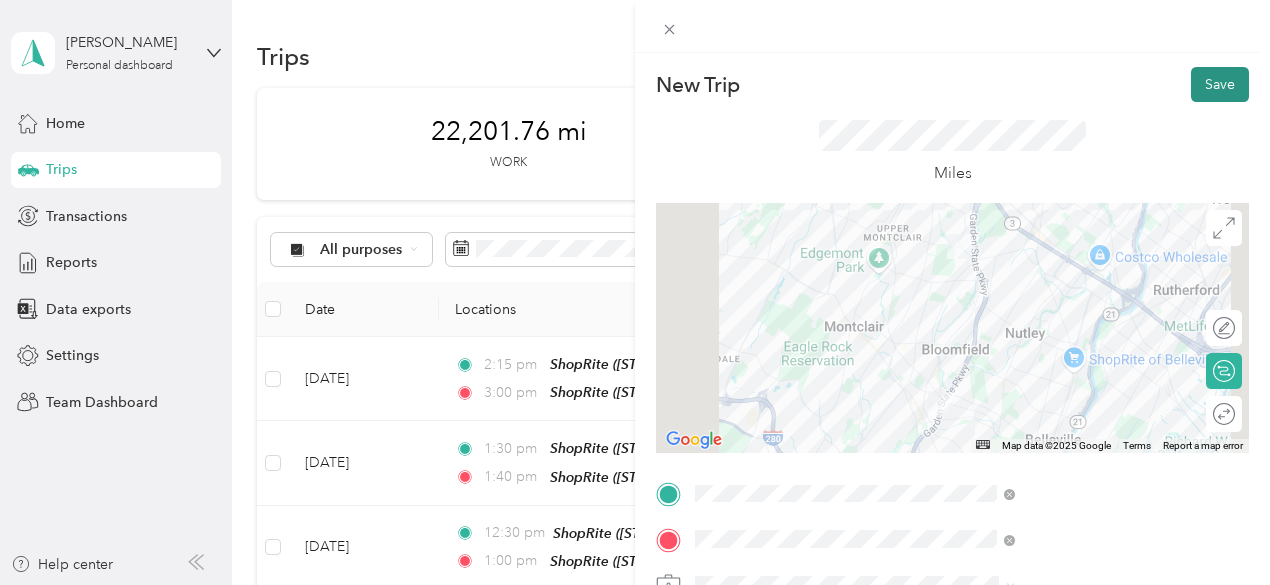 click on "Save" at bounding box center [1220, 84] 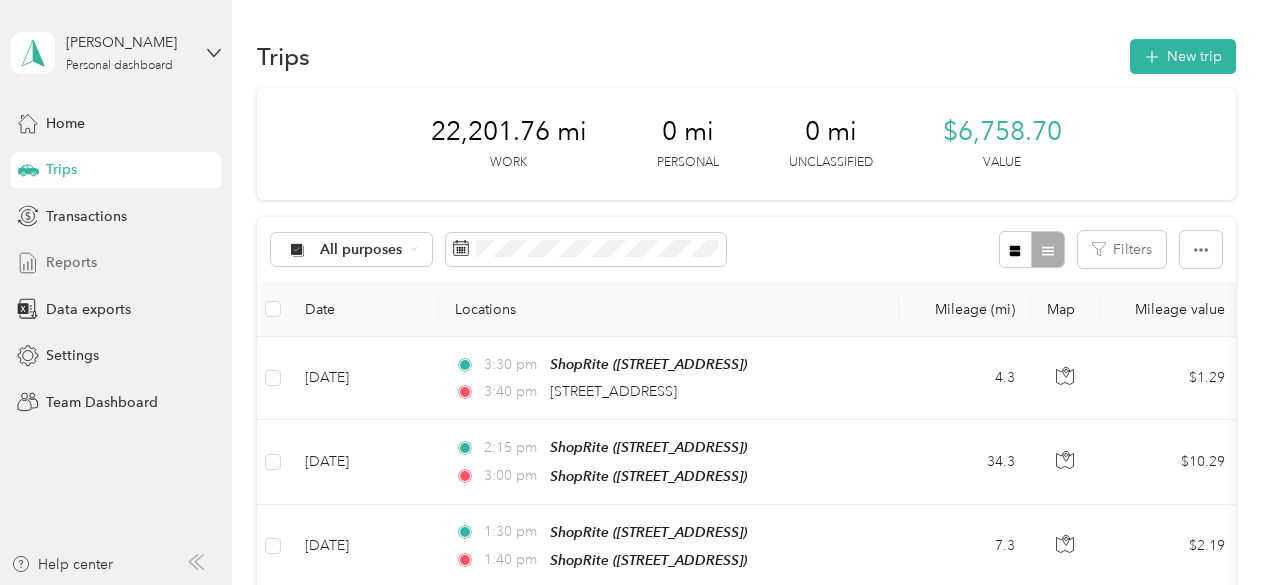click on "Reports" at bounding box center (71, 262) 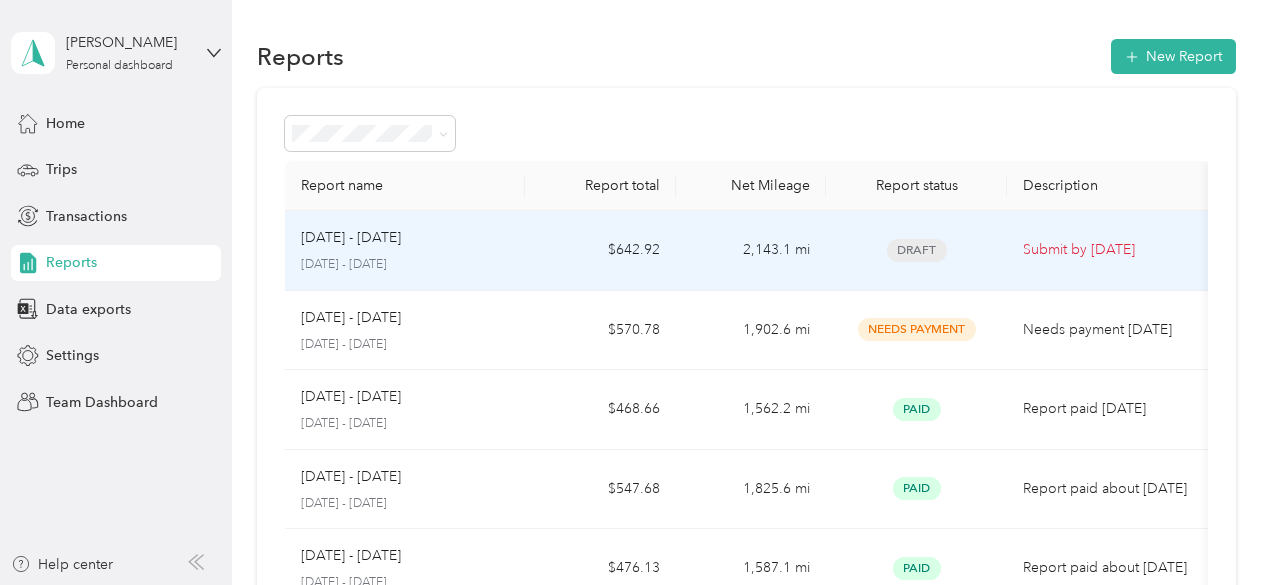 click on "[DATE] - [DATE]" at bounding box center [405, 238] 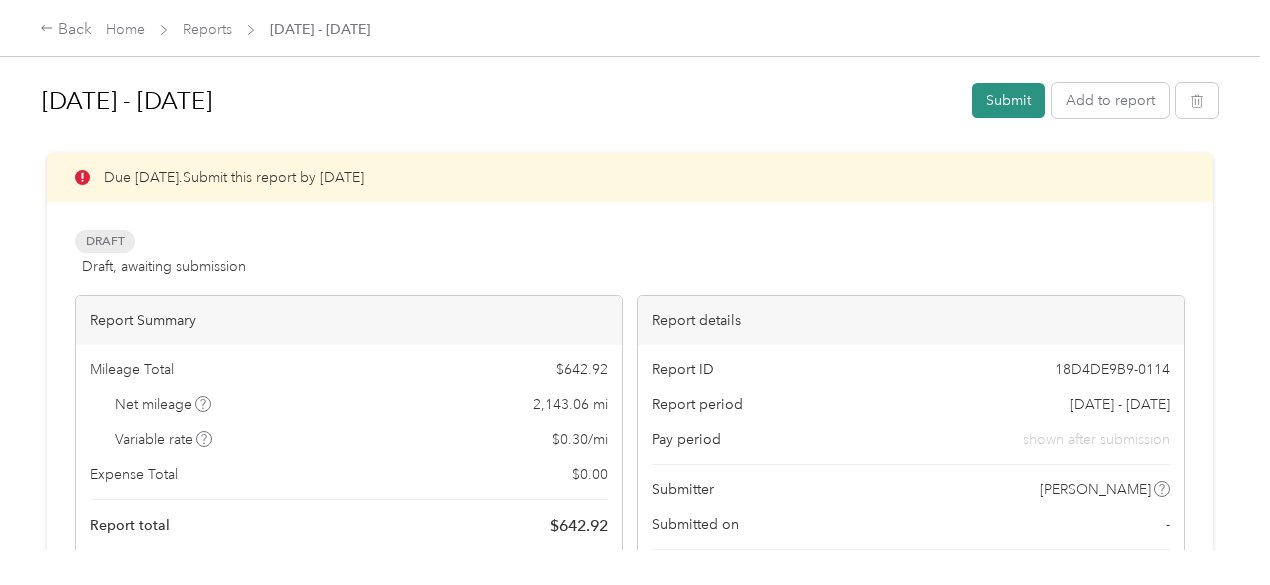 click on "Submit" at bounding box center [1008, 100] 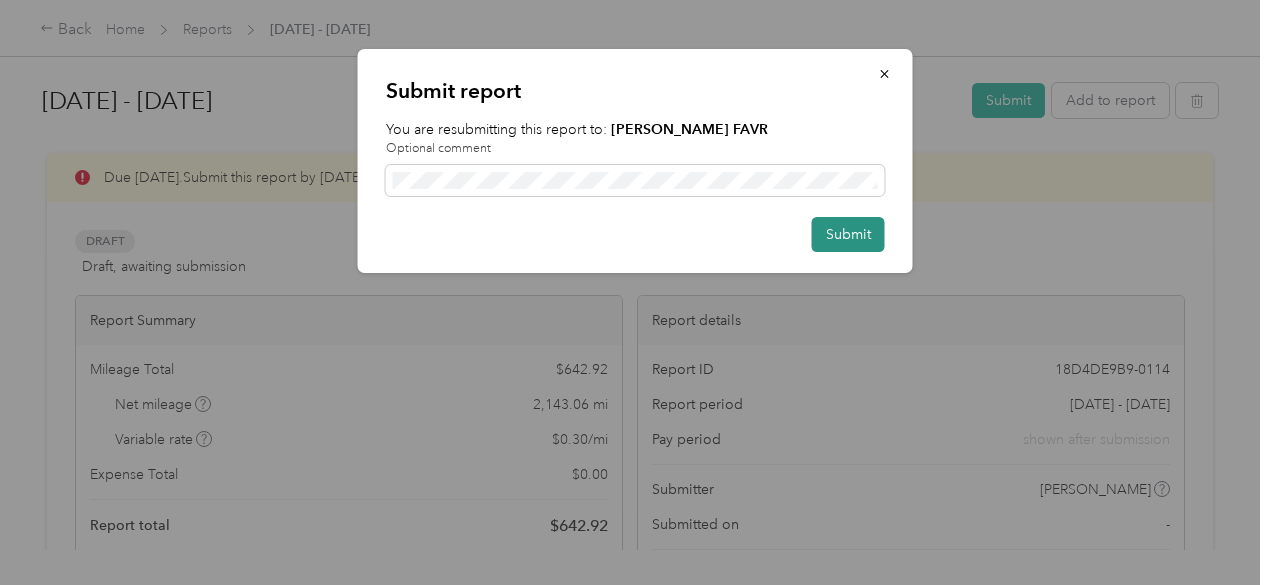 click on "Submit" at bounding box center (848, 234) 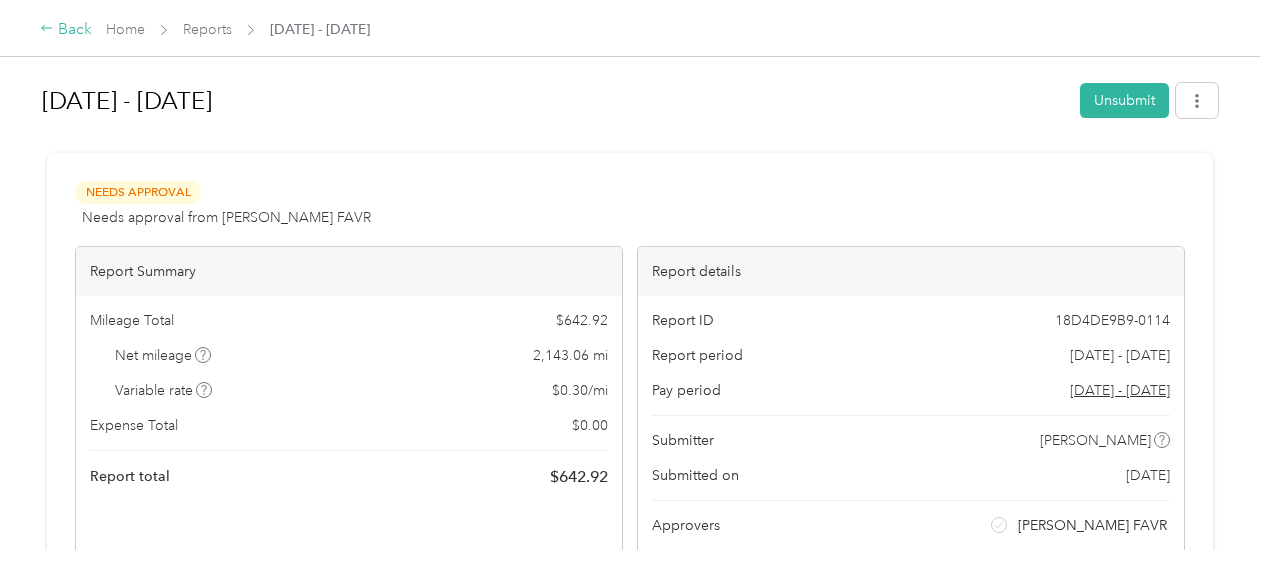 click on "Back" at bounding box center (66, 30) 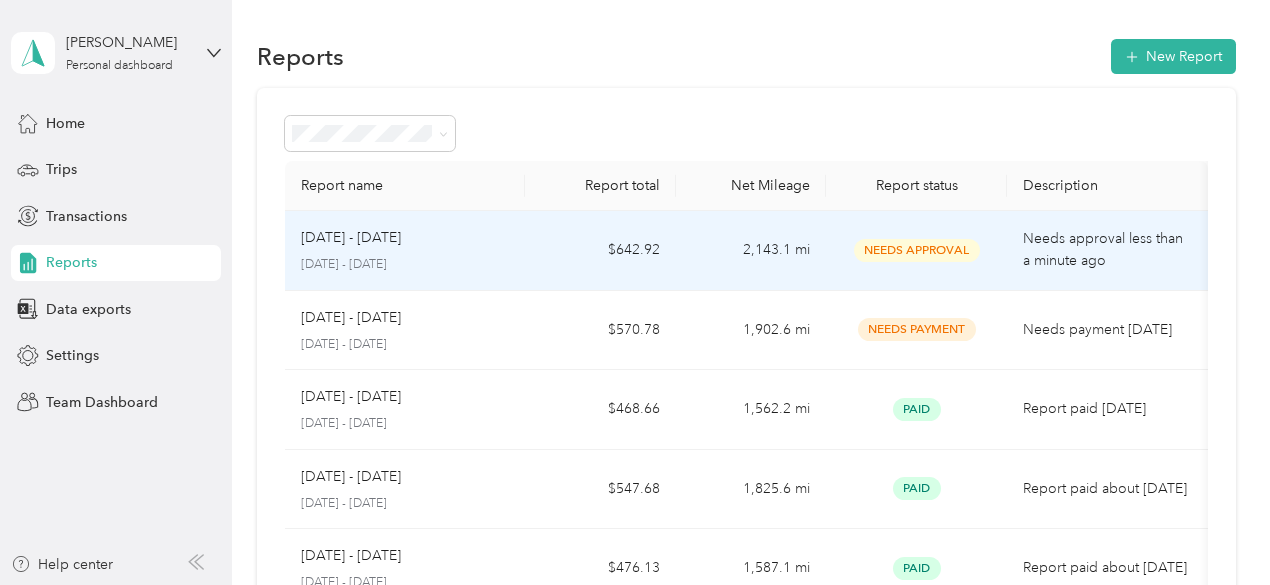 click on "[DATE] - [DATE]" at bounding box center [405, 238] 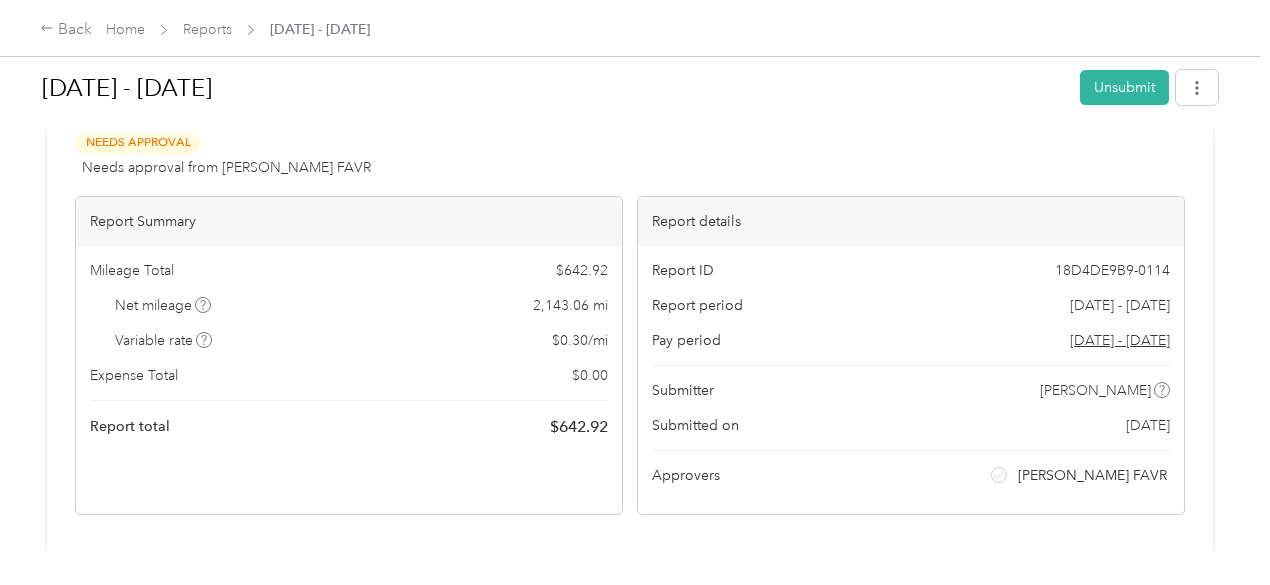 scroll, scrollTop: 0, scrollLeft: 0, axis: both 